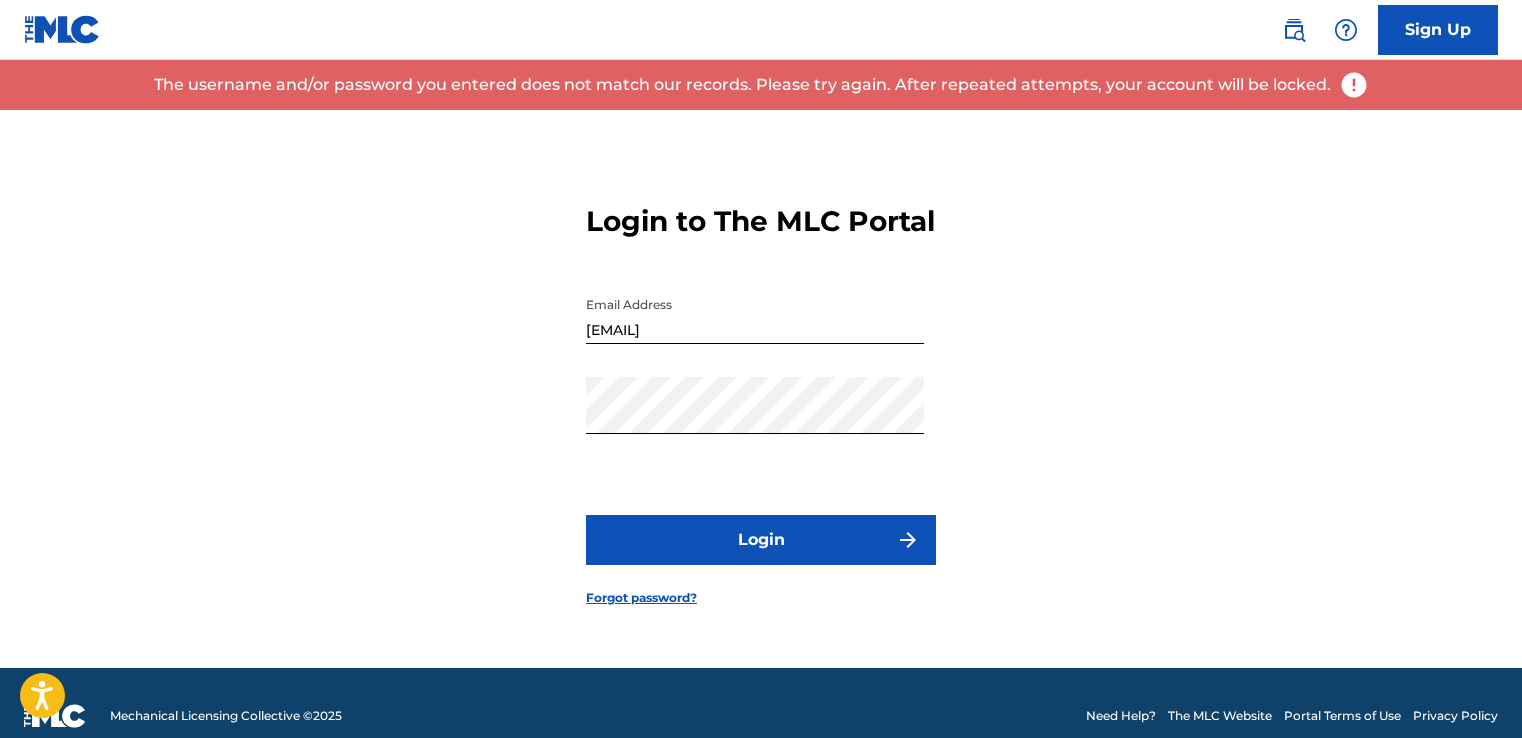 scroll, scrollTop: 0, scrollLeft: 0, axis: both 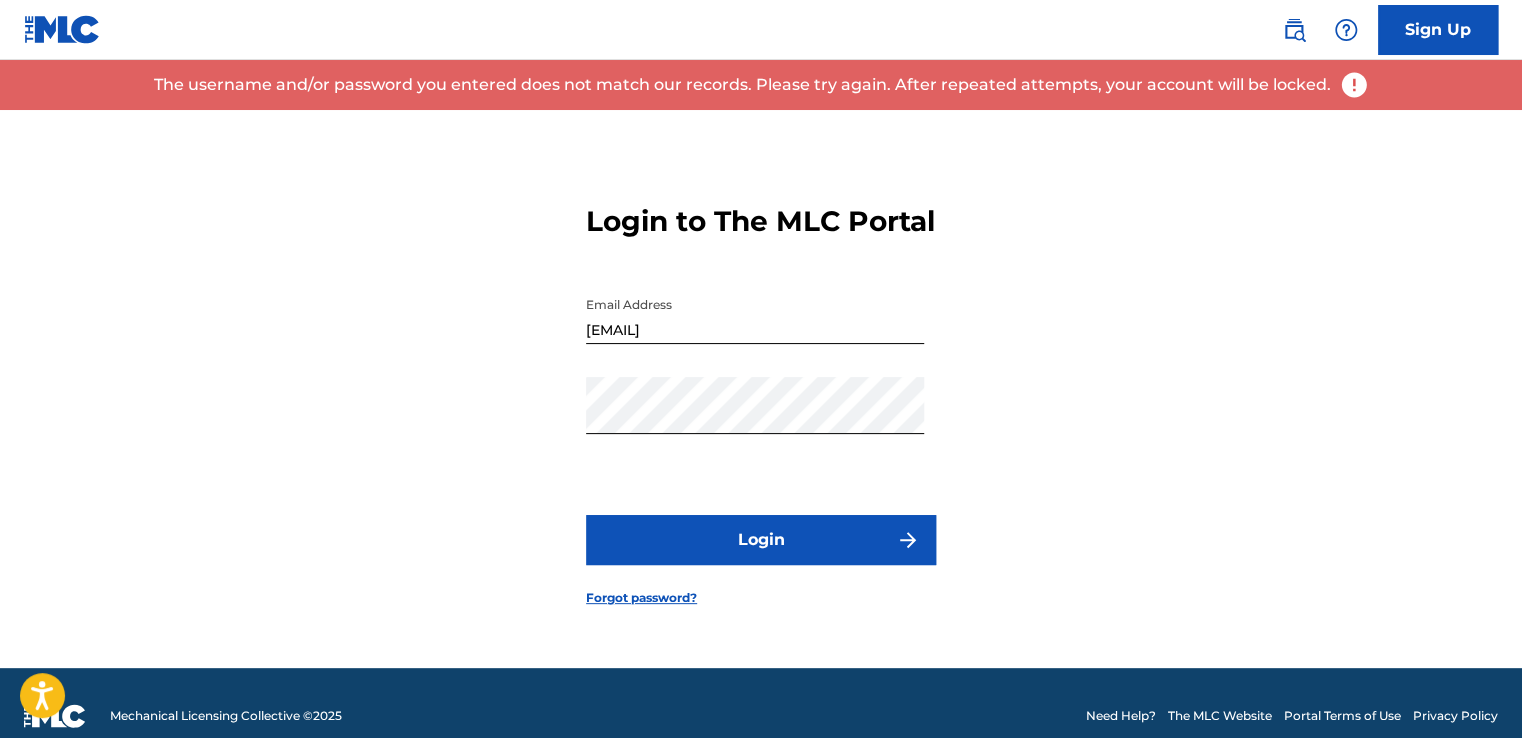 click on "Email Address [EMAIL]" at bounding box center [755, 332] 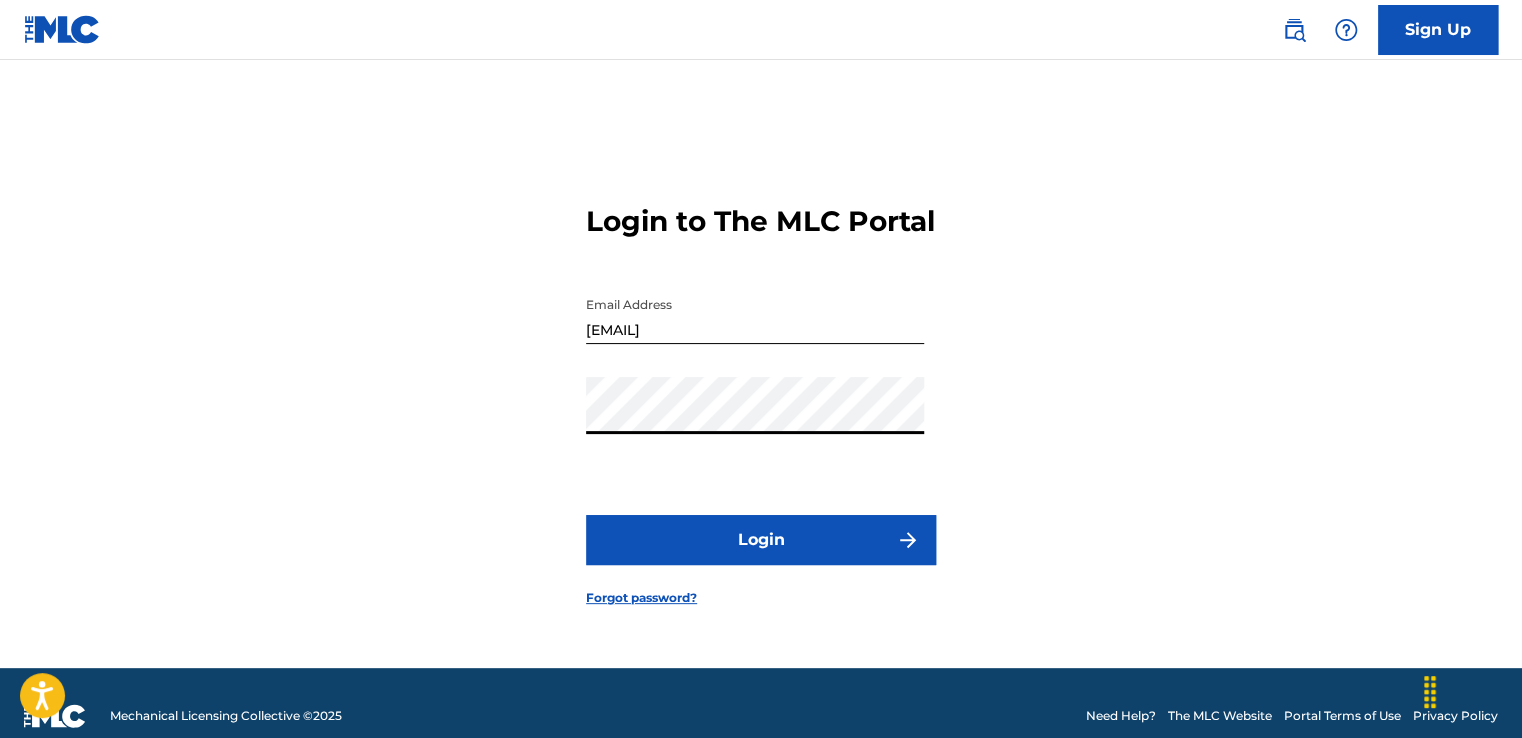 click on "Login" at bounding box center (761, 540) 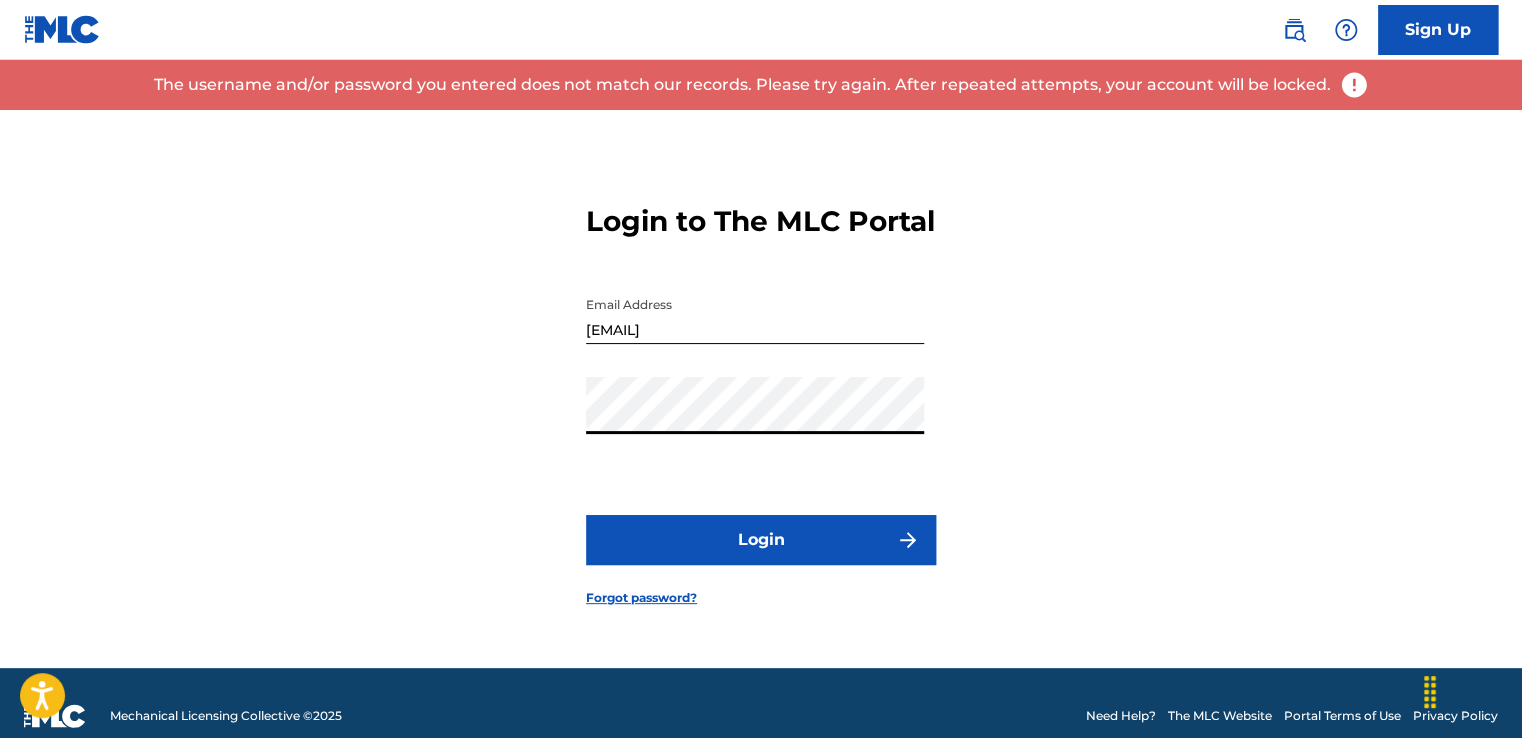 click on "Sign Up" at bounding box center (1438, 30) 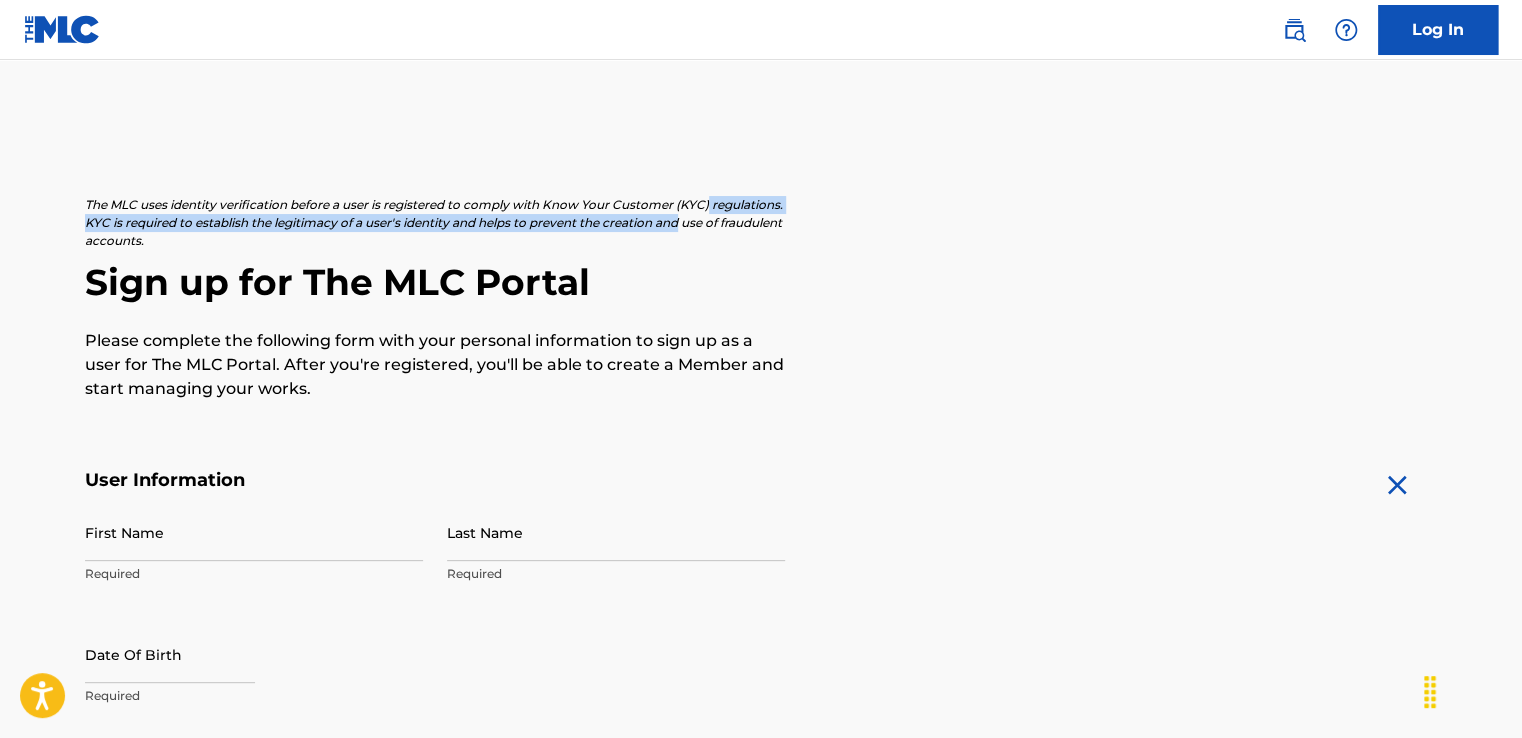 drag, startPoint x: 818, startPoint y: 146, endPoint x: 922, endPoint y: 230, distance: 133.6862 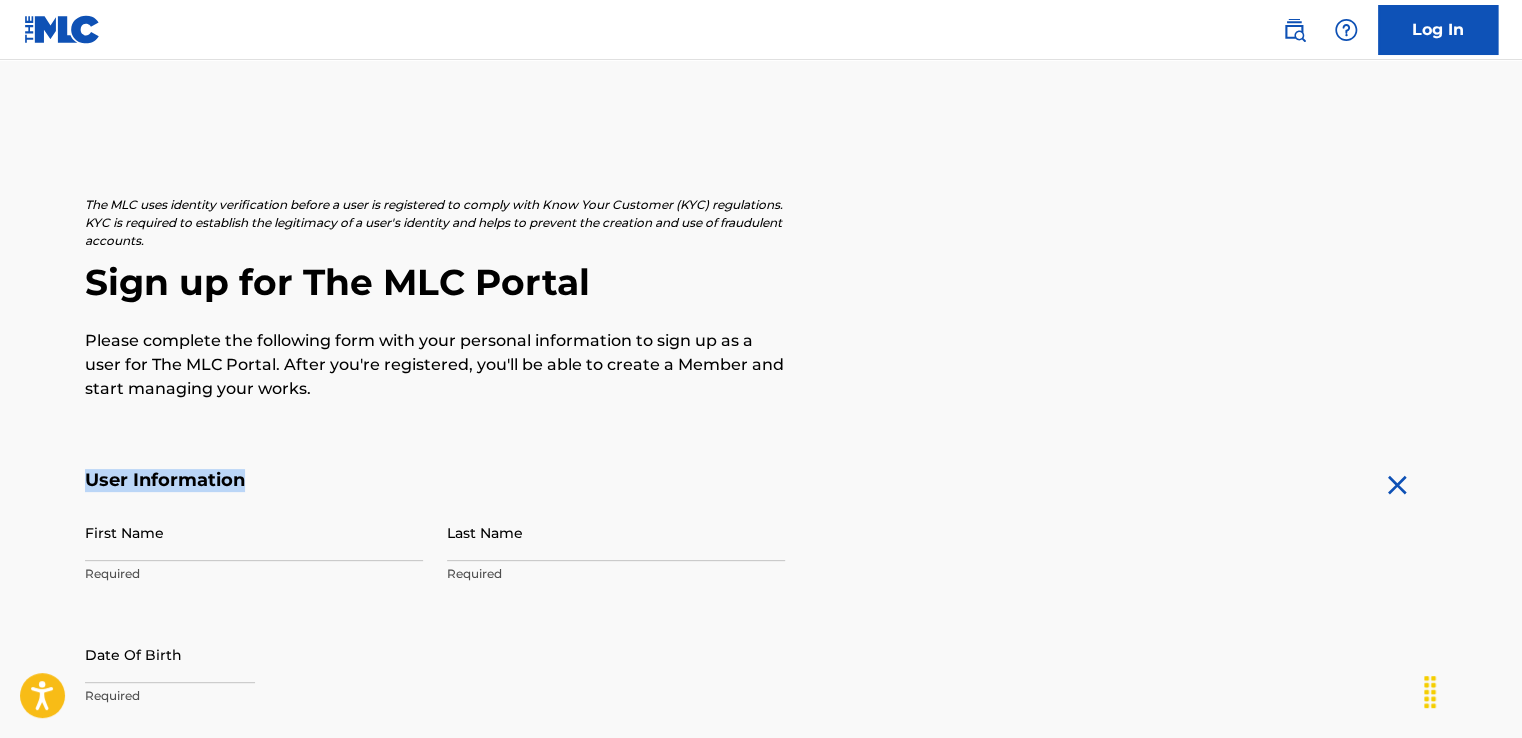 drag, startPoint x: 398, startPoint y: 447, endPoint x: 696, endPoint y: 403, distance: 301.2308 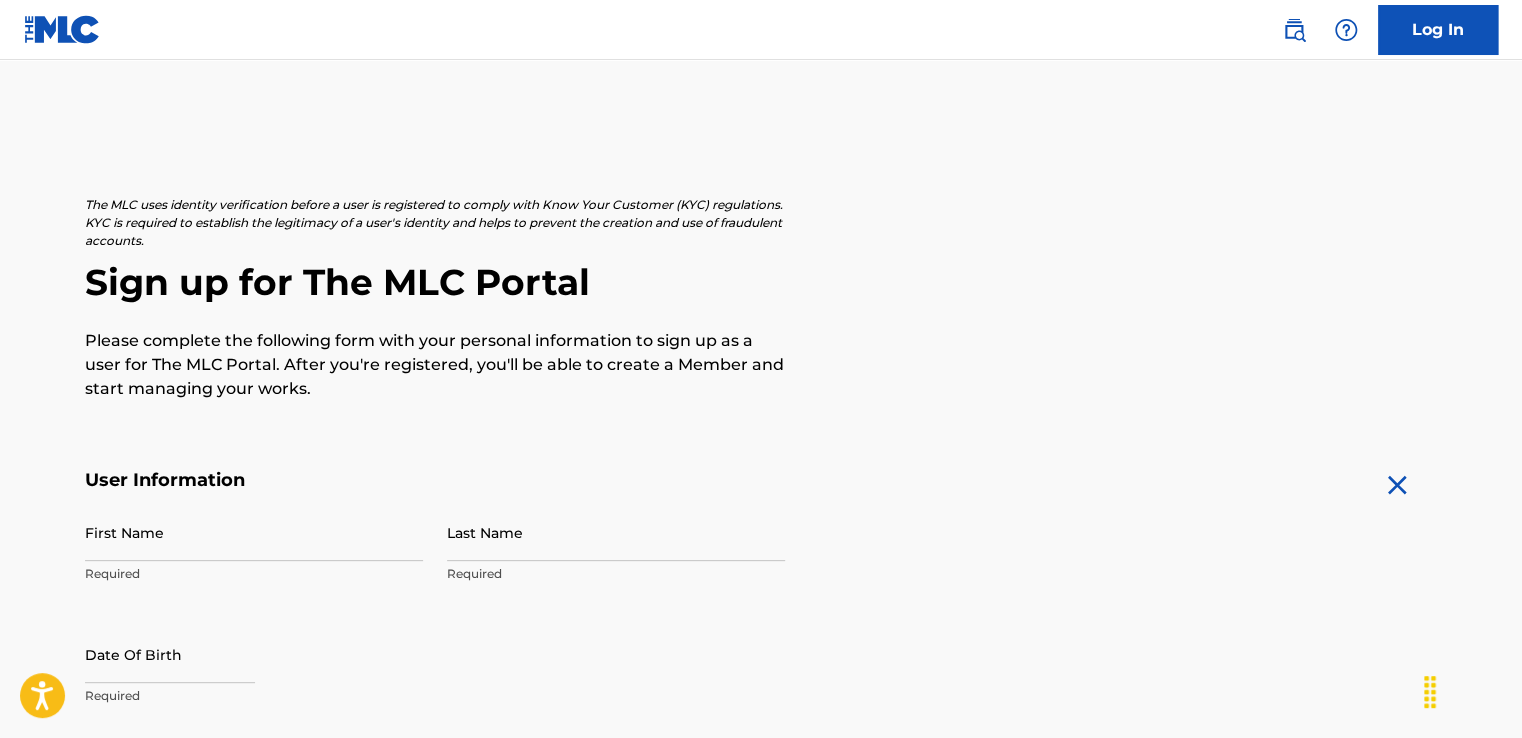 drag, startPoint x: 696, startPoint y: 403, endPoint x: 274, endPoint y: 529, distance: 440.4089 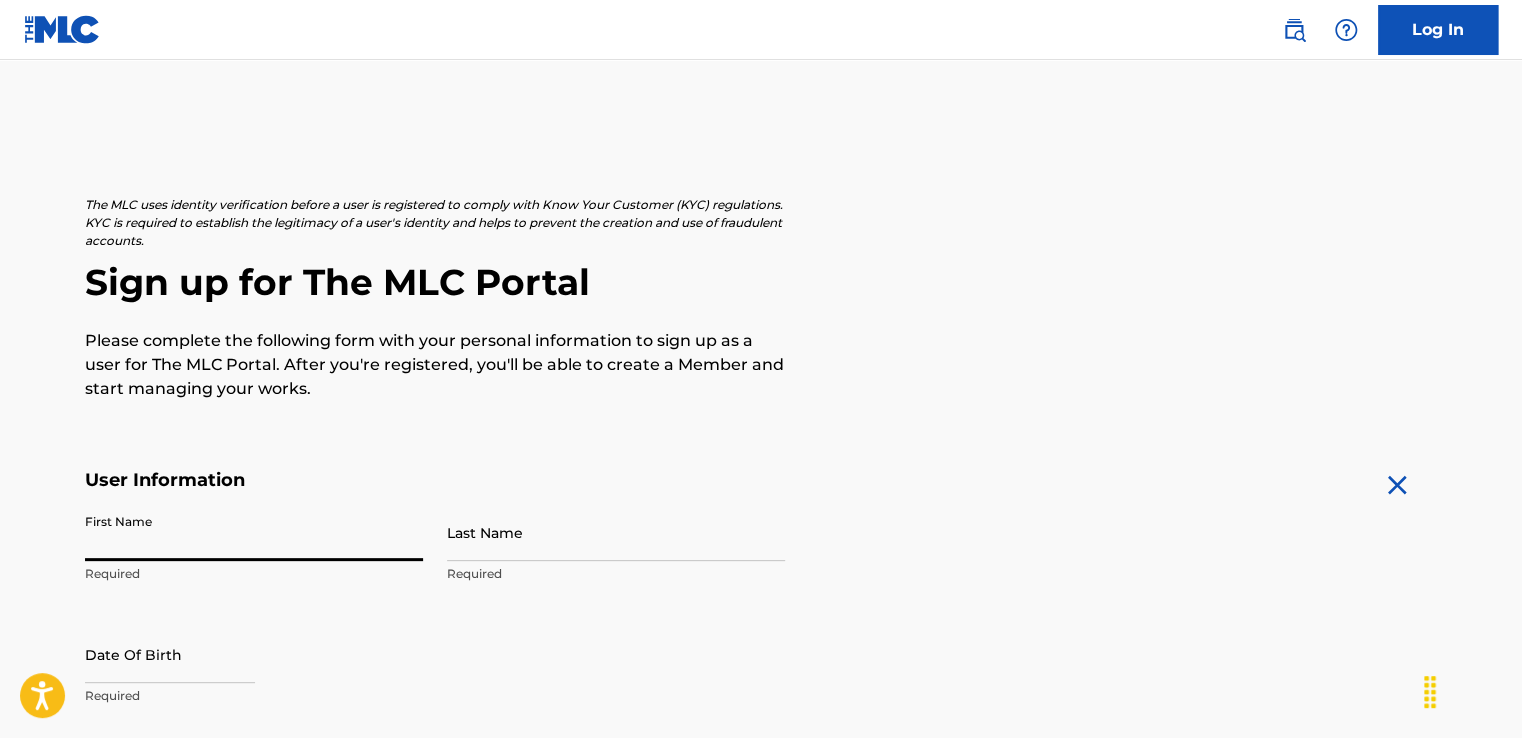 type on "[FIRST]" 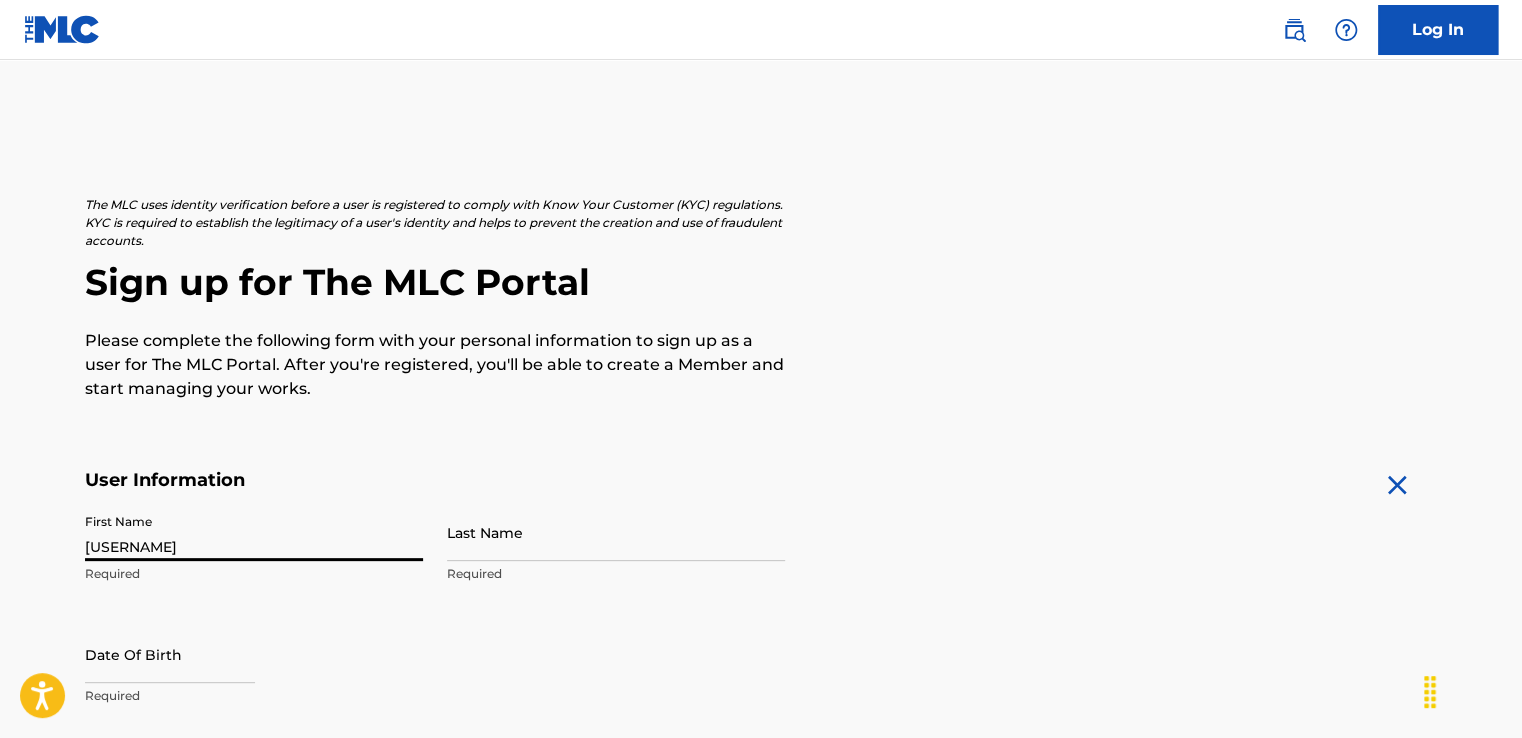 type on "Cole" 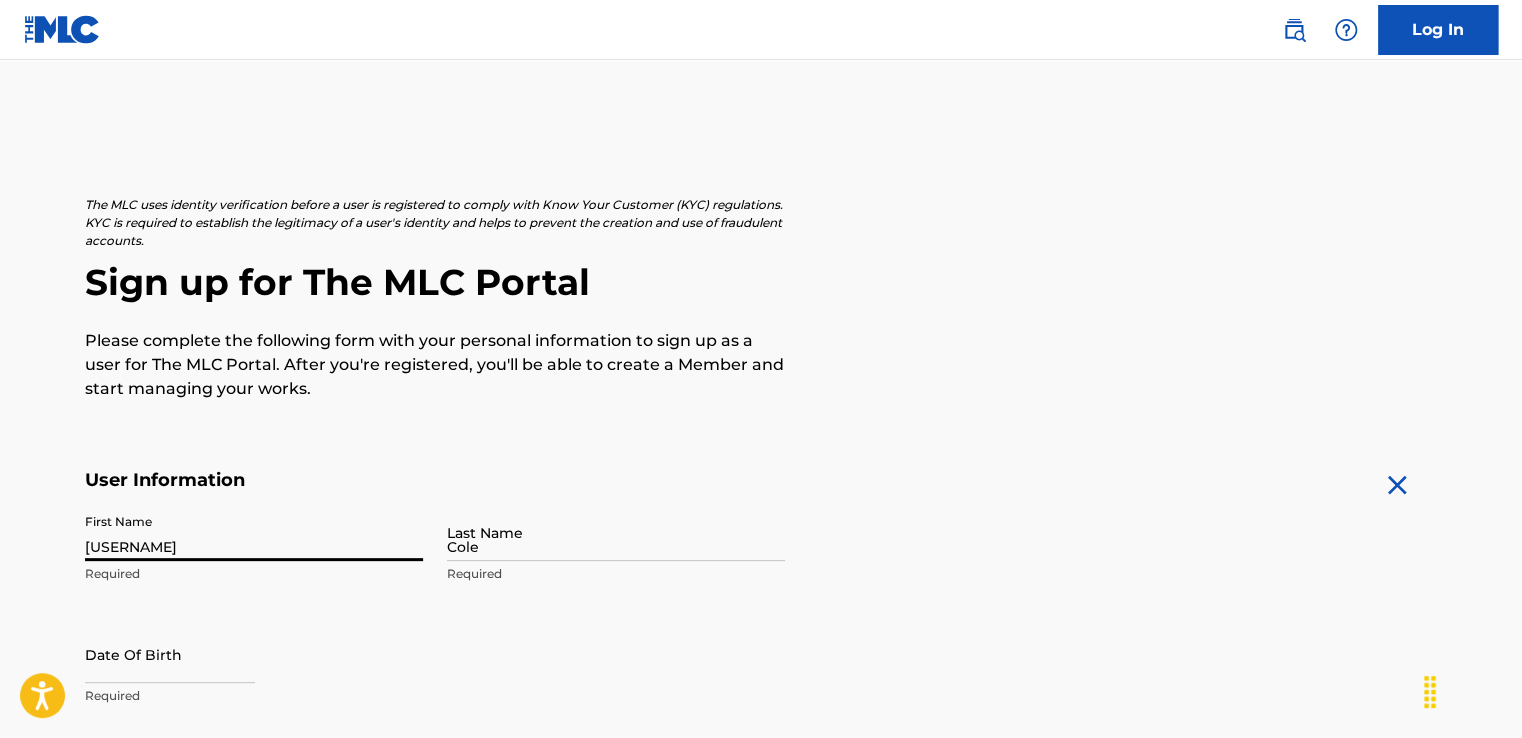 type on "2366 Steam Mill Ferry Rd" 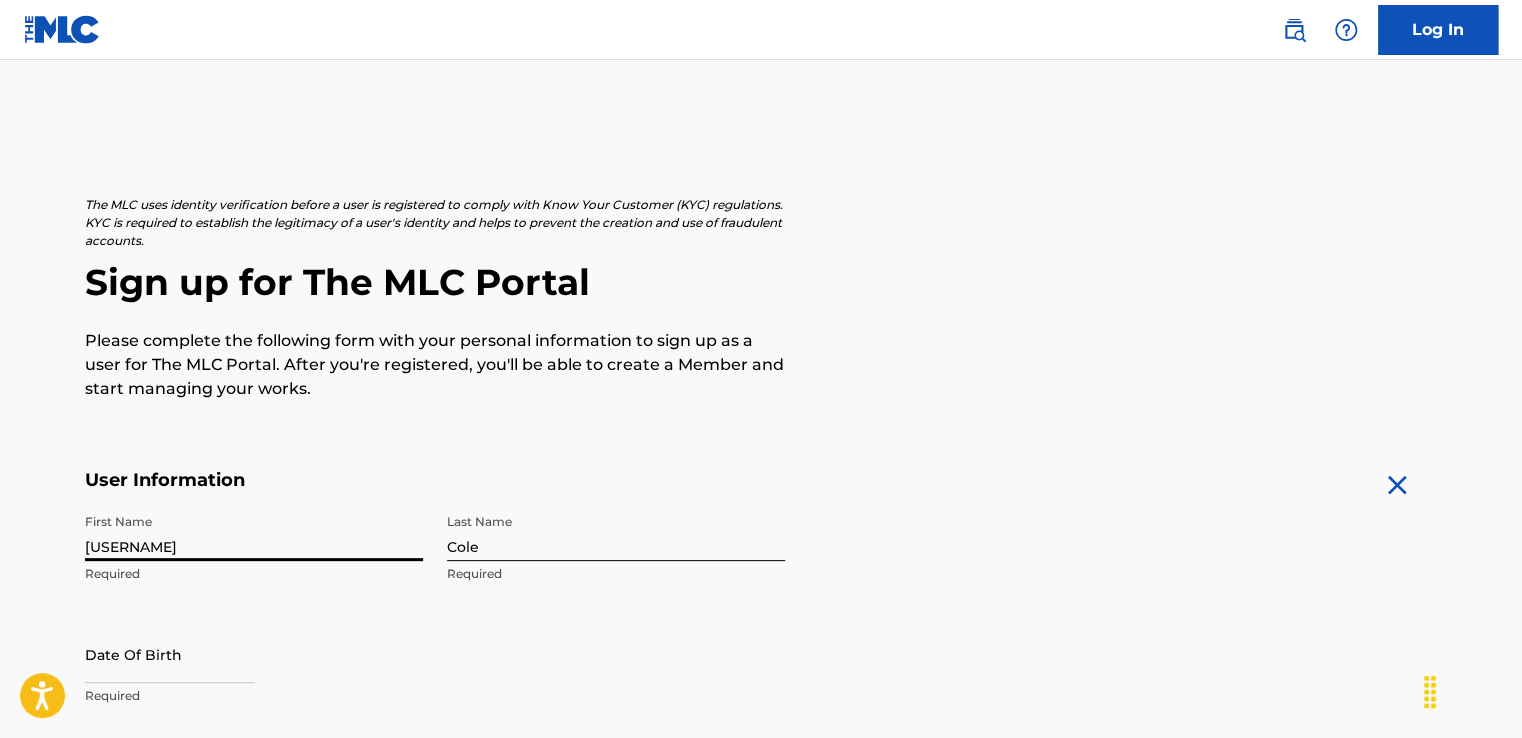 scroll, scrollTop: 697, scrollLeft: 0, axis: vertical 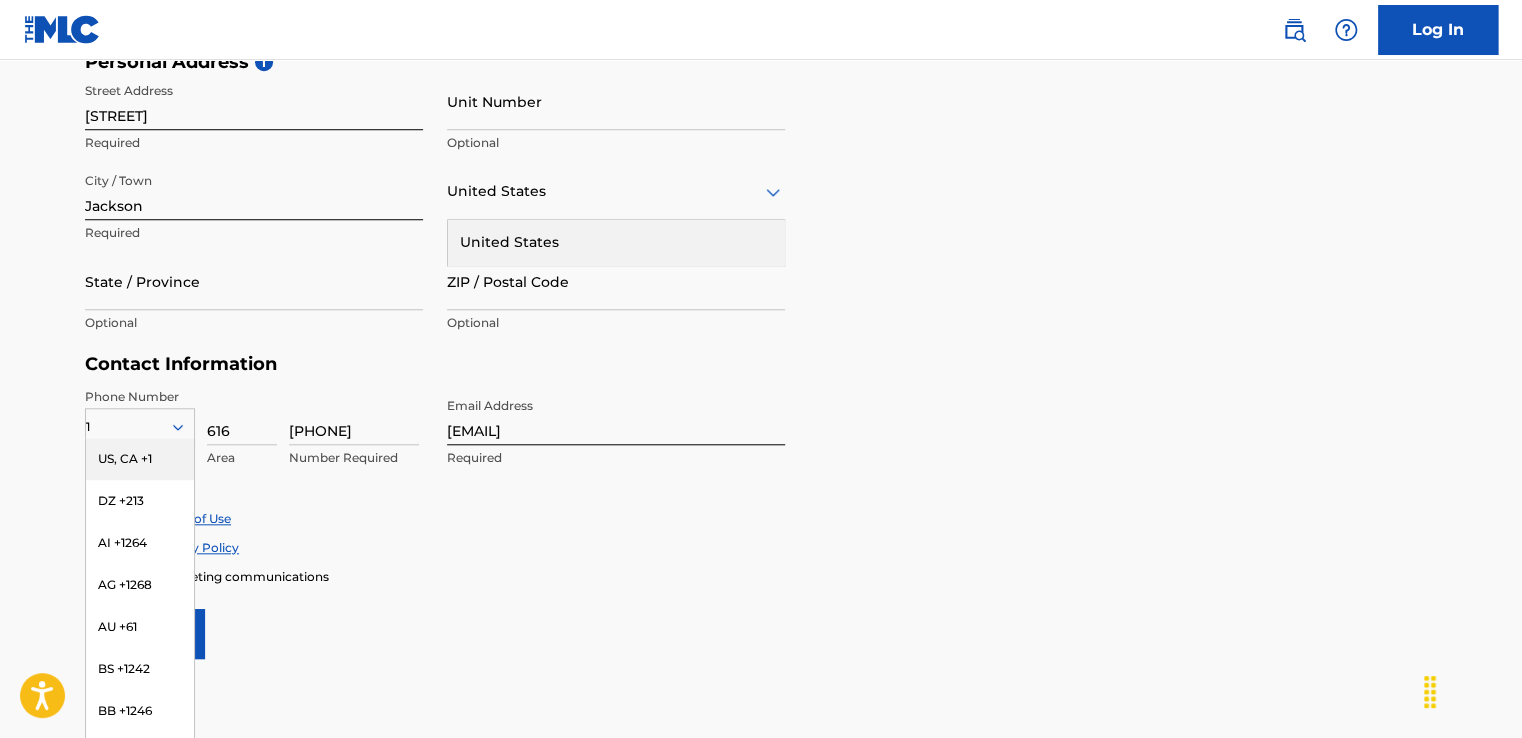 type on "o" 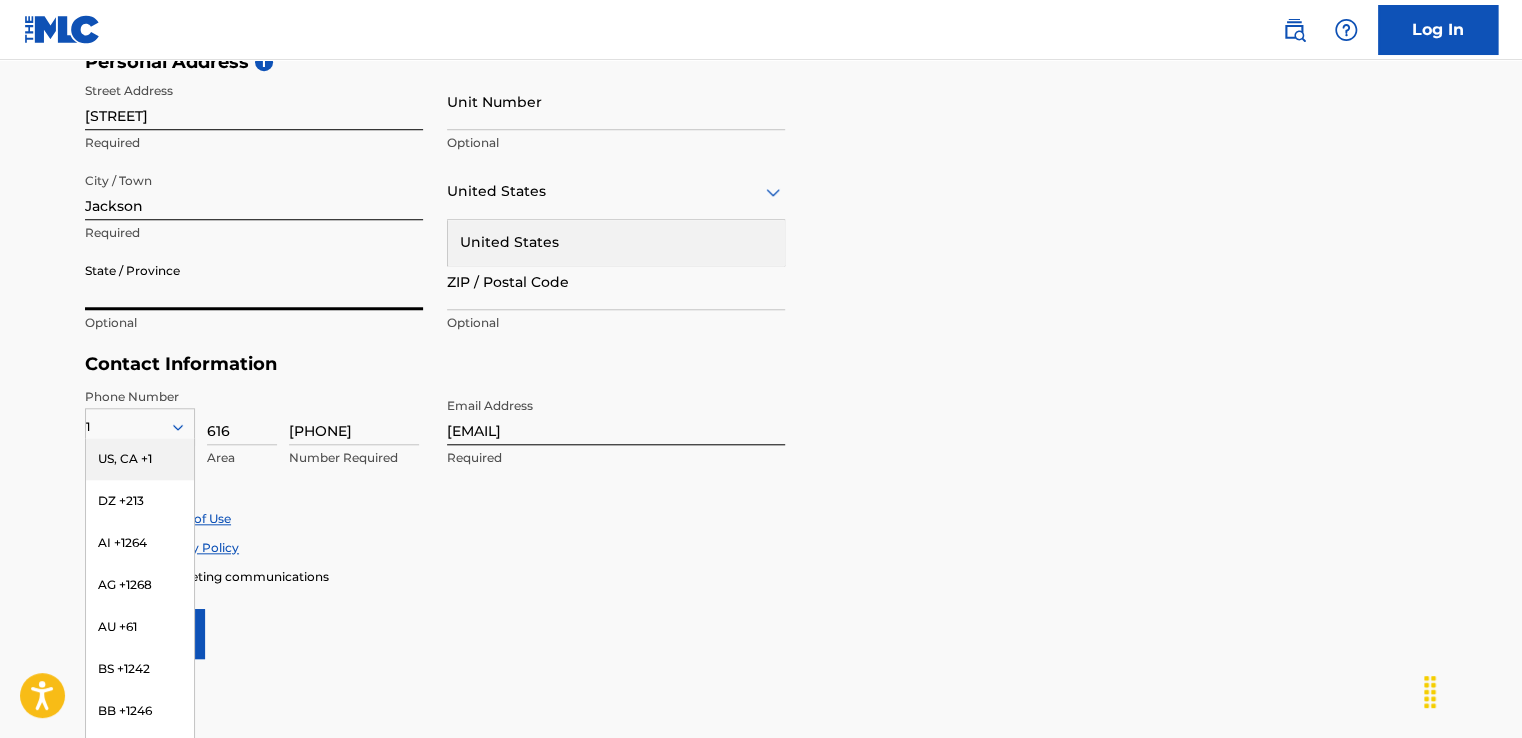 click on "State / Province" at bounding box center [254, 281] 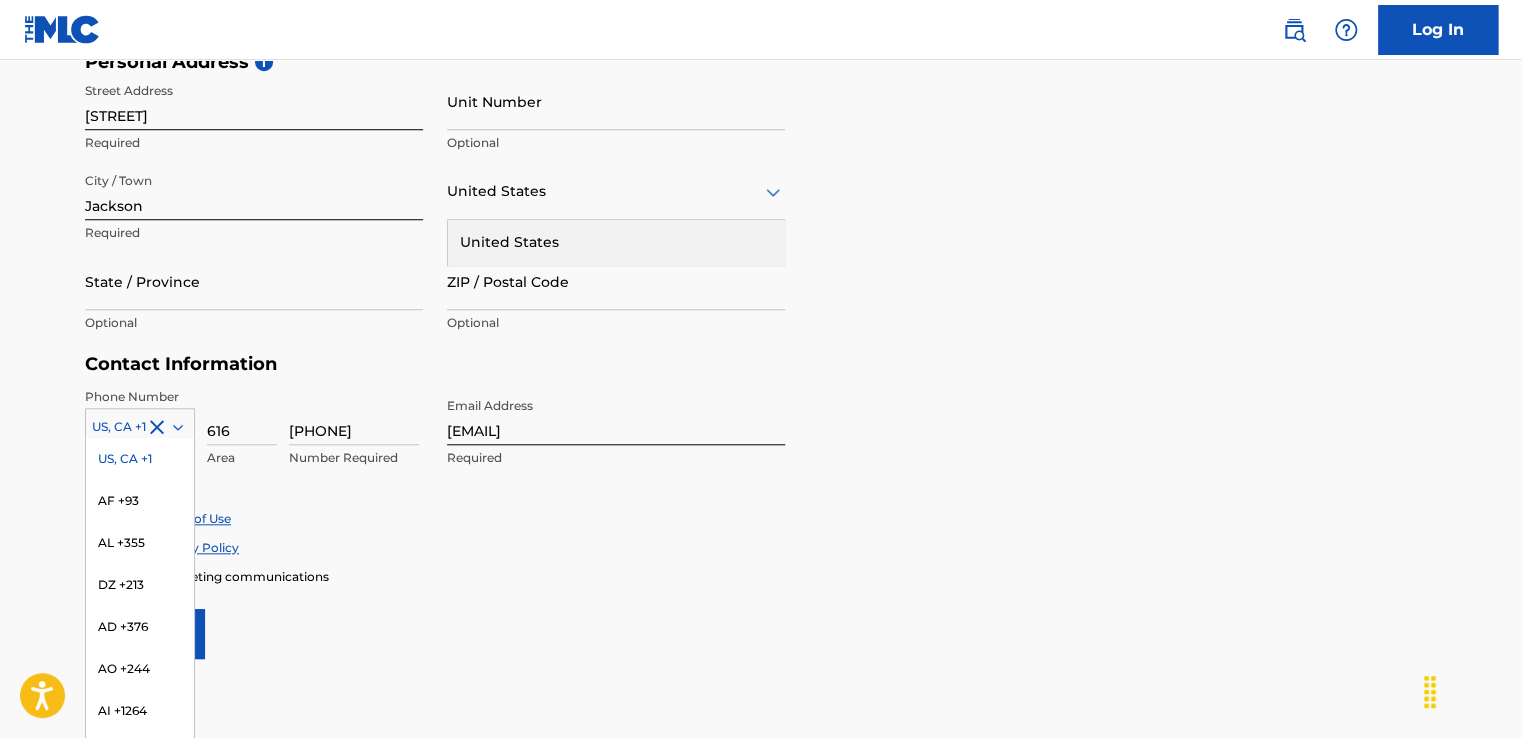 click at bounding box center [140, 427] 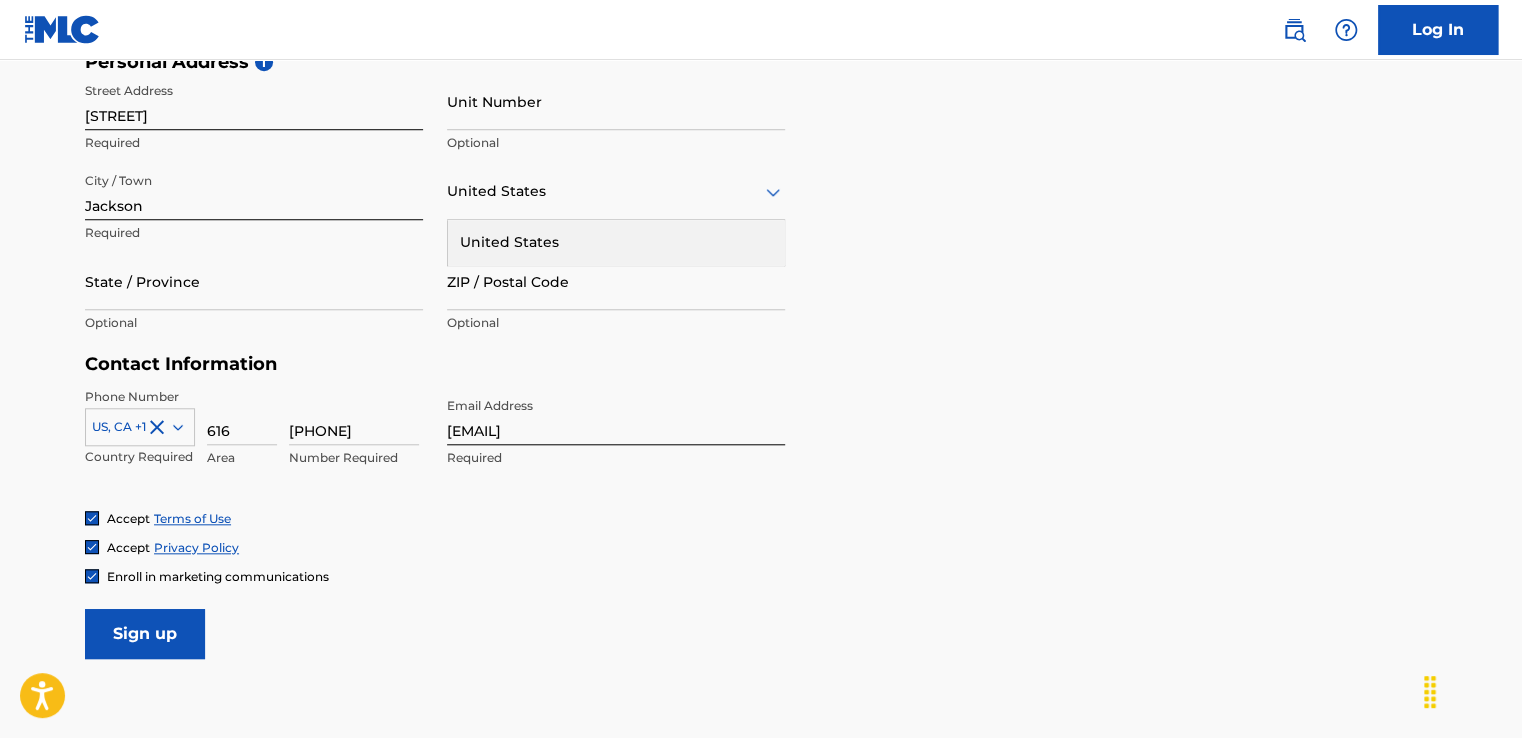 click on "616" at bounding box center [242, 416] 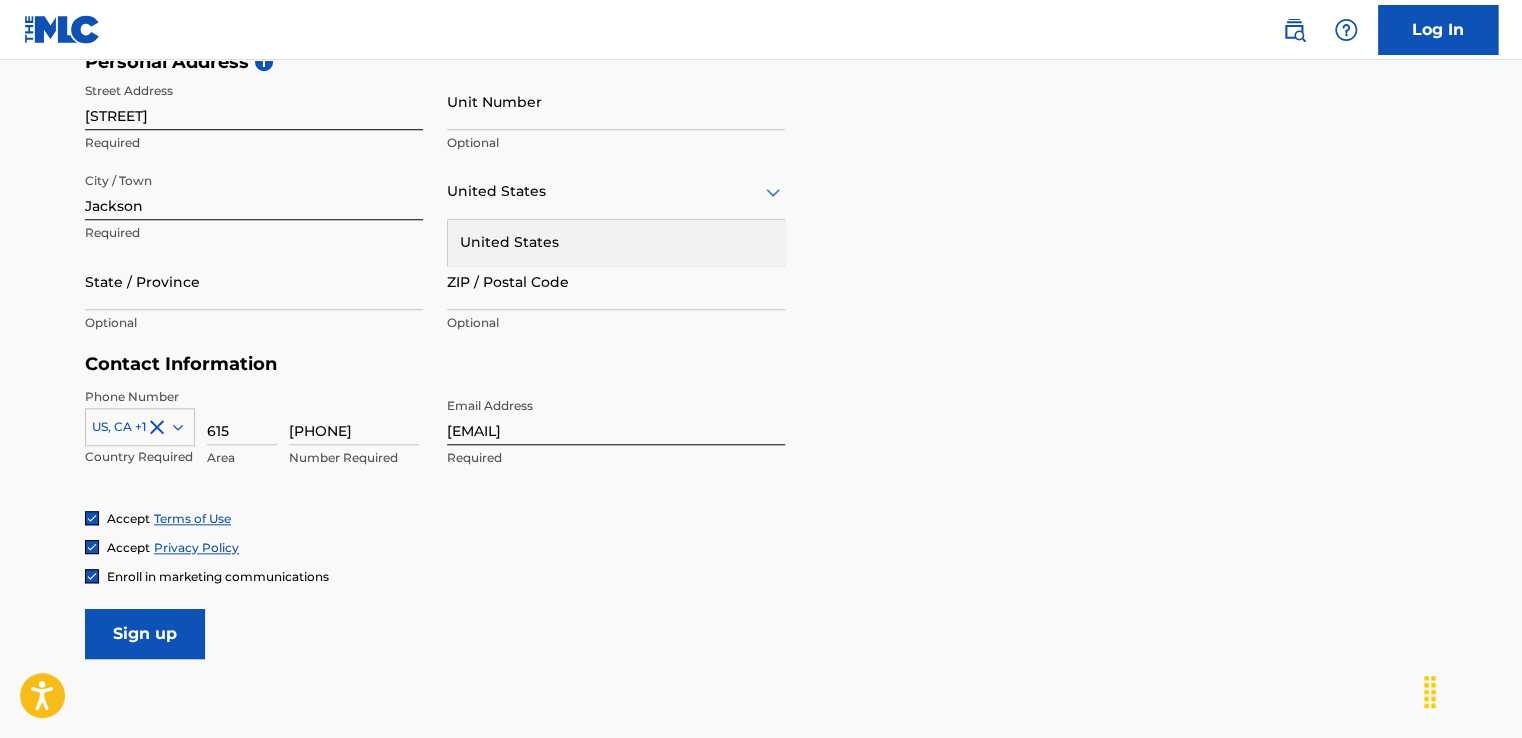 type on "615" 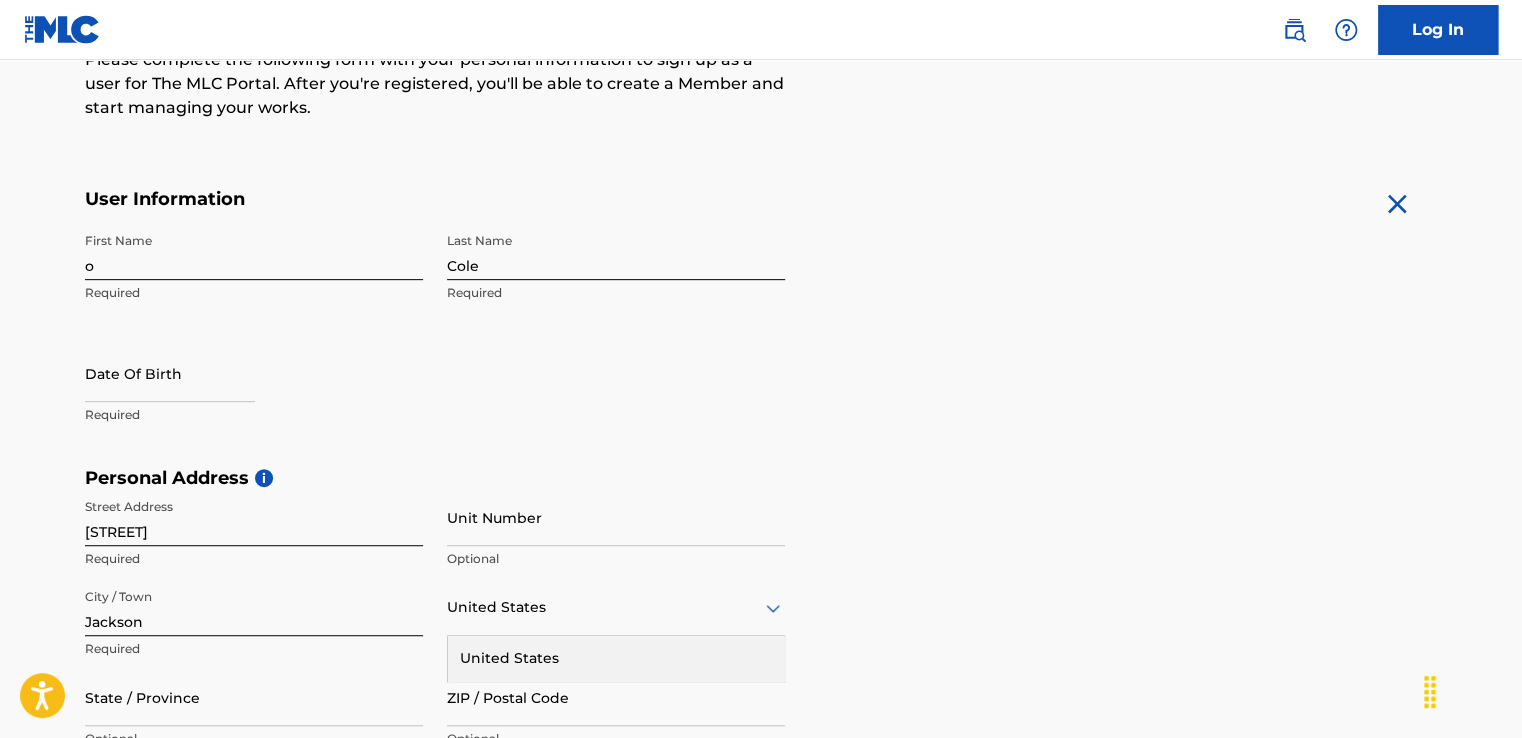 scroll, scrollTop: 276, scrollLeft: 0, axis: vertical 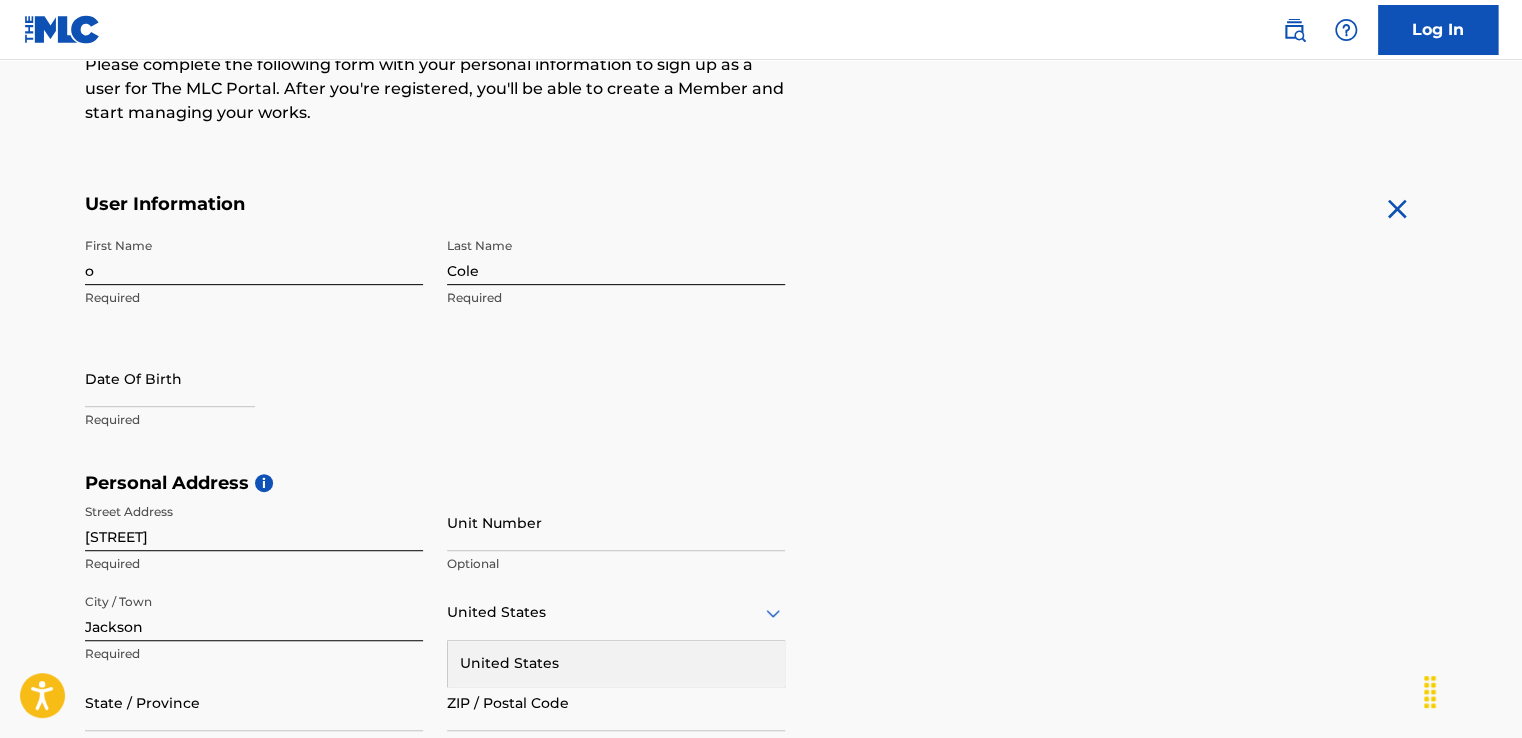 click on "o" at bounding box center [254, 256] 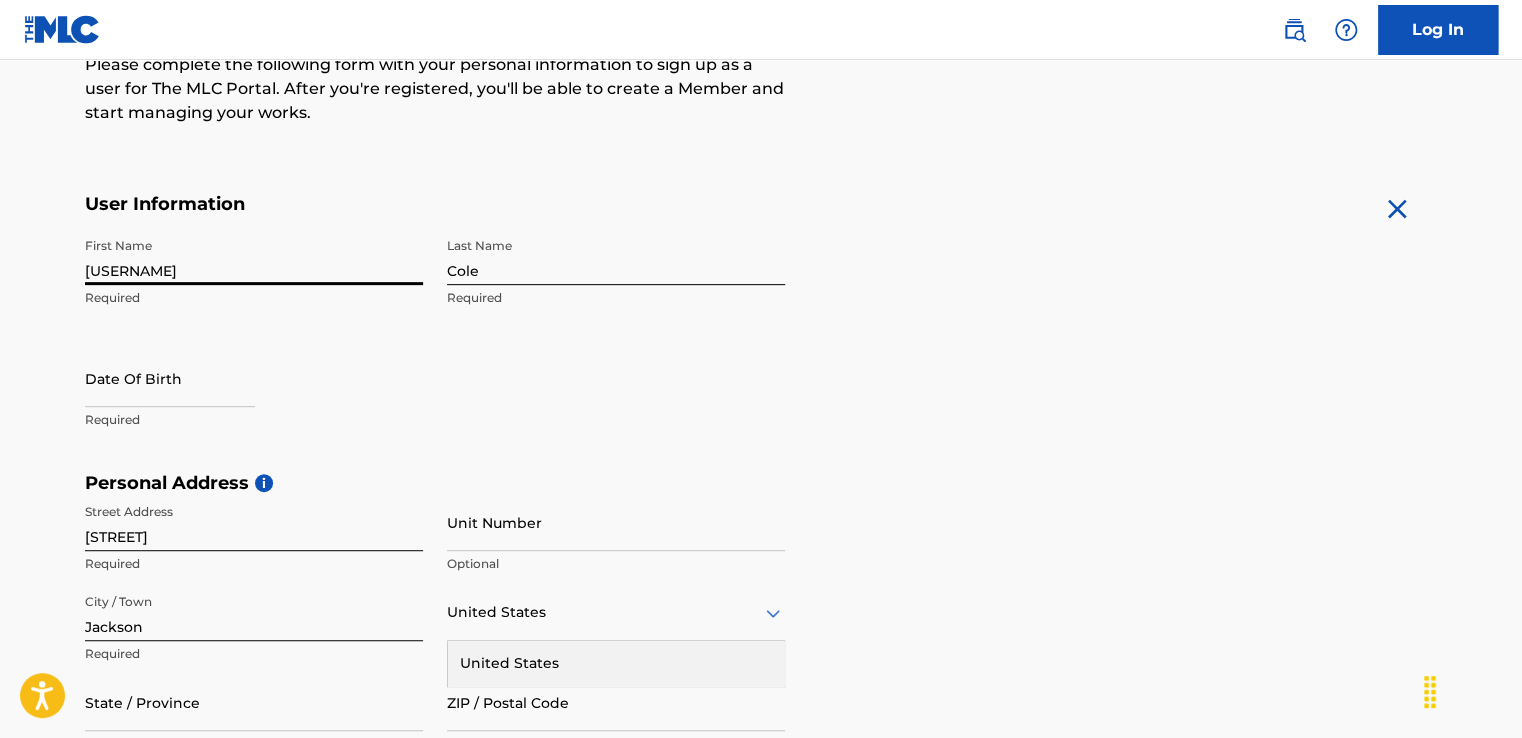type on "[FIRST]" 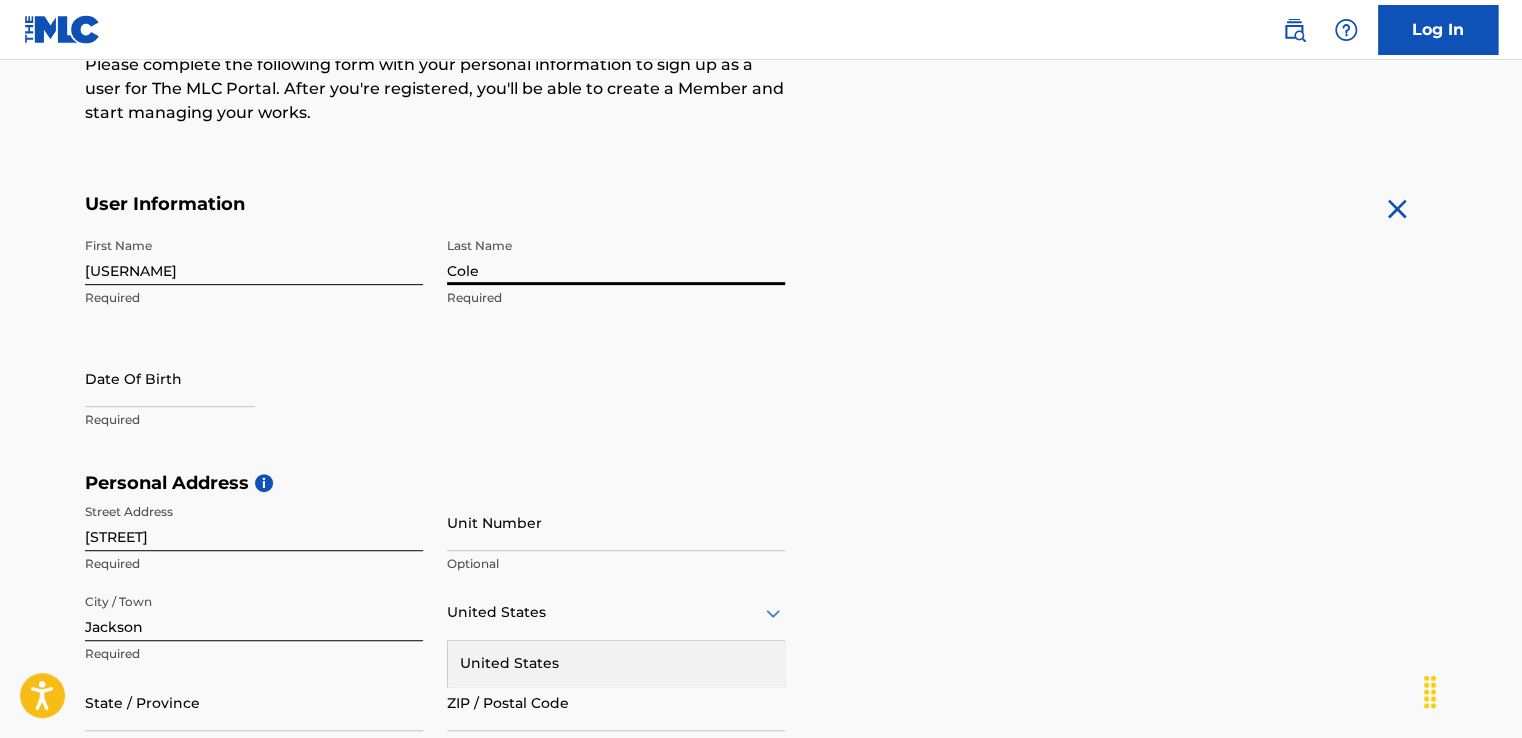 drag, startPoint x: 608, startPoint y: 274, endPoint x: 592, endPoint y: 299, distance: 29.681644 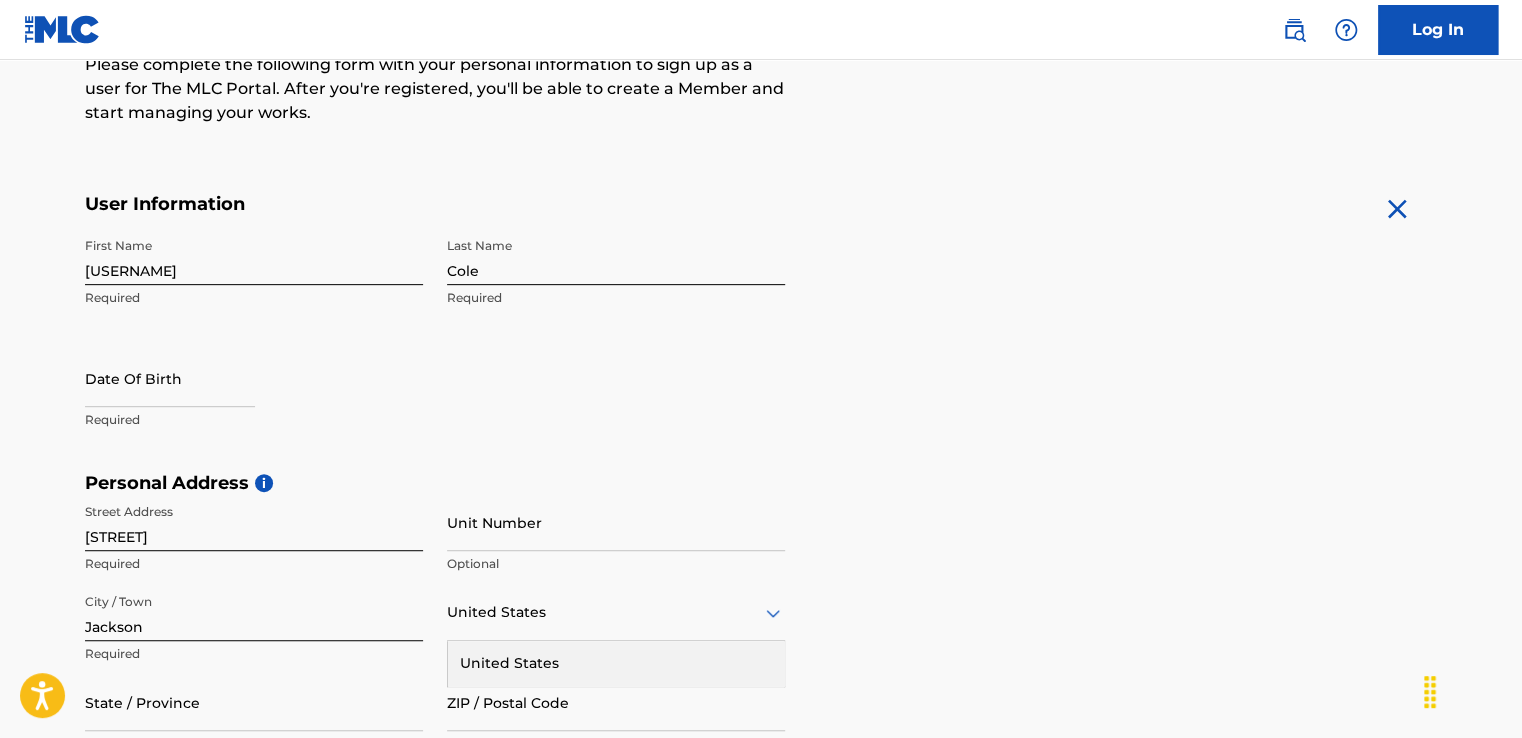 click at bounding box center [170, 380] 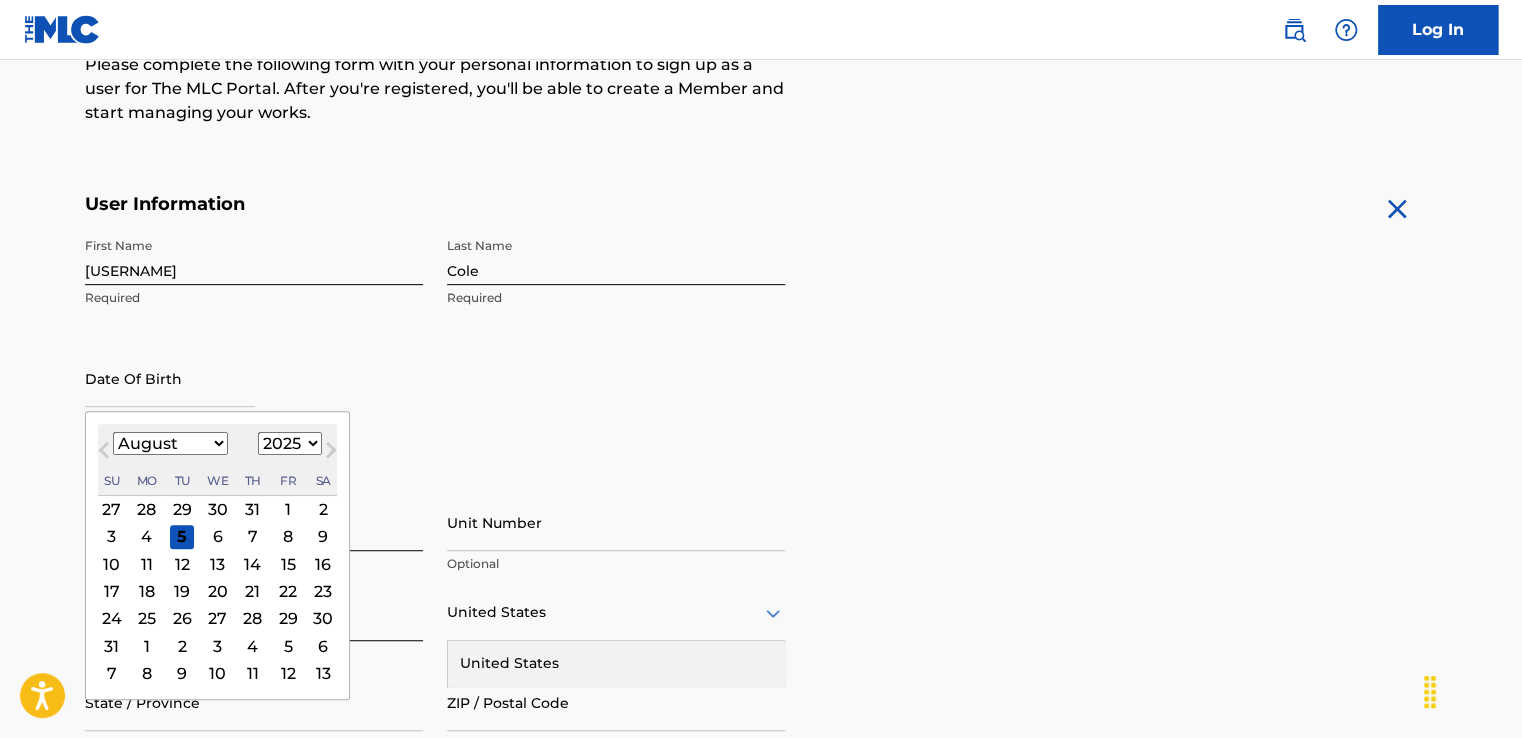 click at bounding box center [170, 378] 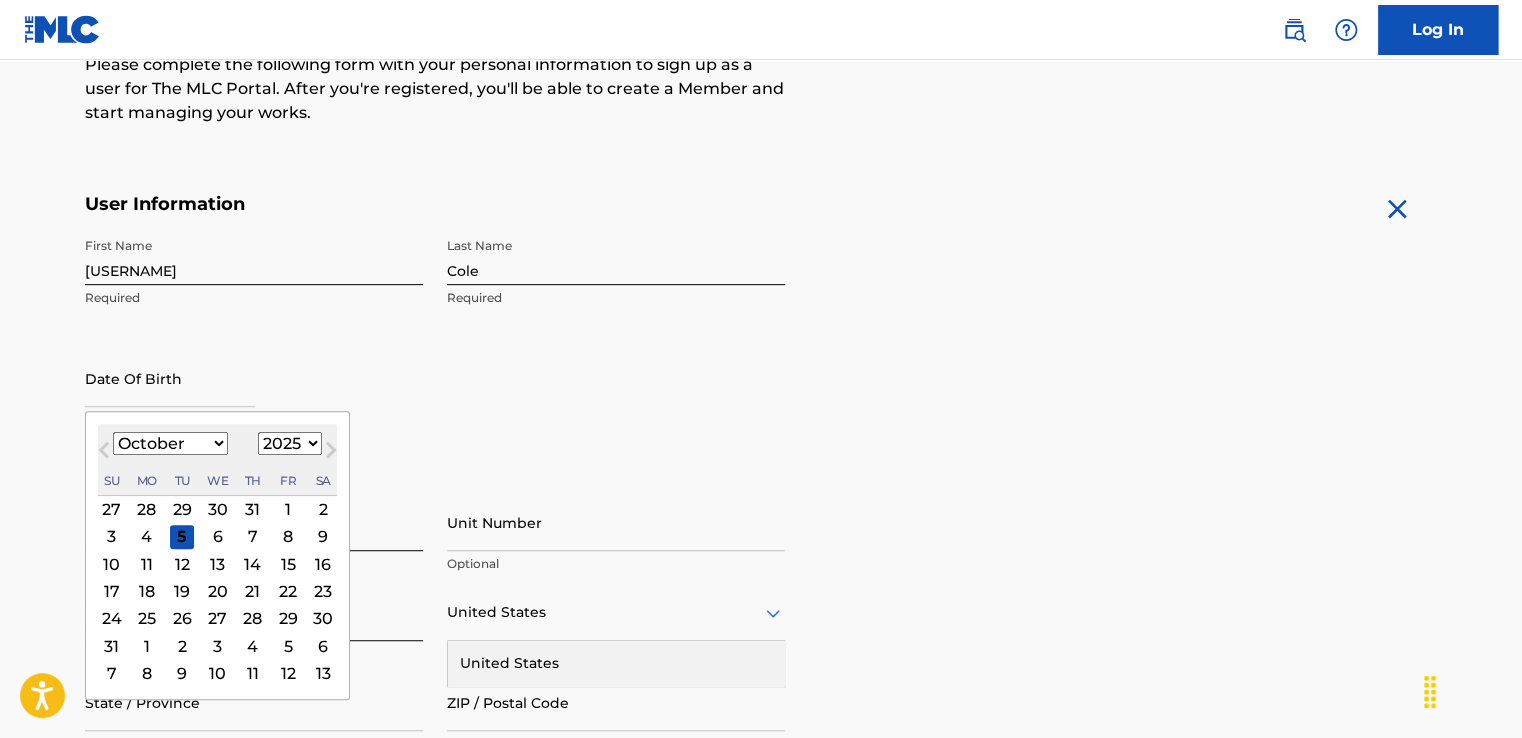 click on "January February March April May June July August September October November December" at bounding box center (170, 443) 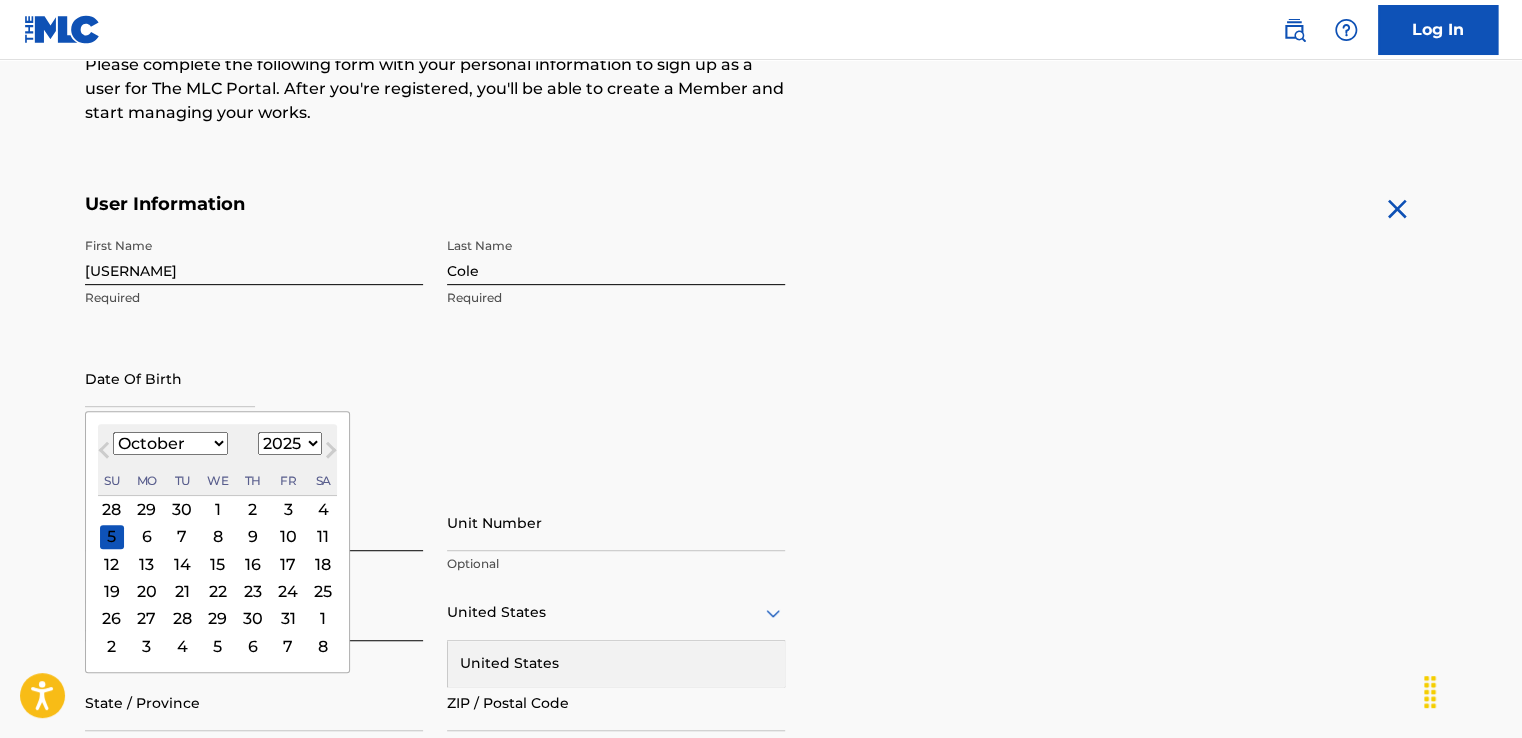 drag, startPoint x: 208, startPoint y: 362, endPoint x: 376, endPoint y: 421, distance: 178.05898 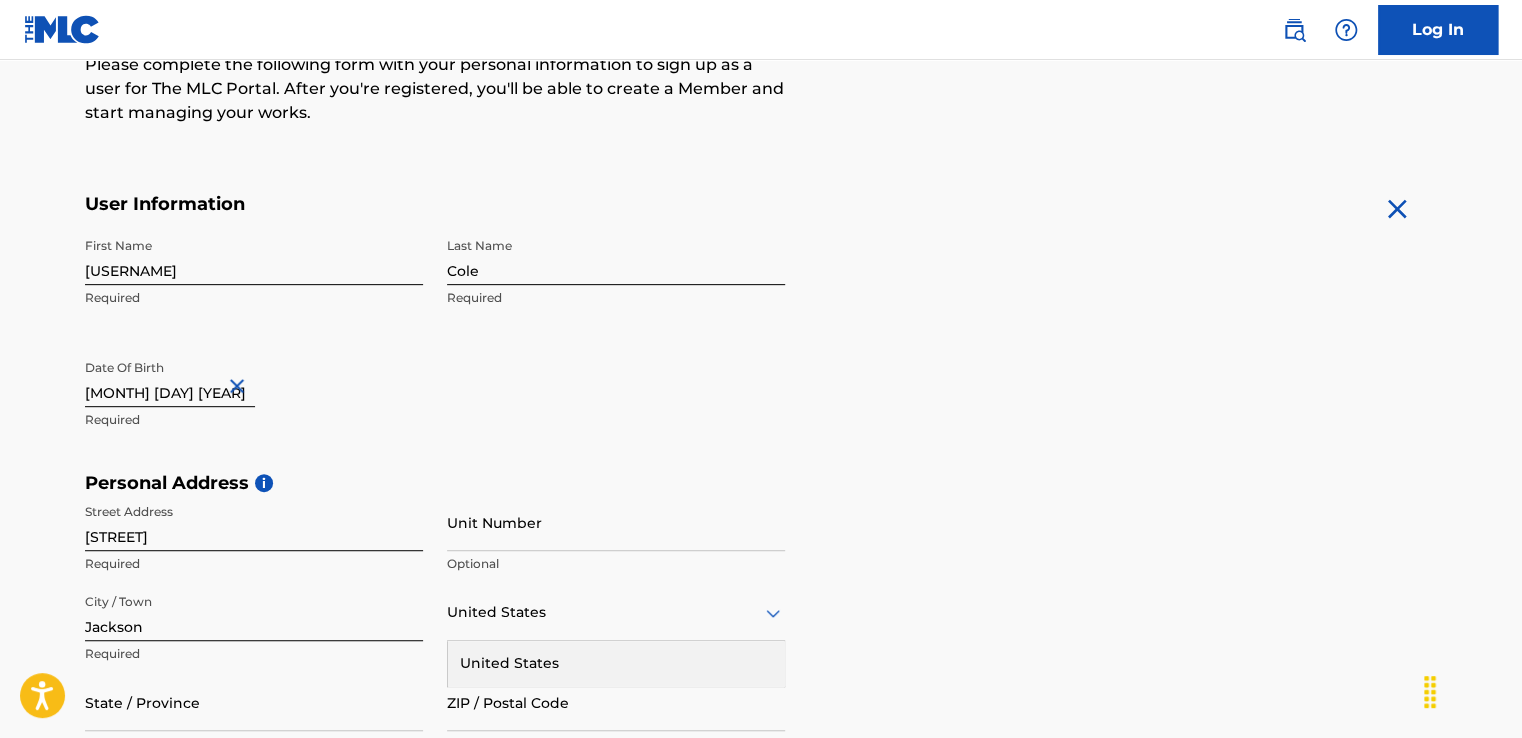 type on "October 8 2003" 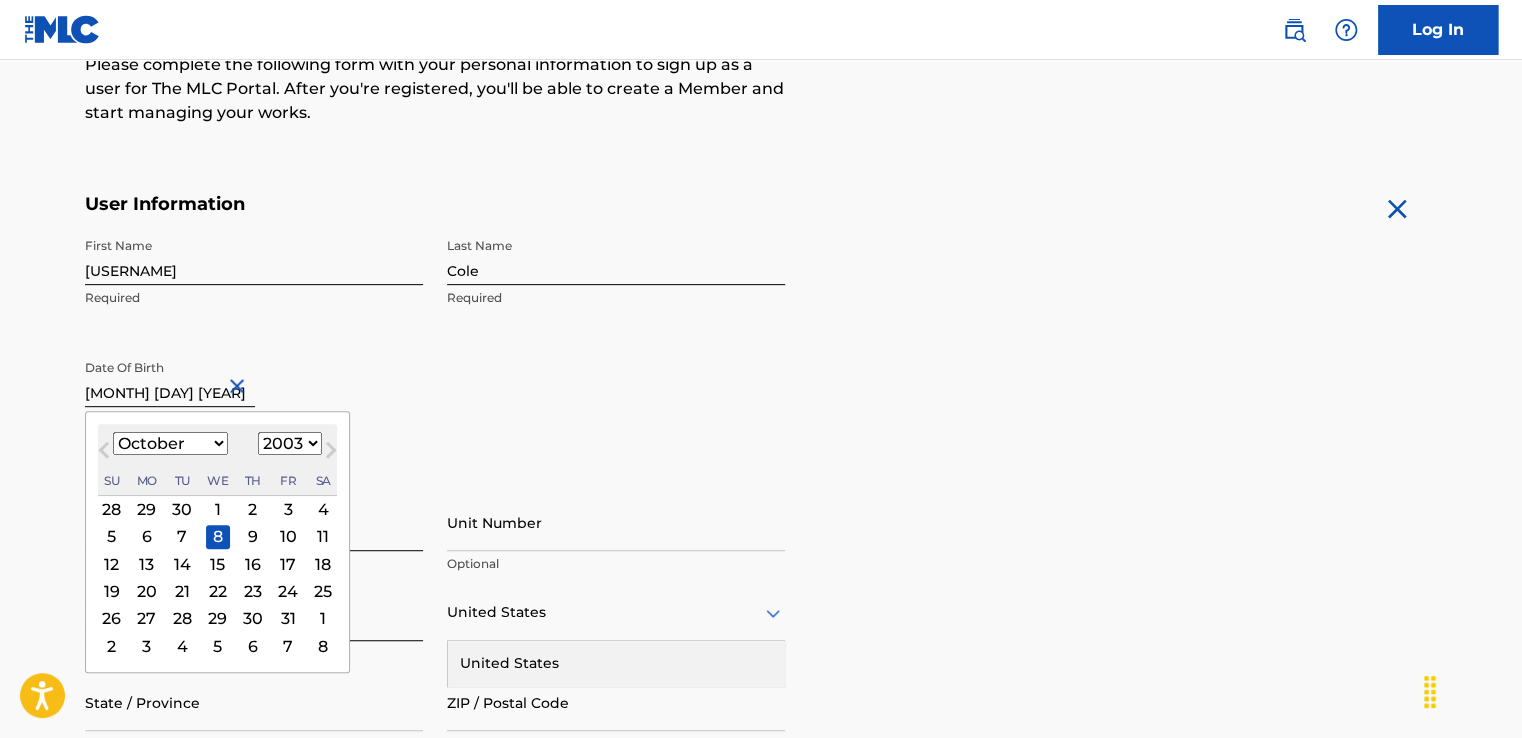 type 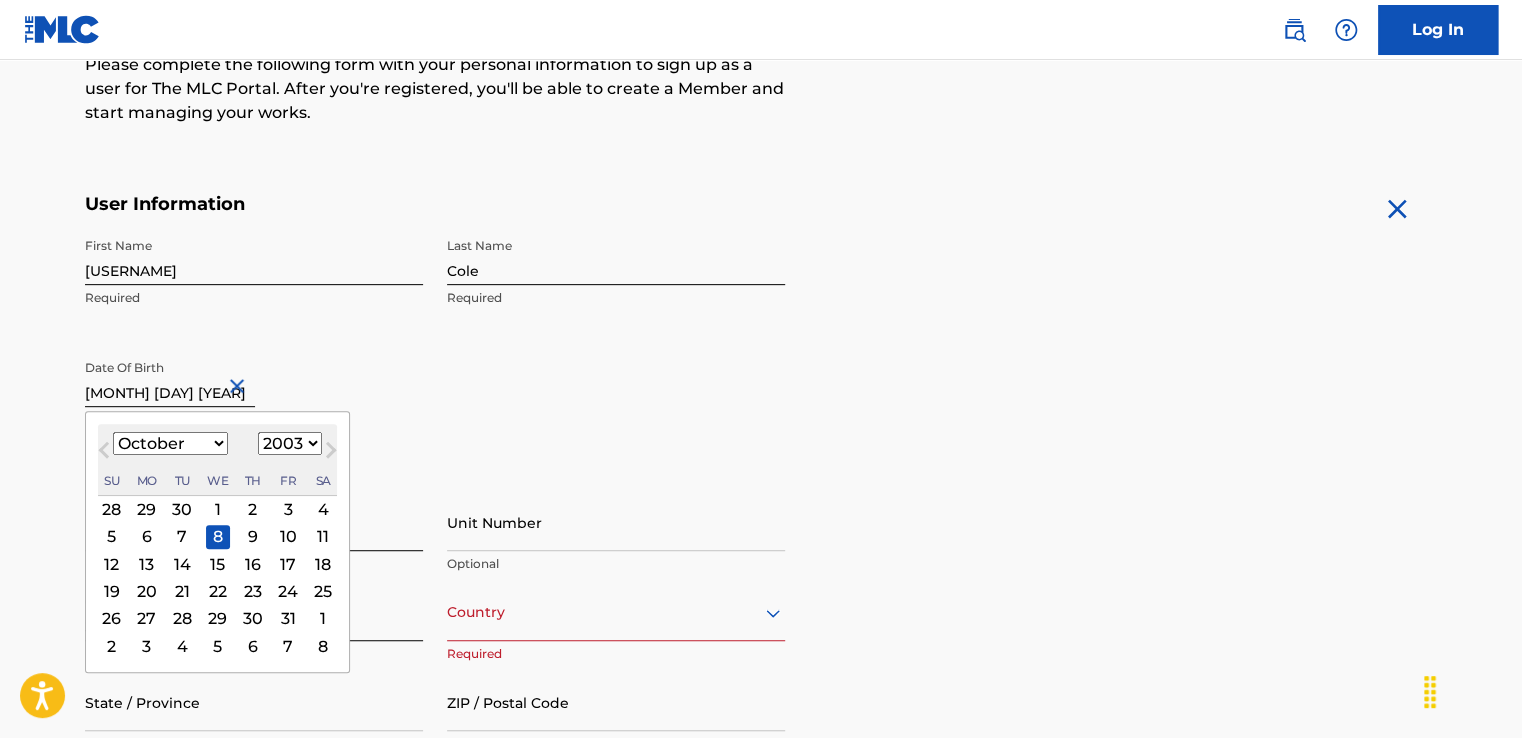 click on "8" at bounding box center [218, 537] 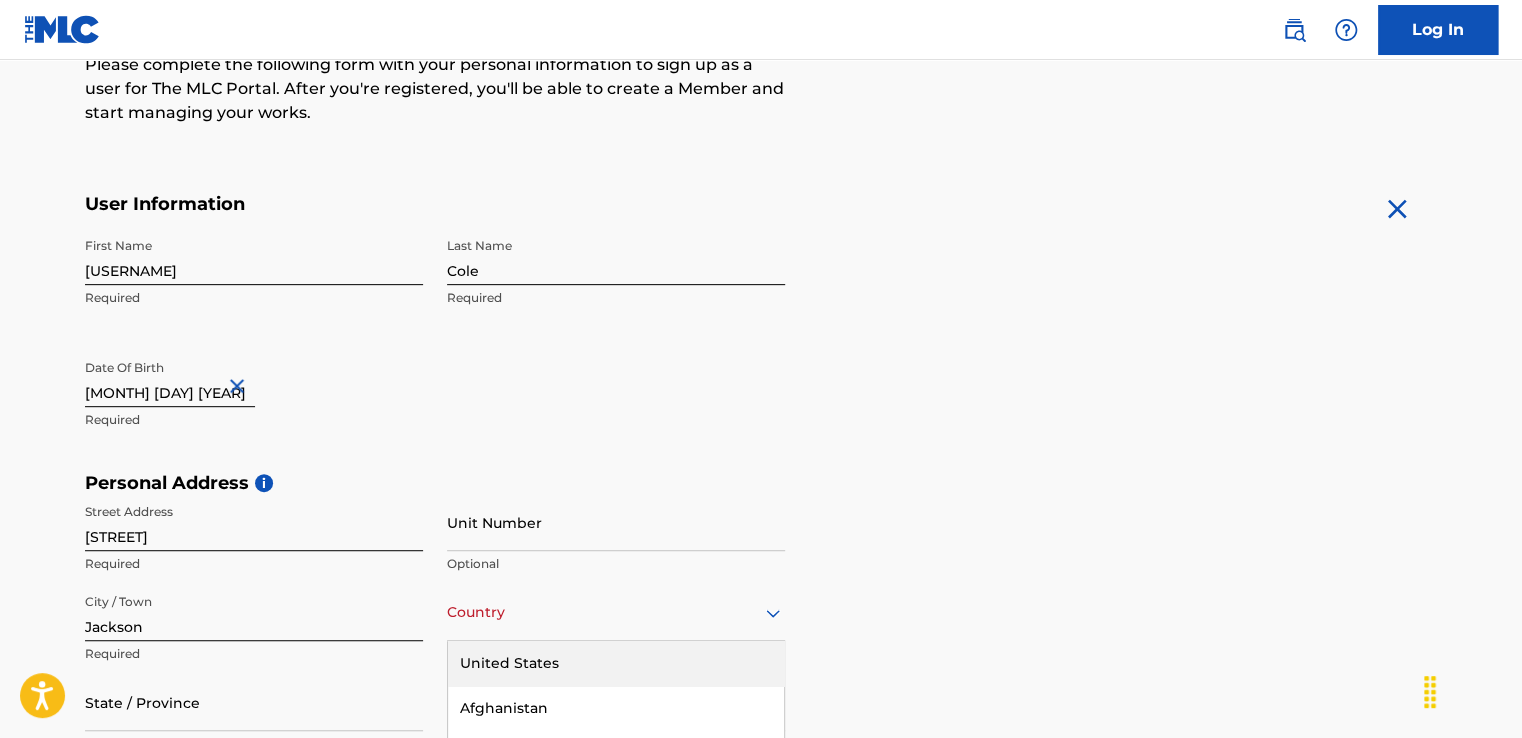 scroll, scrollTop: 480, scrollLeft: 0, axis: vertical 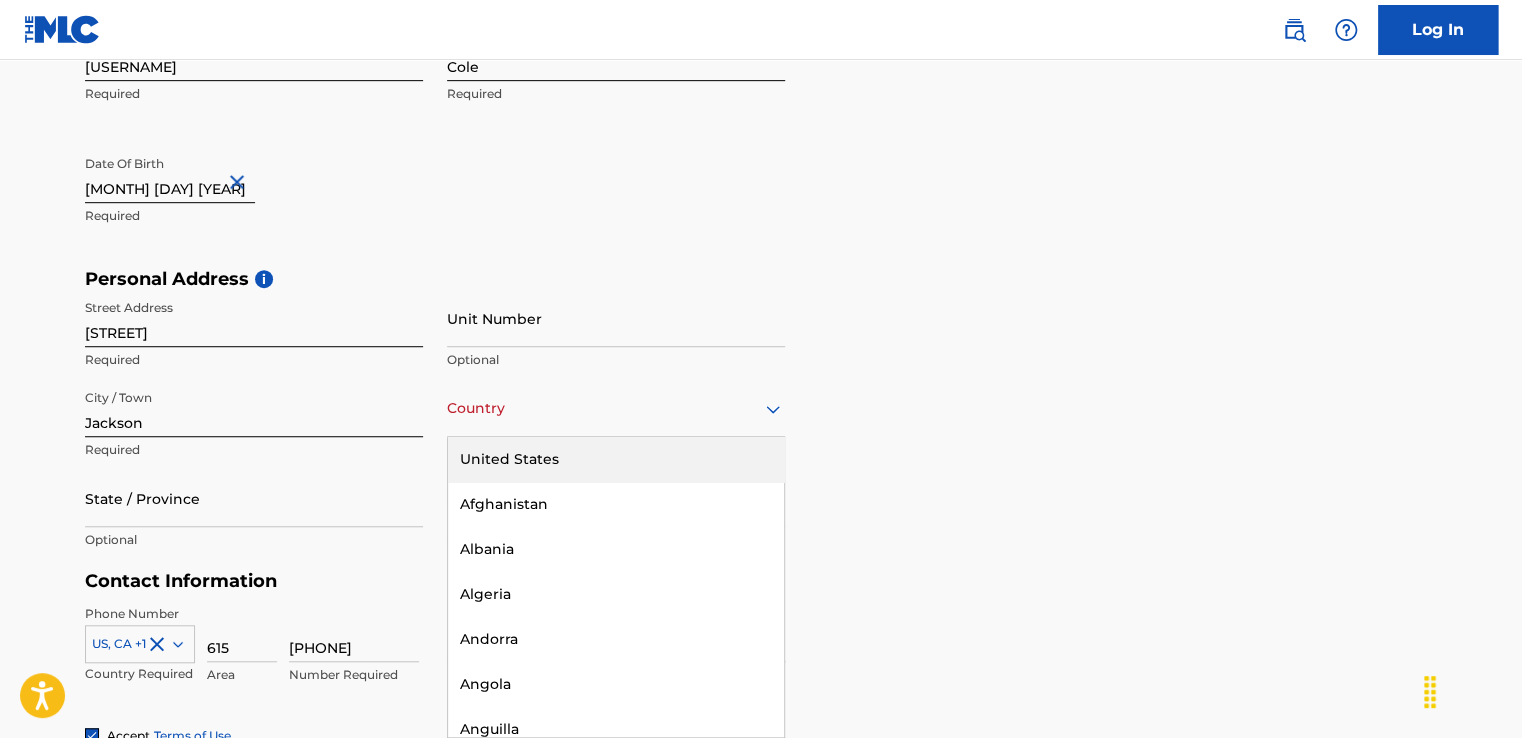 click on "223 results available. Use Up and Down to choose options, press Enter to select the currently focused option, press Escape to exit the menu, press Tab to select the option and exit the menu. Country United States Afghanistan Albania Algeria Andorra Angola Anguilla Antigua and Barbuda Argentina Armenia Aruba Australia Austria Azerbaijan Bahamas Bahrain Bangladesh Barbados Belarus Belgium Belize Benin Bermuda Bhutan Bolivia Bosnia and Herzegovina Botswana Brazil Brunei Darussalam Bulgaria Burkina Faso Burundi Cambodia Cameroon Canada Cape Verde Cayman Islands Central African Republic Chad Chile China Colombia Comoros Congo Congo, the Democratic Republic of the Cook Islands Costa Rica Cote D'Ivoire Croatia Cuba Cyprus Czech Republic Denmark Djibouti Dominica Dominican Republic Ecuador Egypt El Salvador Equatorial Guinea Eritrea Estonia Ethiopia Falkland Islands (Malvinas) Faroe Islands Fiji Finland France French Guiana French Polynesia Gabon Gambia Georgia Germany Ghana Gibraltar Greece Greenland Grenada Guinea" at bounding box center (616, 408) 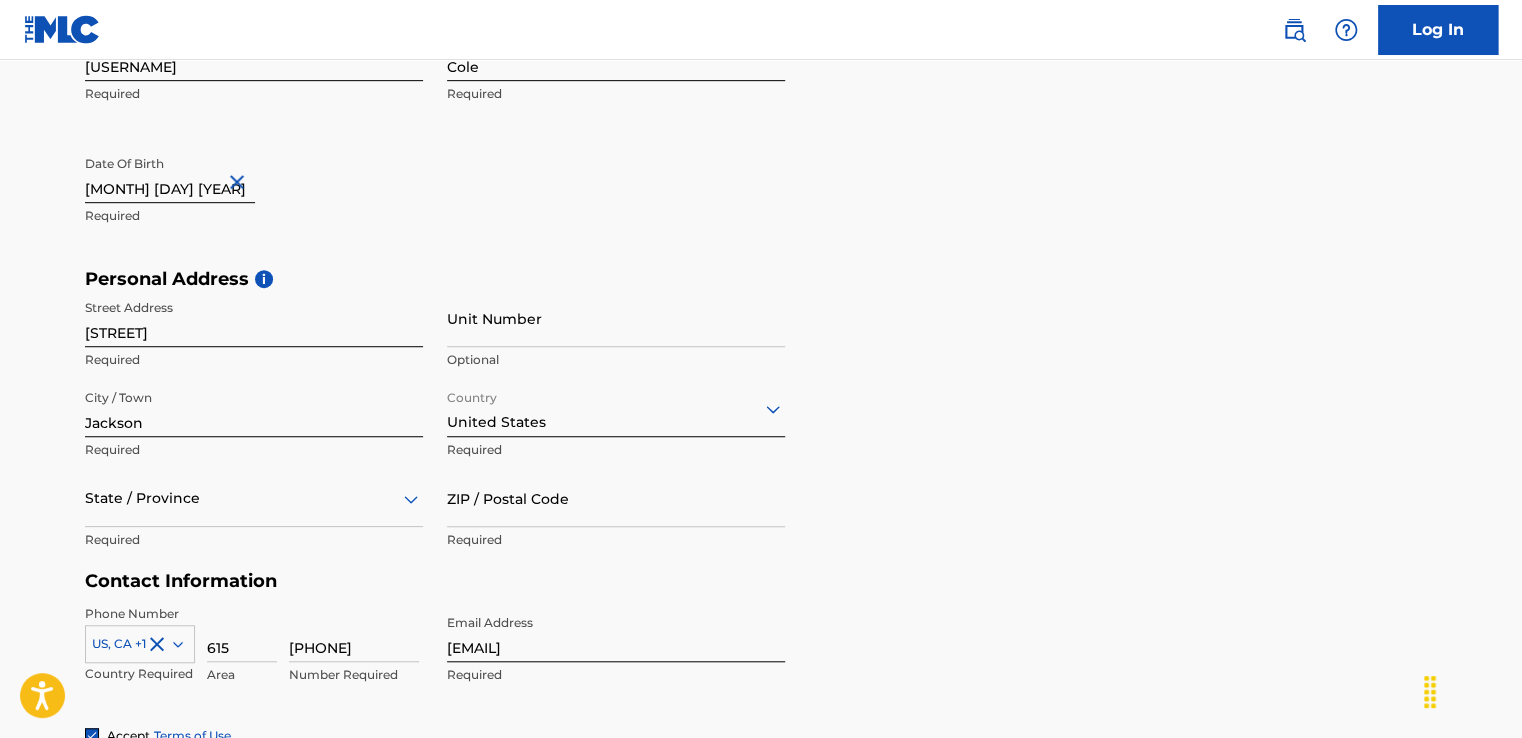 click on "ZIP / Postal Code" at bounding box center [616, 498] 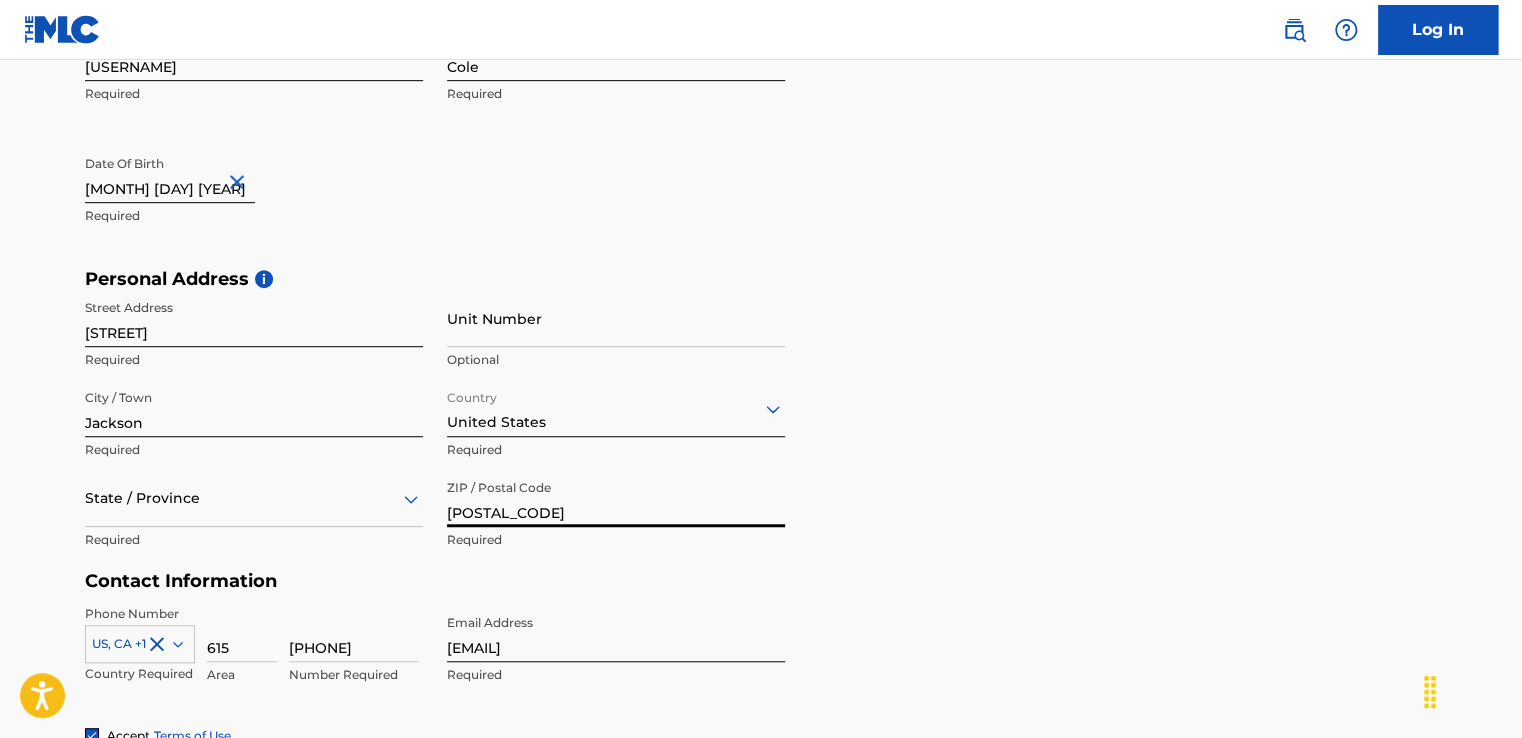 type on "38301" 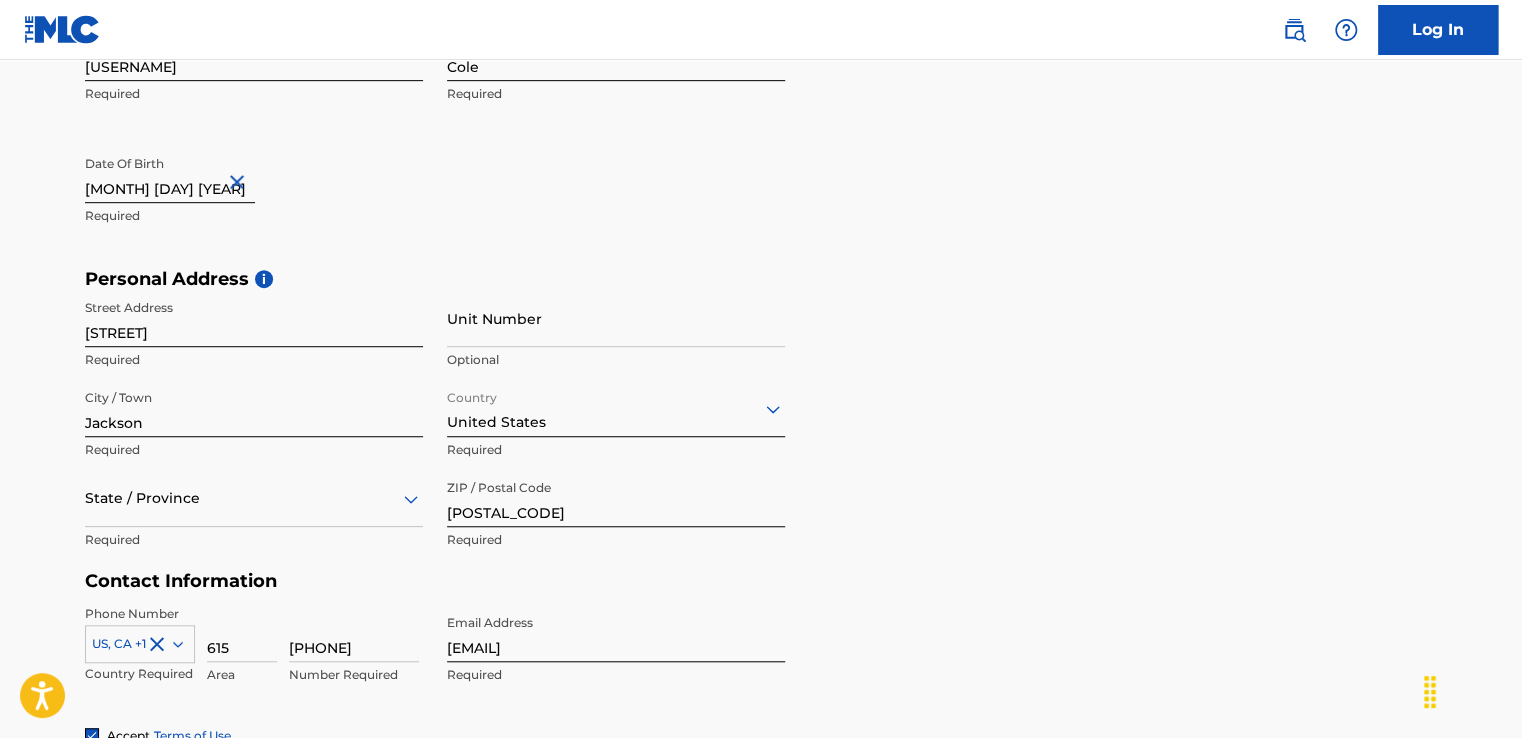 click on "The MLC uses identity verification before a user is registered to comply with Know Your Customer (KYC) regulations. KYC is required to establish the legitimacy of a user's identity and helps to prevent the creation and use of fraudulent accounts. Sign up for The MLC Portal Please complete the following form with your personal information to sign up as a user for The MLC Portal. After you're registered, you'll be able to create a Member and start managing your works. User Information First Name Jaylan Required Last Name Cole Required Date Of Birth October 8 2003 Required Personal Address i Street Address 2366 Steam Mill Ferry Rd Required Unit Number Optional City / Town Jackson Required Country United States Required State / Province Required ZIP / Postal Code 38301 Required Contact Information Phone Number US, CA +1 Country Required 615 Area 4758764 Number Required Email Address Colejaylan0@gmail.com Required Accept Terms of Use Accept Privacy Policy Enroll in marketing communications Sign up" at bounding box center (761, 284) 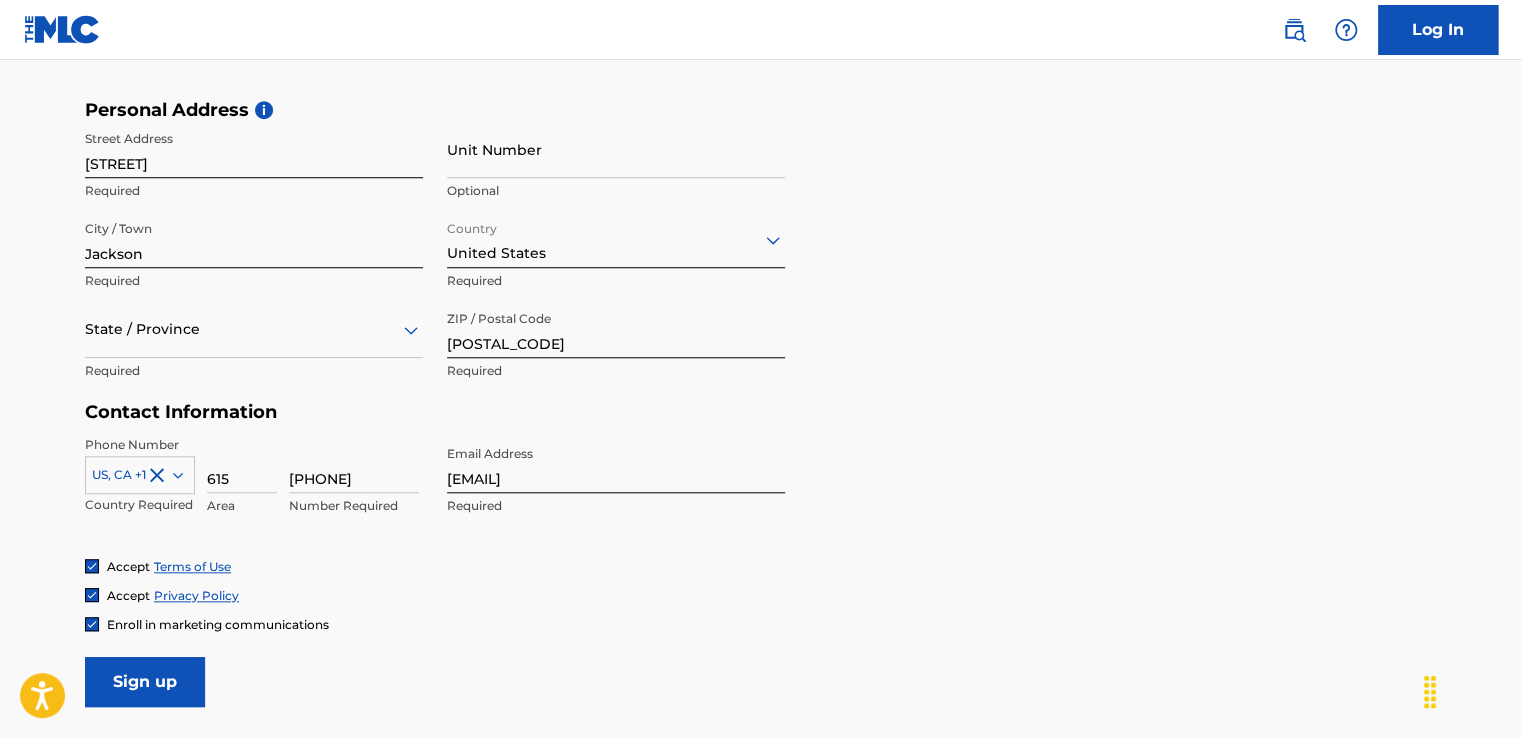 scroll, scrollTop: 647, scrollLeft: 0, axis: vertical 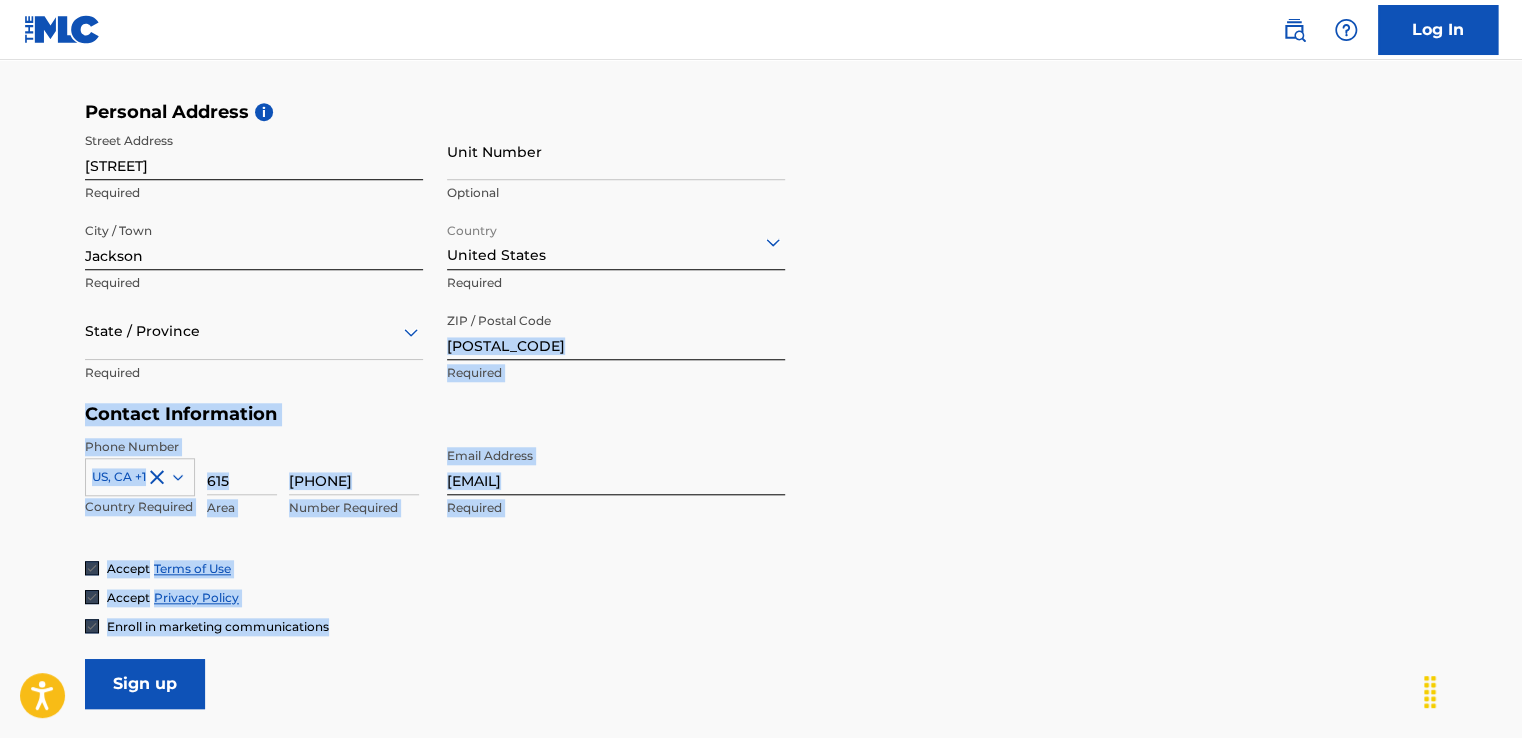 drag, startPoint x: 1506, startPoint y: 619, endPoint x: 1029, endPoint y: 272, distance: 589.8627 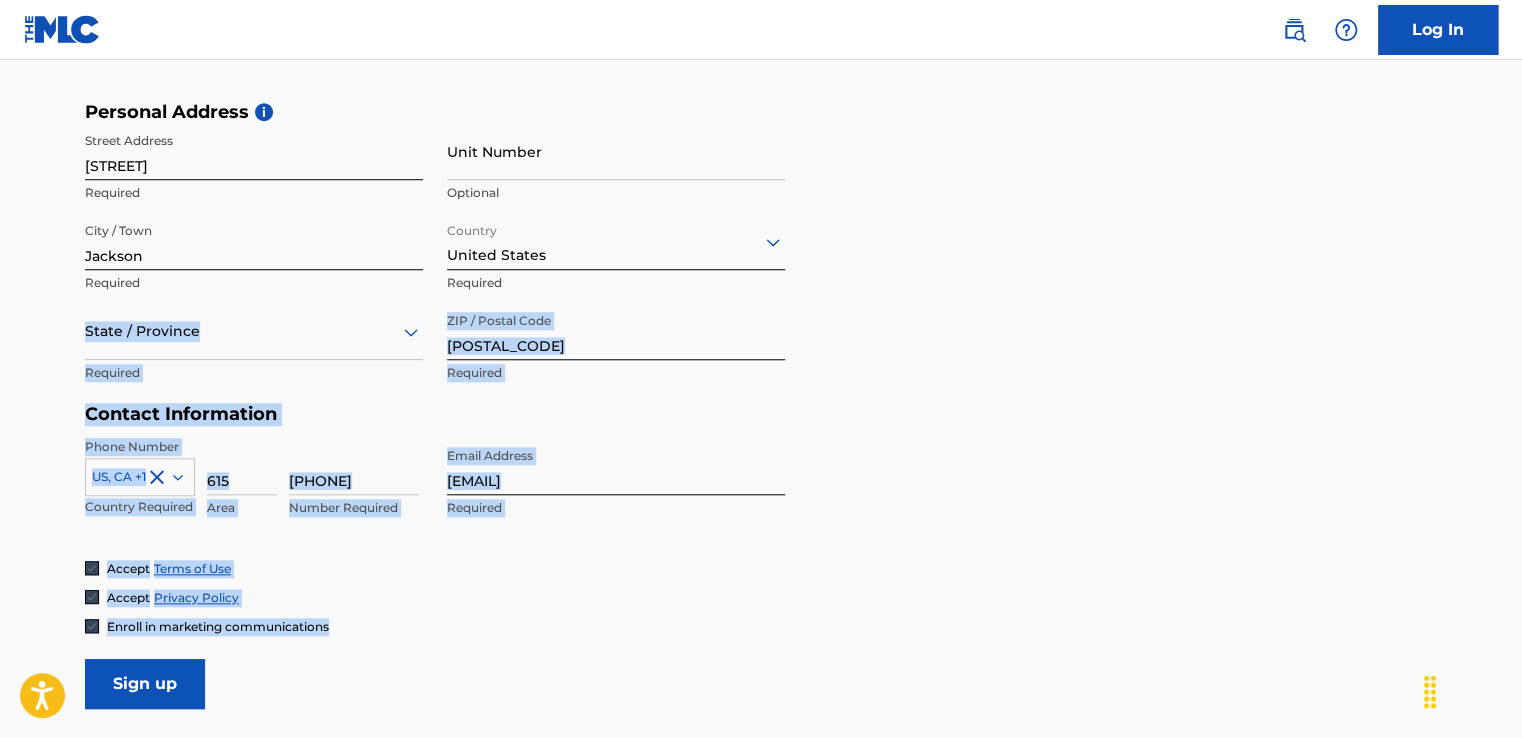 click on "Personal Address i Street Address 2366 Steam Mill Ferry Rd Required Unit Number Optional City / Town Jackson Required Country United States Required State / Province Required ZIP / Postal Code 38301 Required" at bounding box center [761, 252] 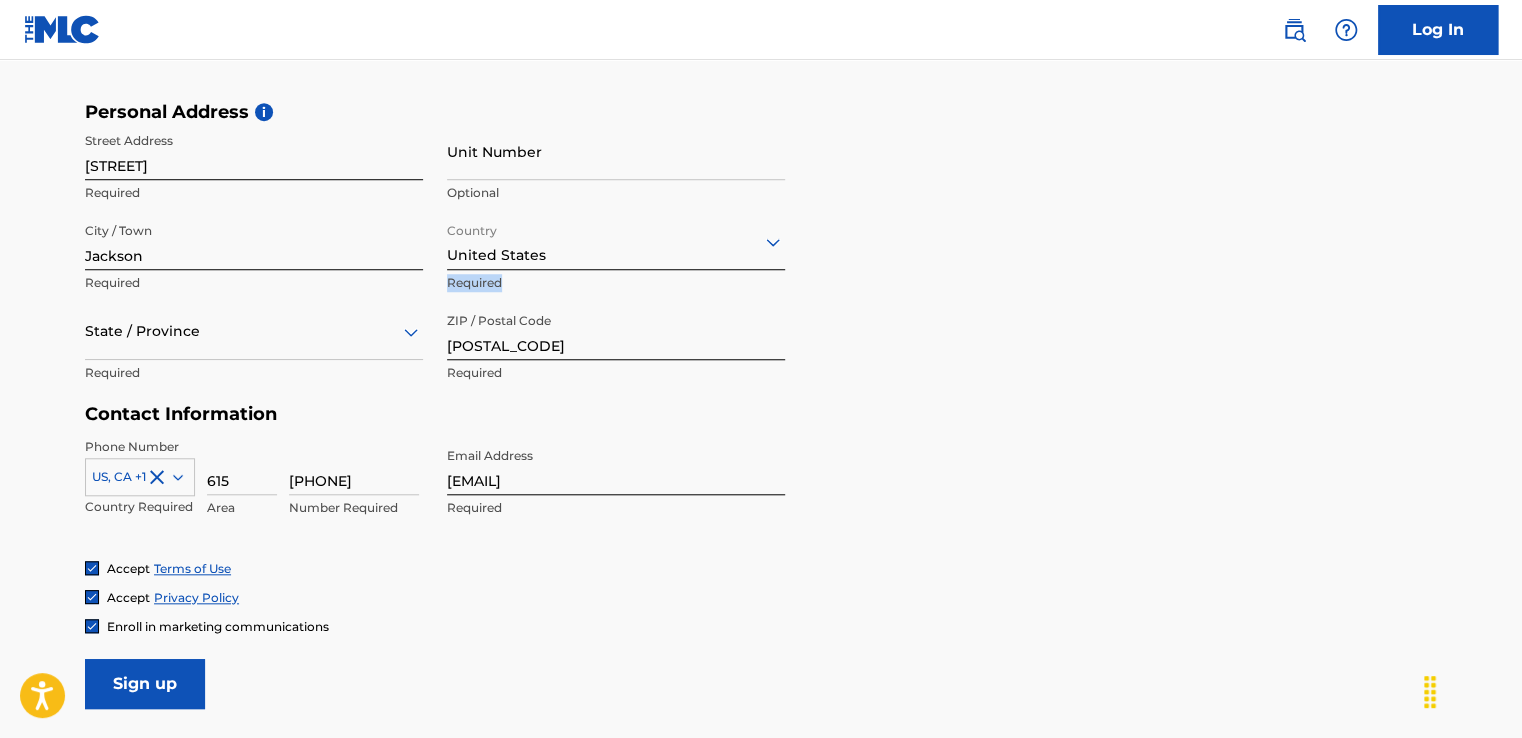 click on "Sign up" at bounding box center [145, 684] 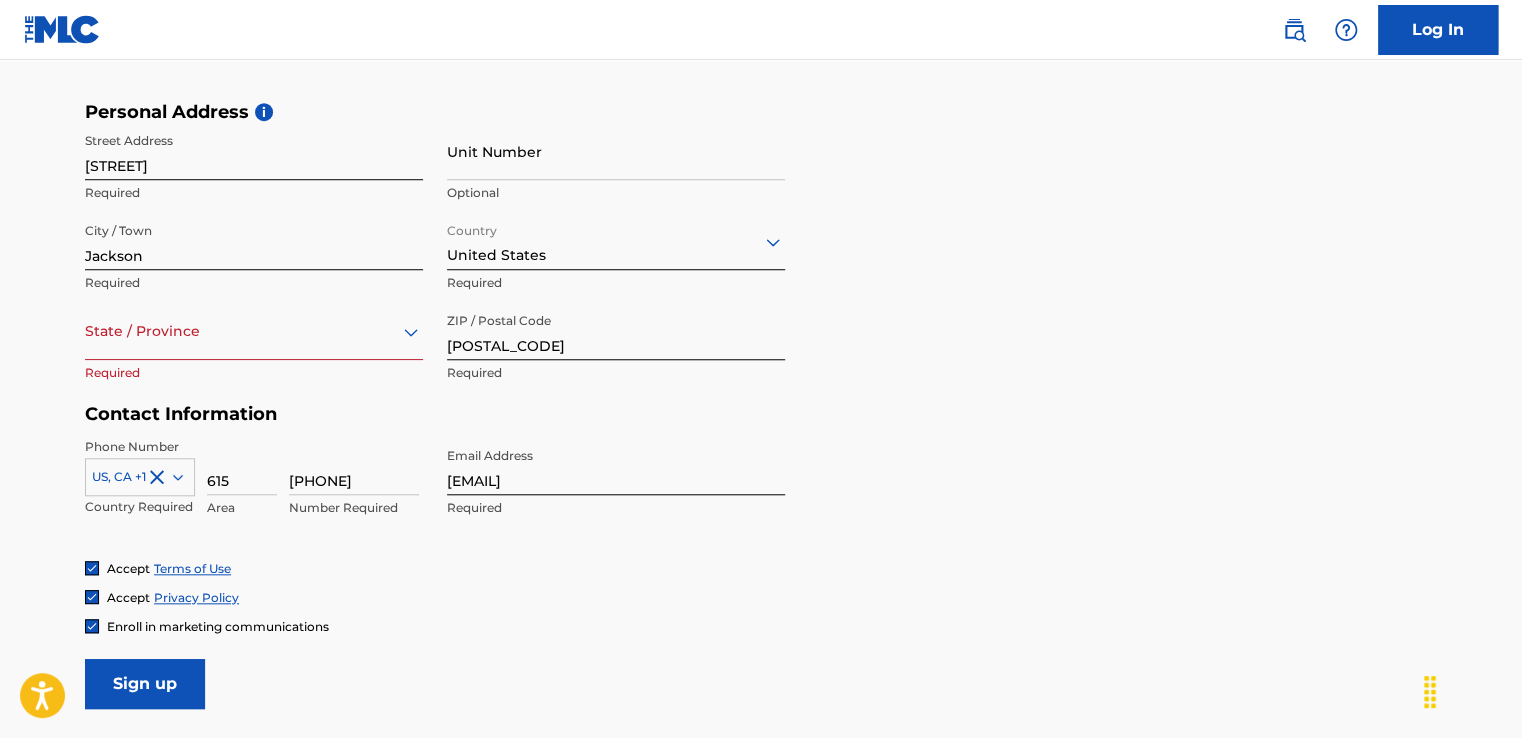 click at bounding box center [254, 331] 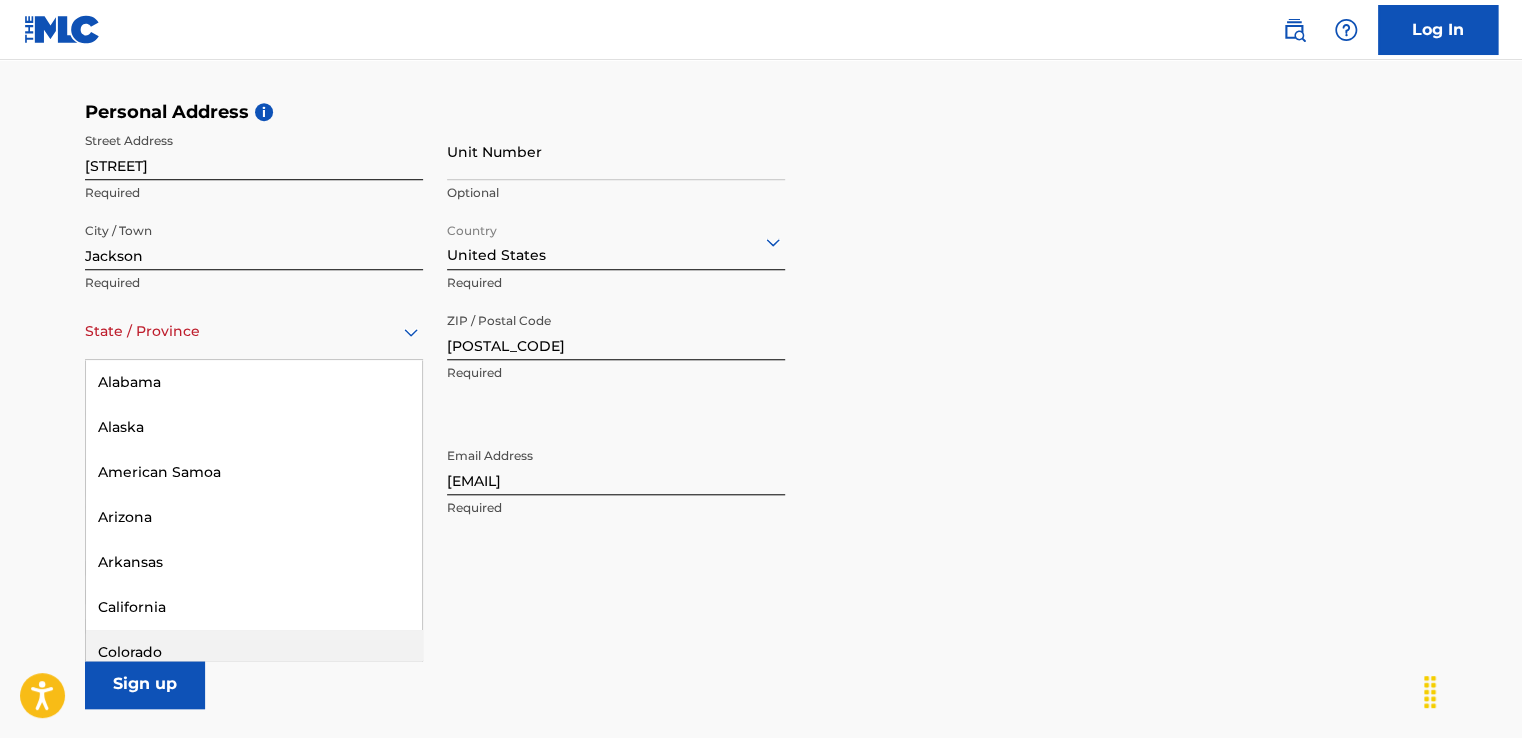 click on "Colorado" at bounding box center (254, 652) 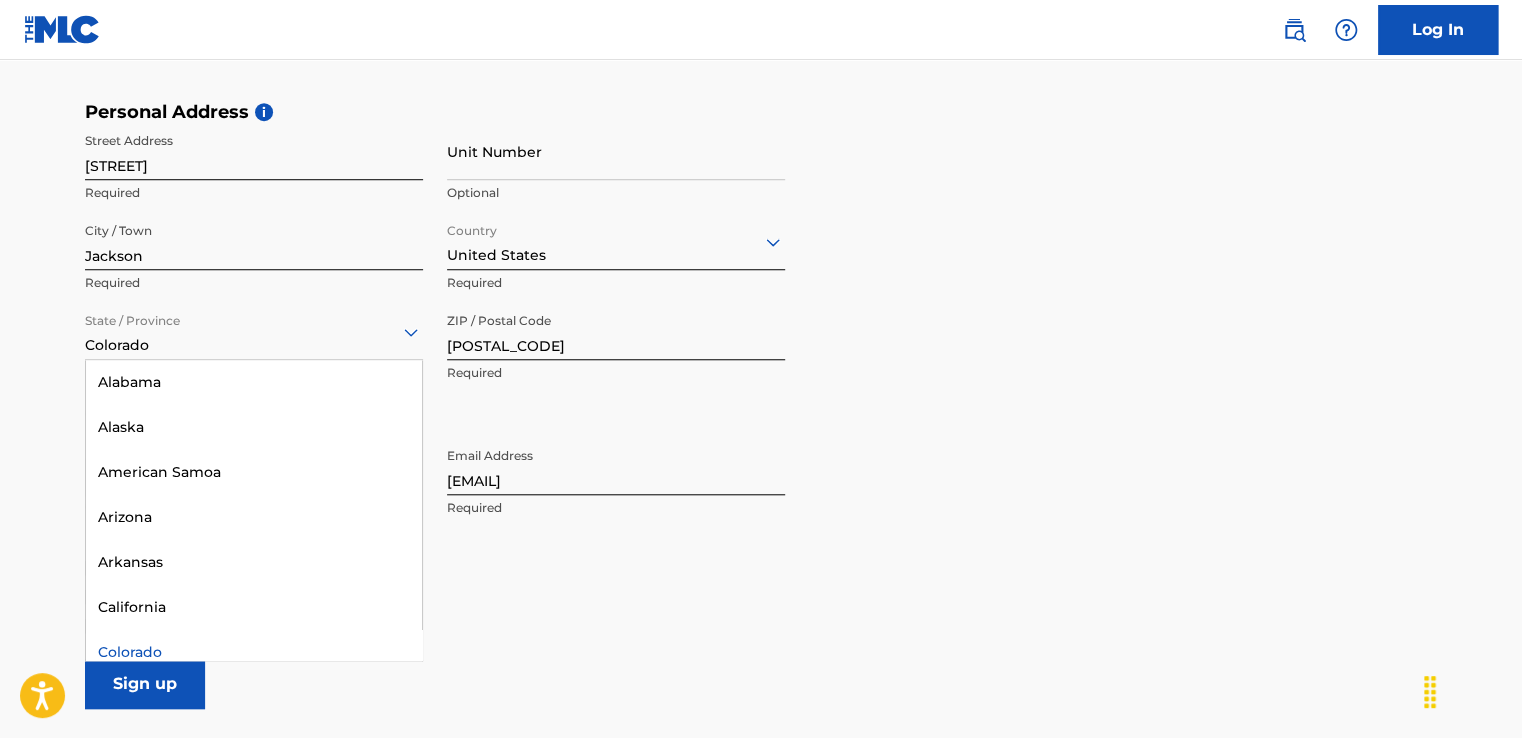 click at bounding box center [254, 331] 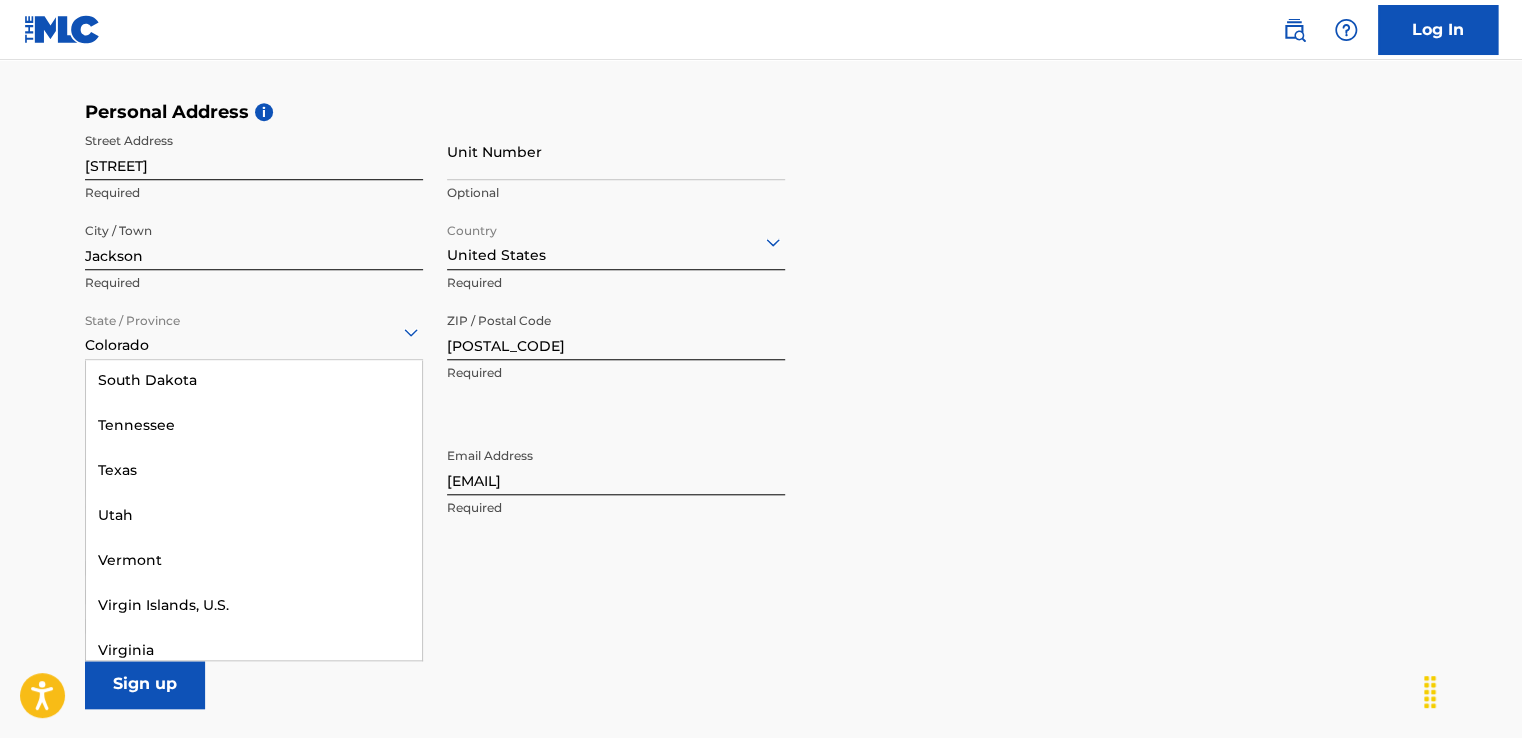 scroll, scrollTop: 2048, scrollLeft: 0, axis: vertical 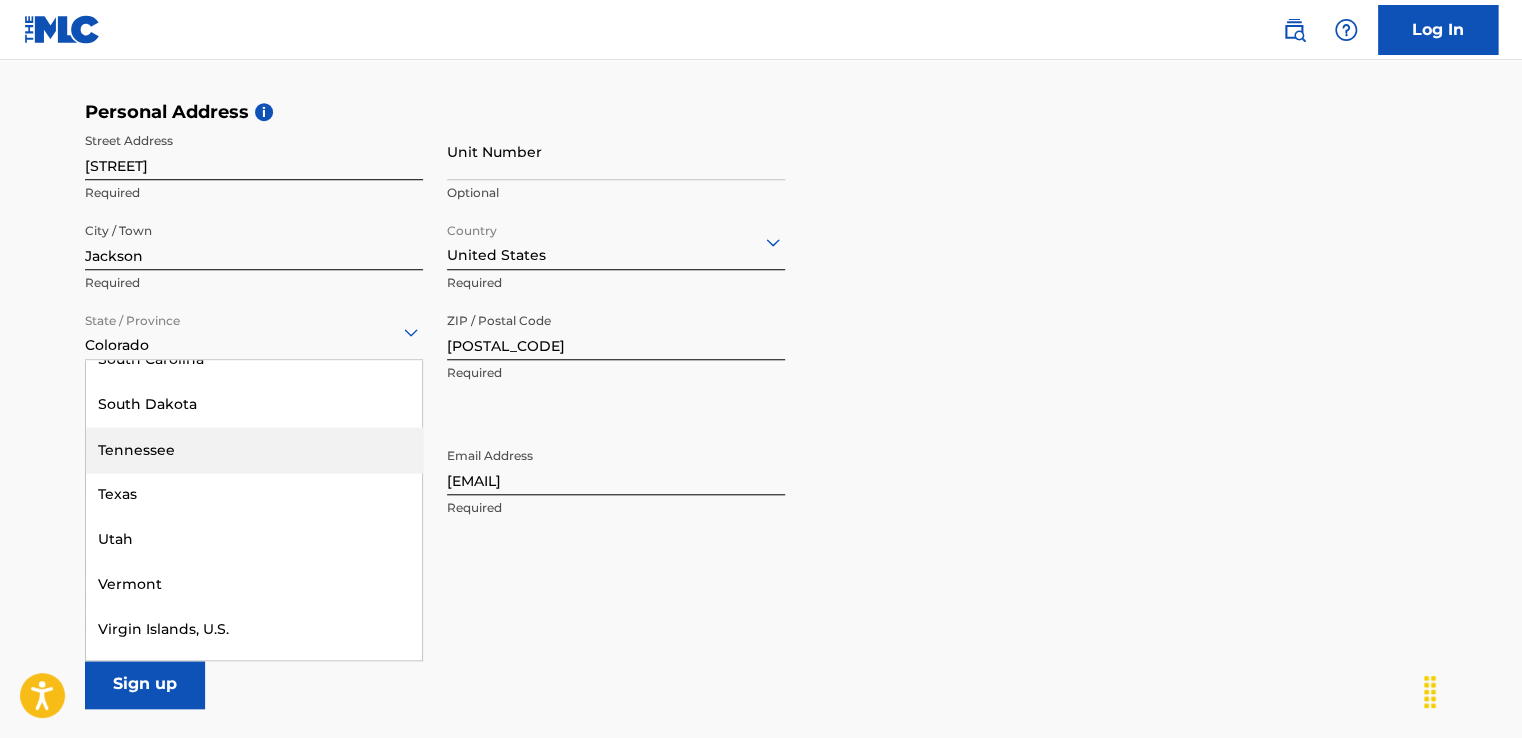 click on "Tennessee" at bounding box center [254, 449] 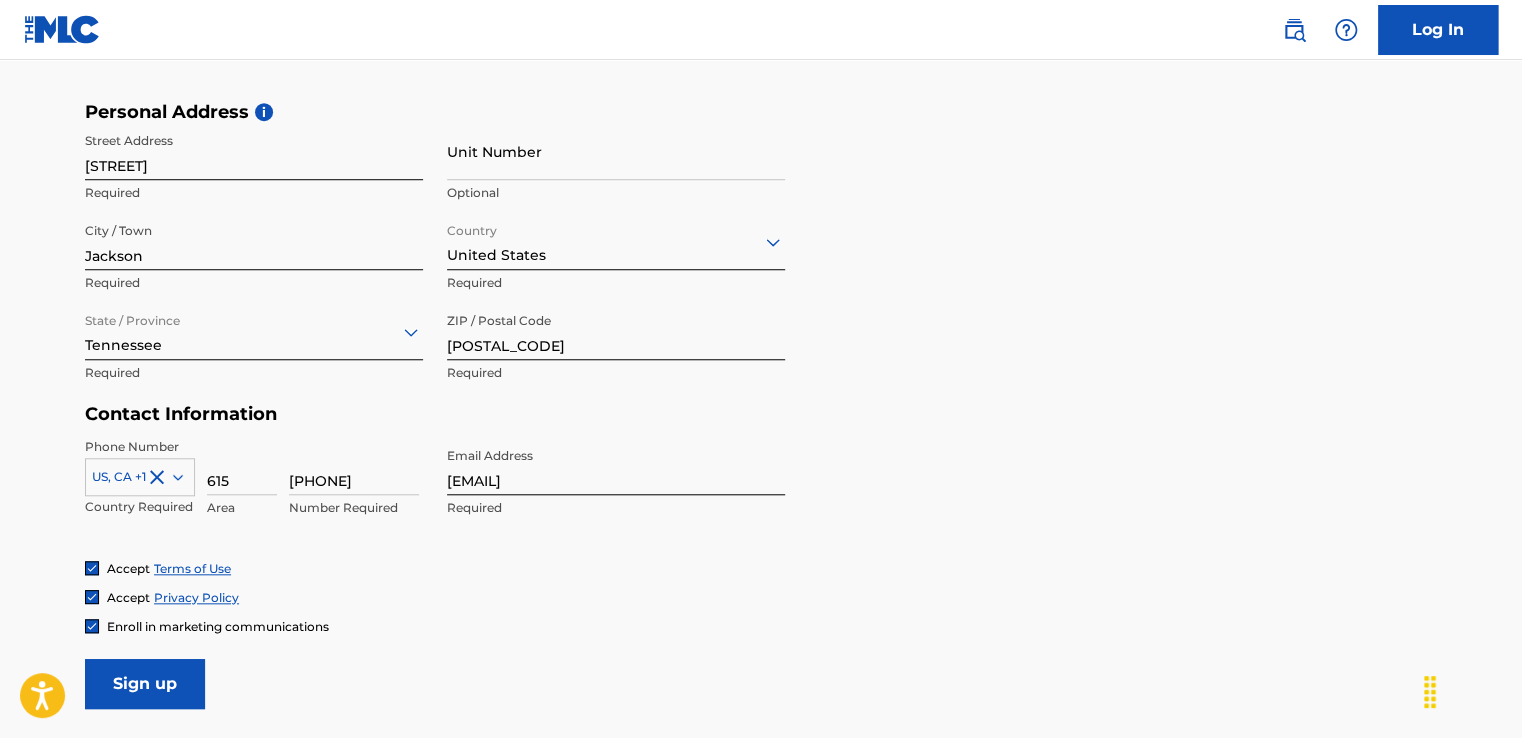 click on "Sign up" at bounding box center (145, 684) 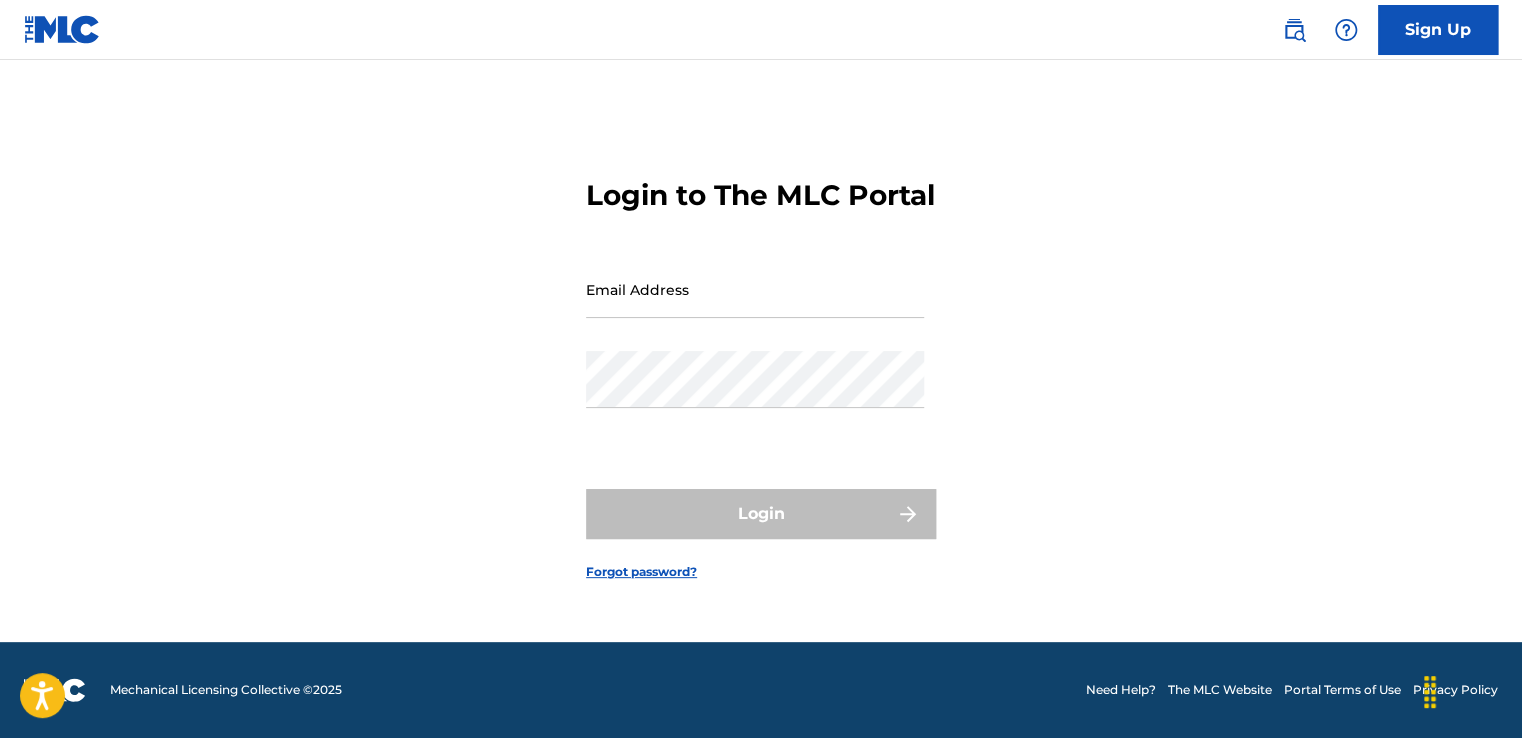 scroll, scrollTop: 0, scrollLeft: 0, axis: both 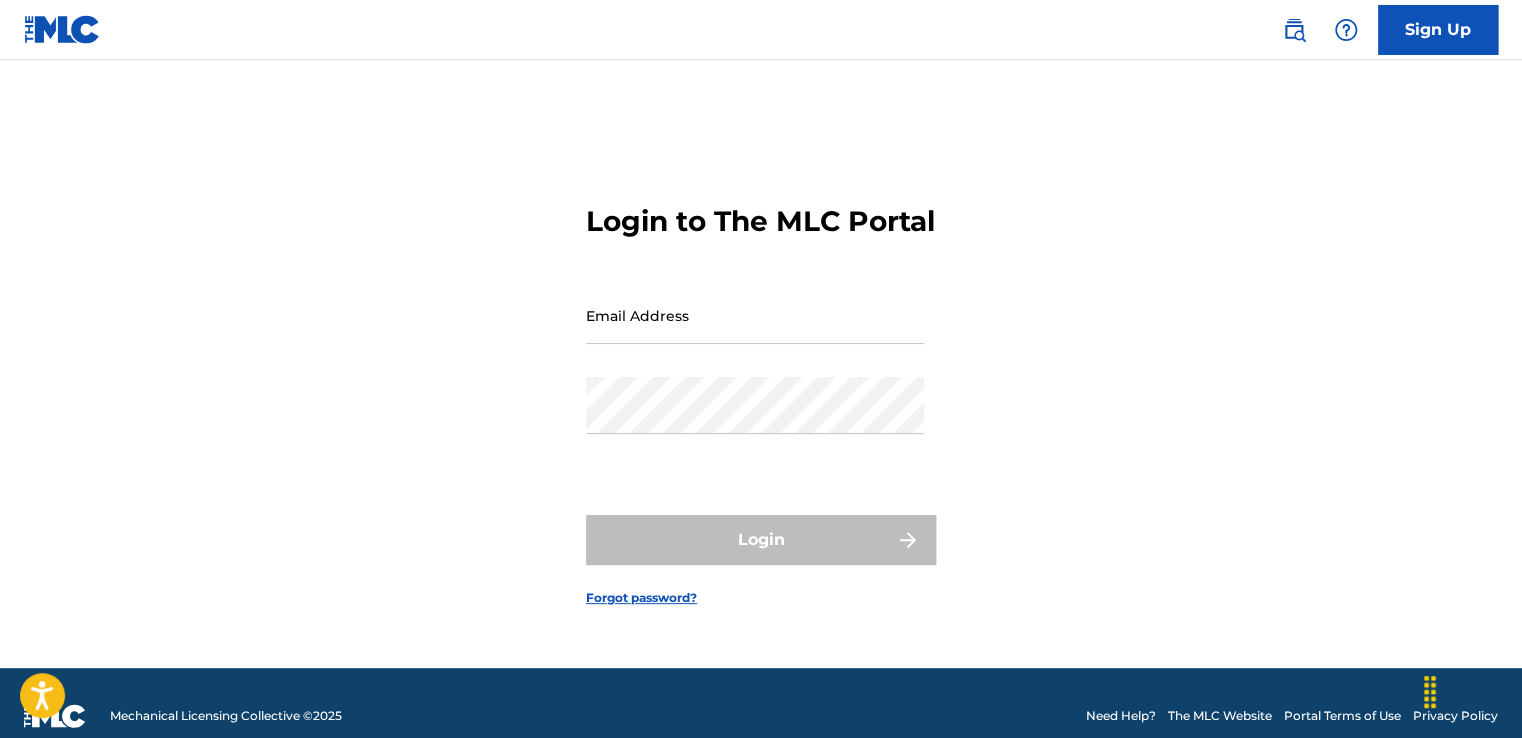 type on "[EMAIL]" 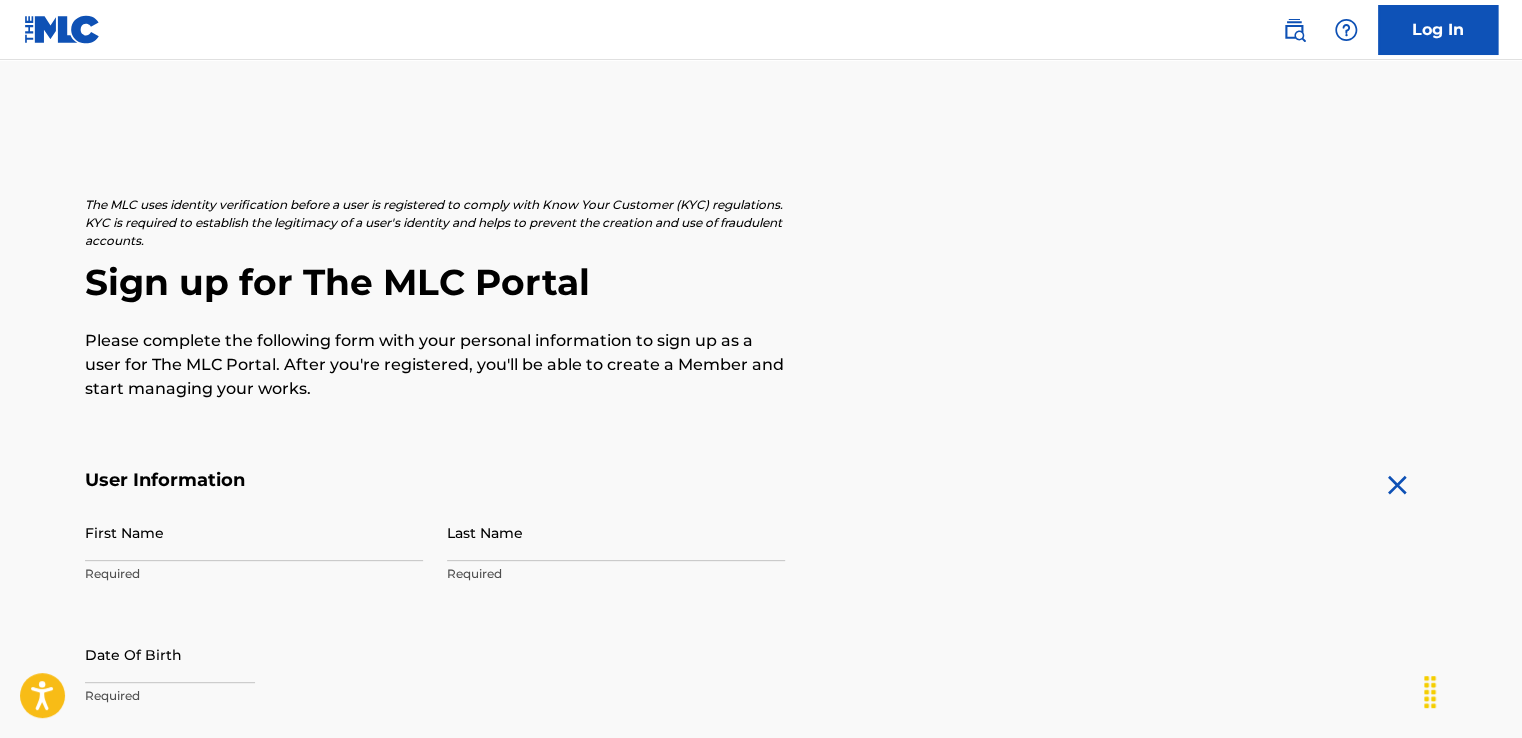 scroll, scrollTop: 647, scrollLeft: 0, axis: vertical 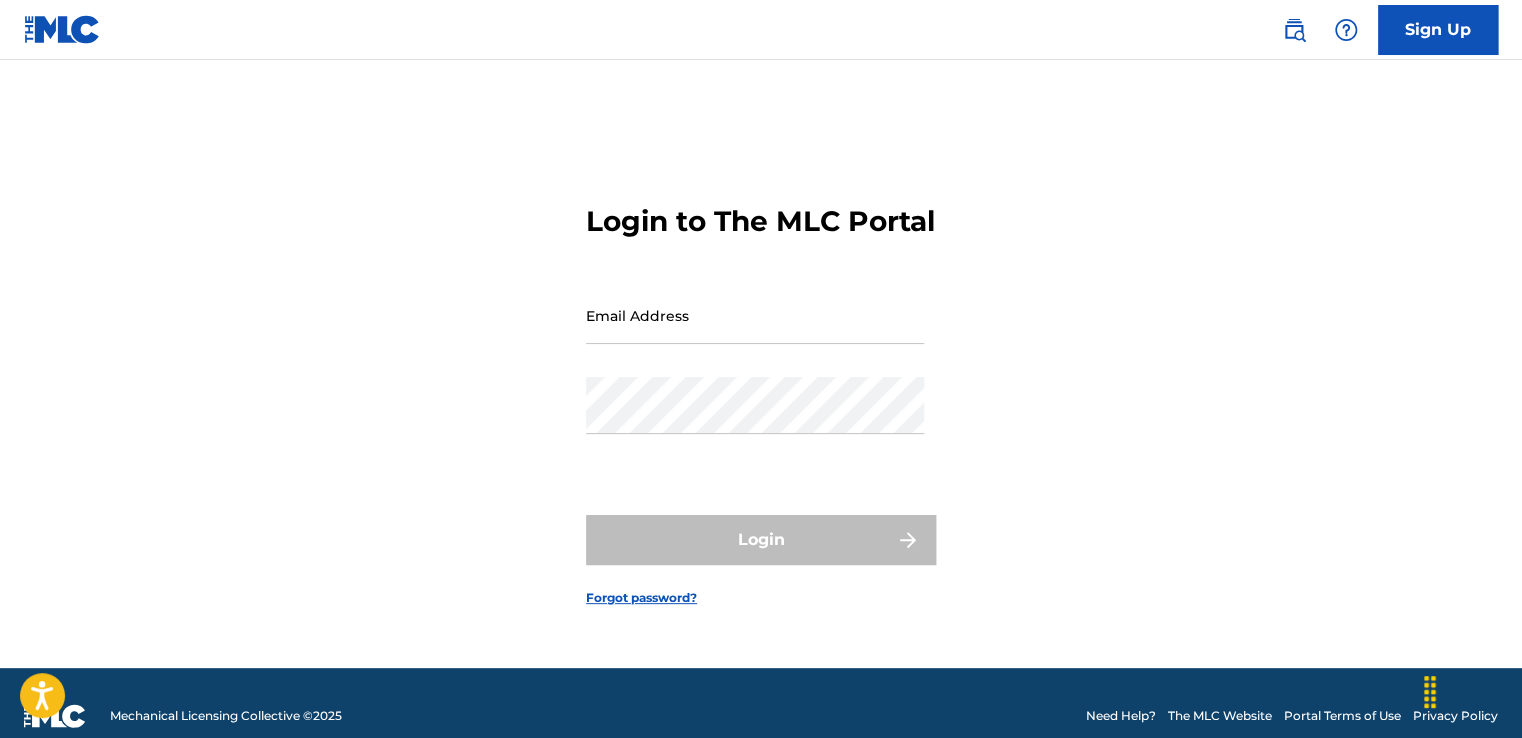 type on "[EMAIL]" 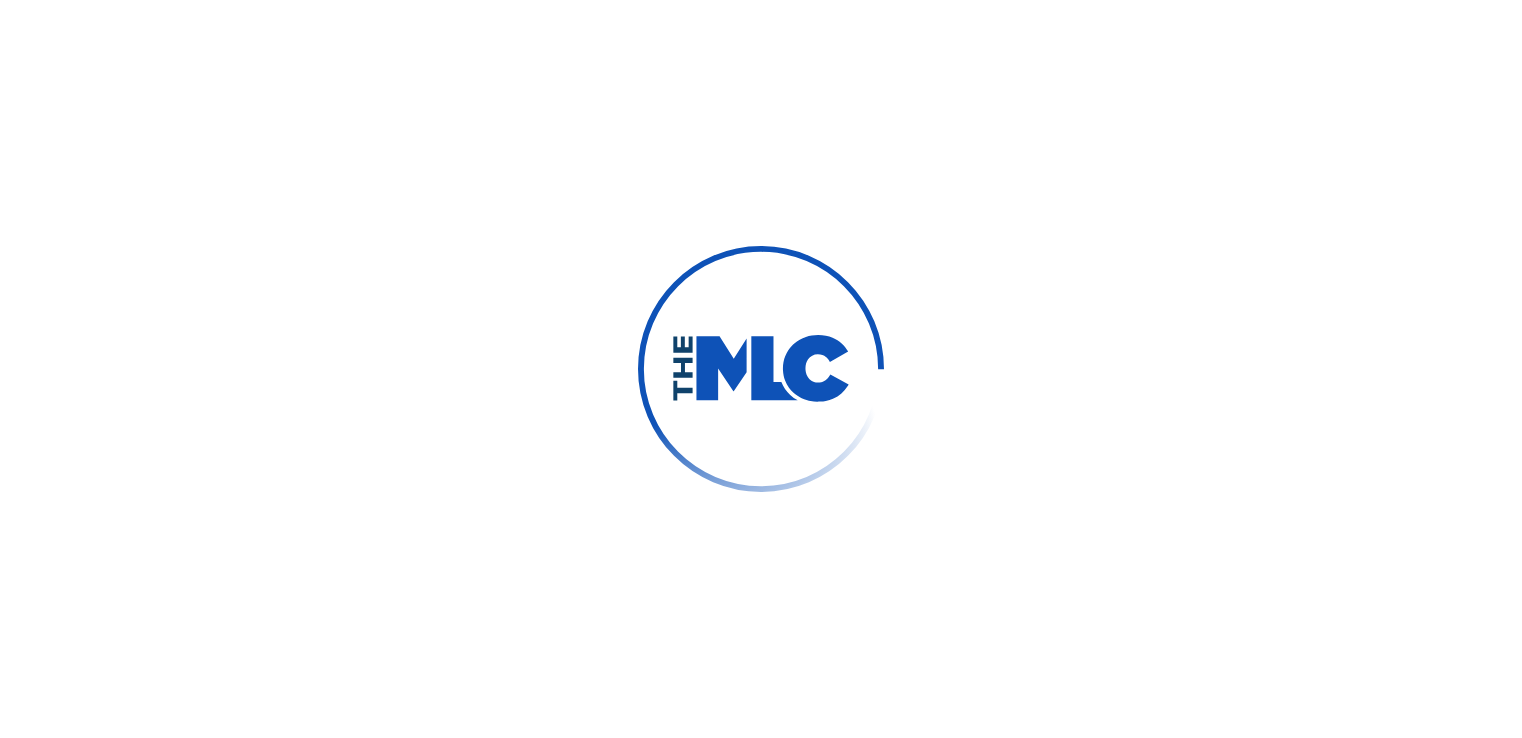 scroll, scrollTop: 0, scrollLeft: 0, axis: both 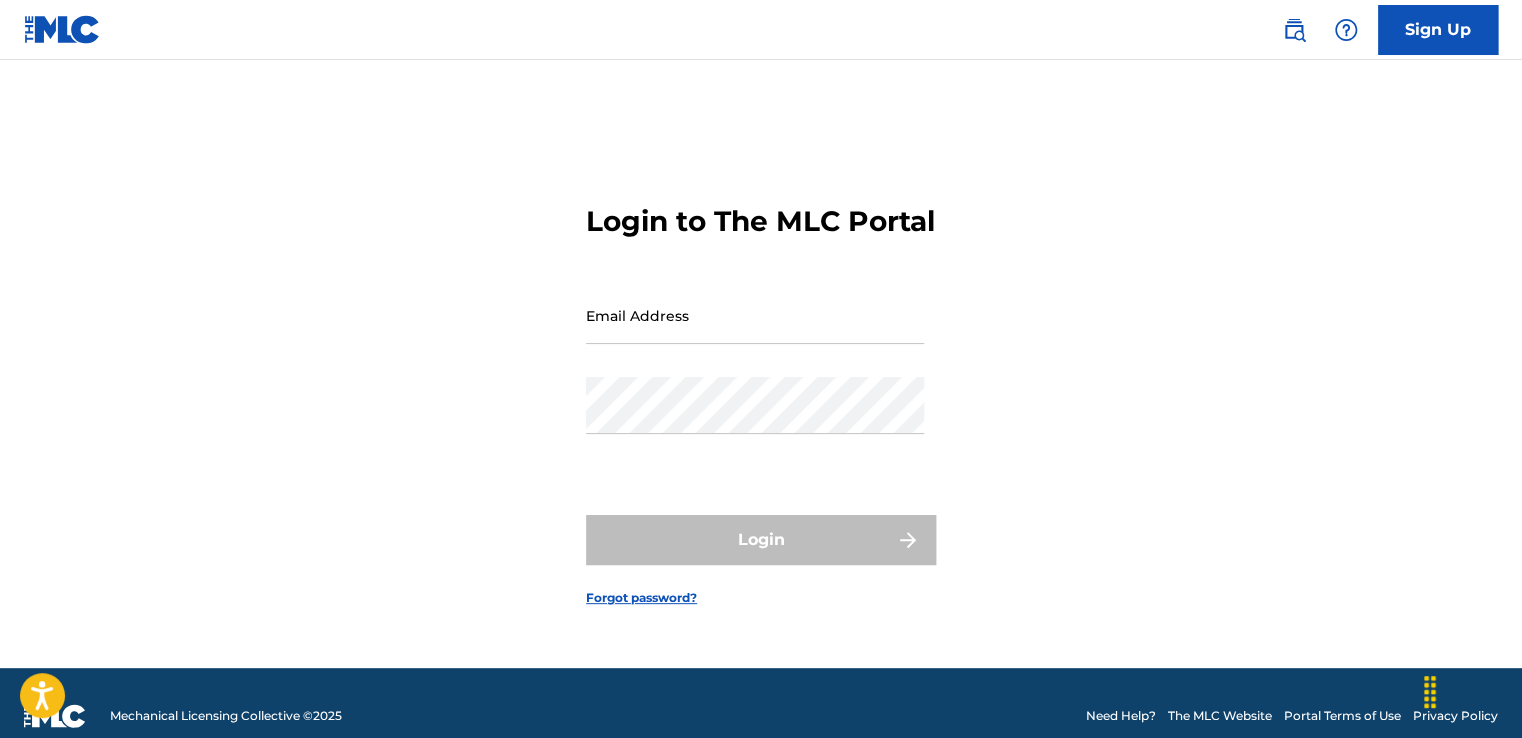 type on "[EMAIL]" 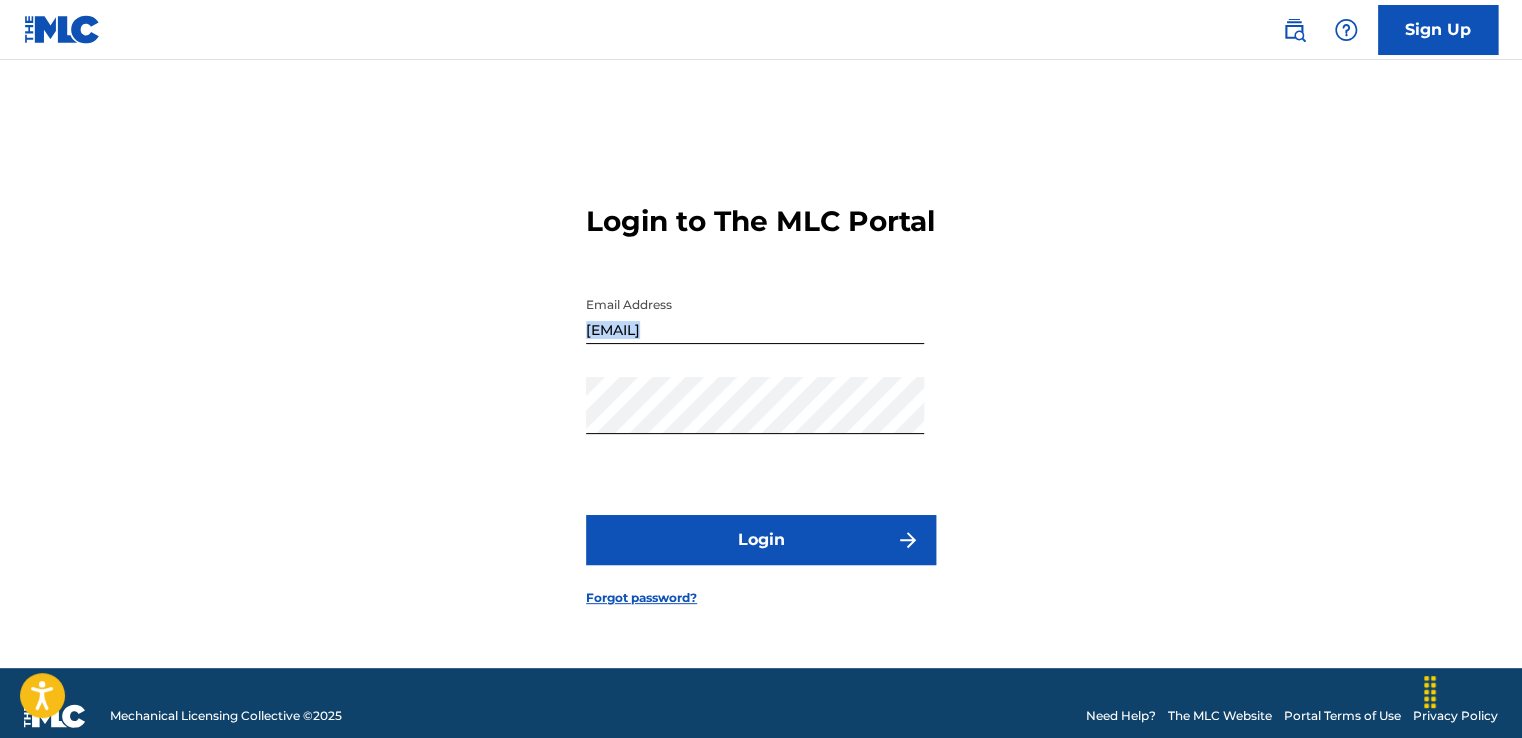 click on "Login to The MLC Portal Email Address [EMAIL] Password Login Forgot password?" at bounding box center [761, 389] 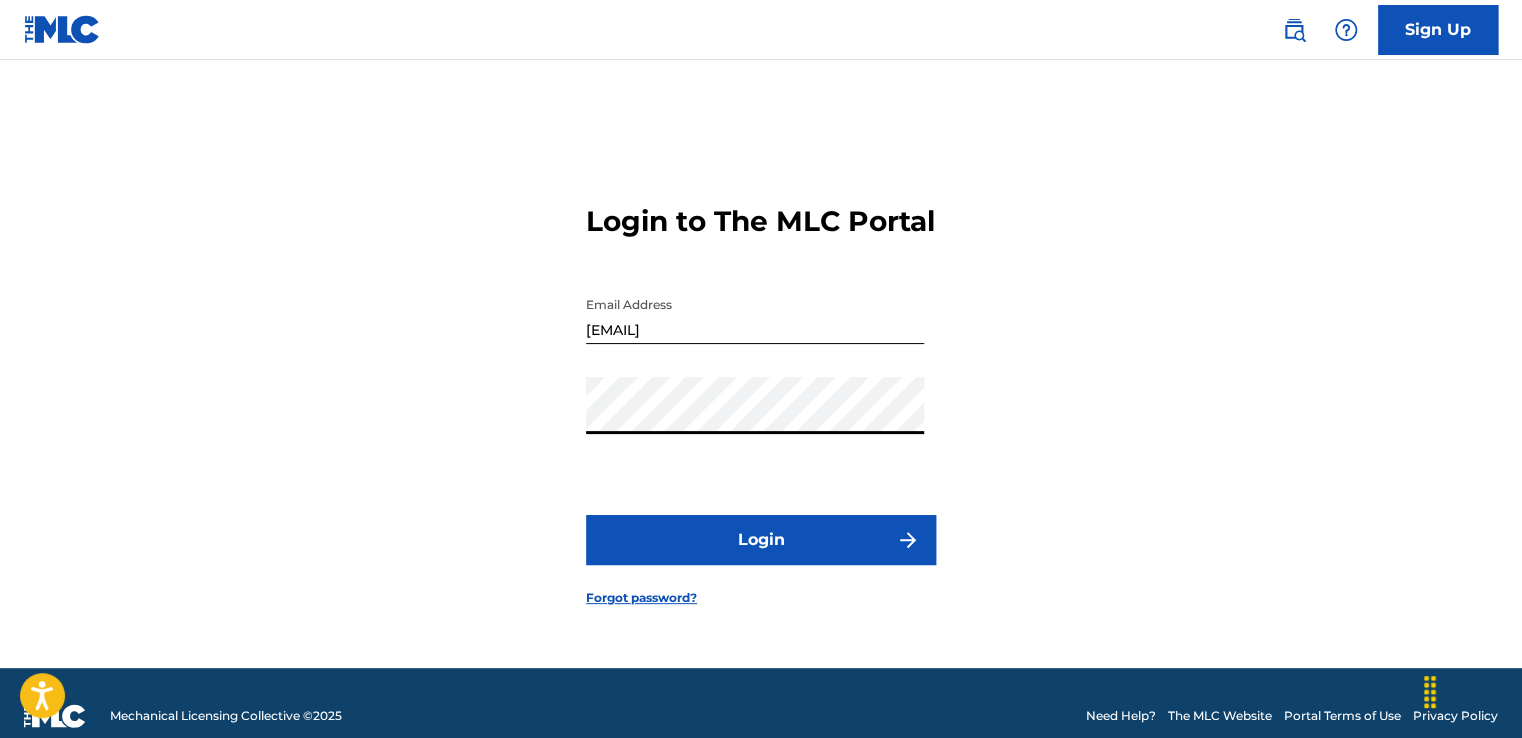 drag, startPoint x: 1092, startPoint y: 326, endPoint x: 1000, endPoint y: 424, distance: 134.41727 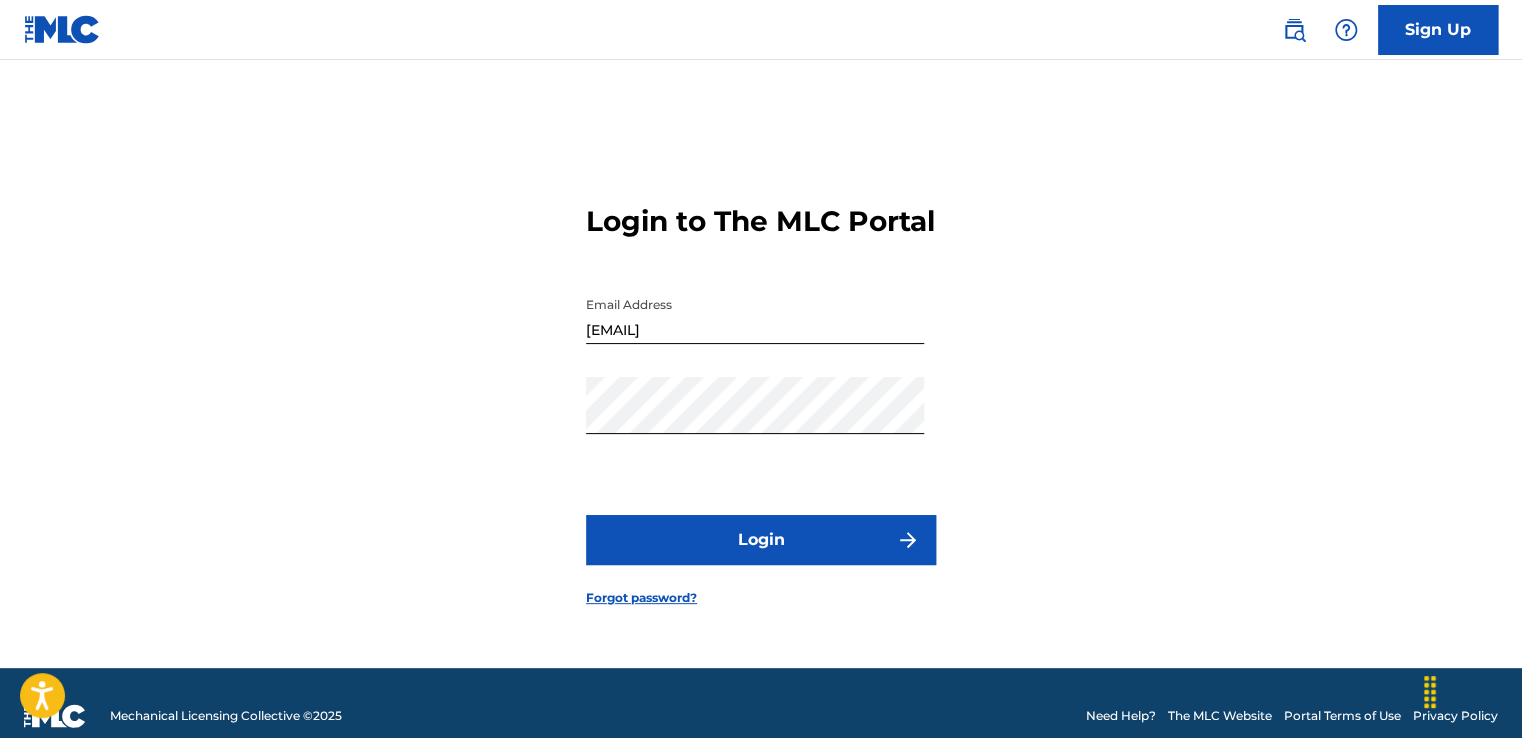 click on "Login to The MLC Portal Email Address [EMAIL] Password Login Forgot password?" at bounding box center [761, 389] 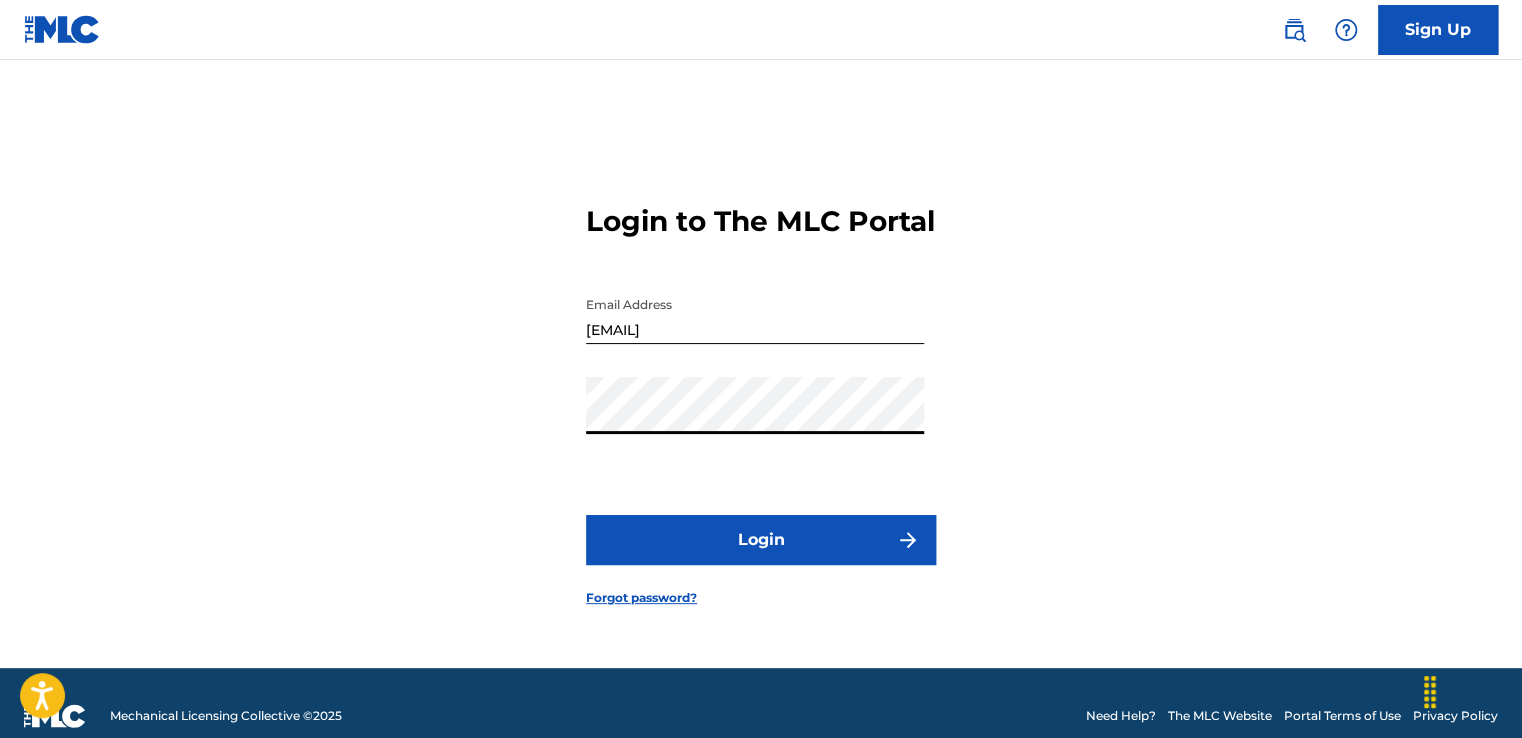 drag, startPoint x: 1020, startPoint y: 416, endPoint x: 1115, endPoint y: 394, distance: 97.5141 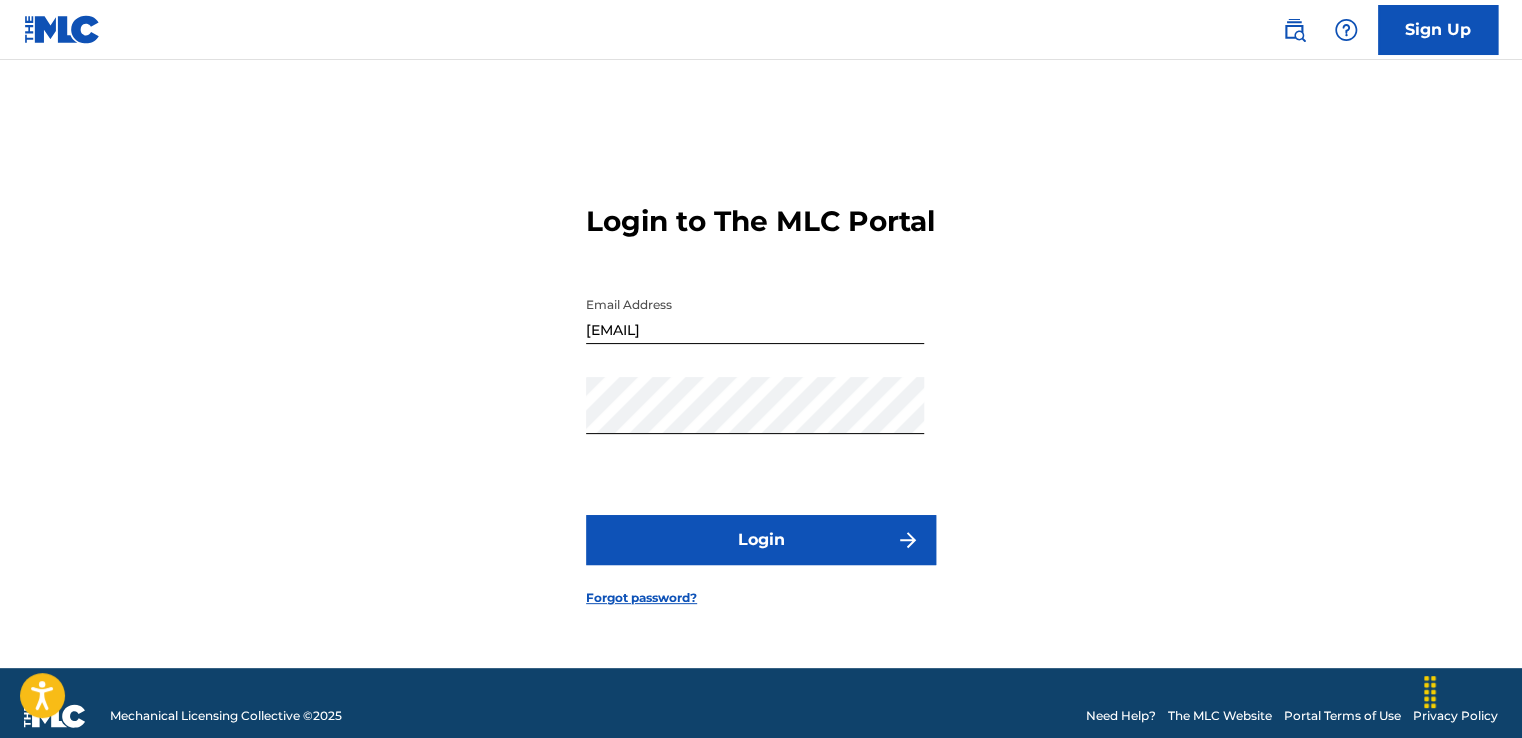 click on "Login to The MLC Portal Email Address [EMAIL] Password Login Forgot password?" at bounding box center (761, 389) 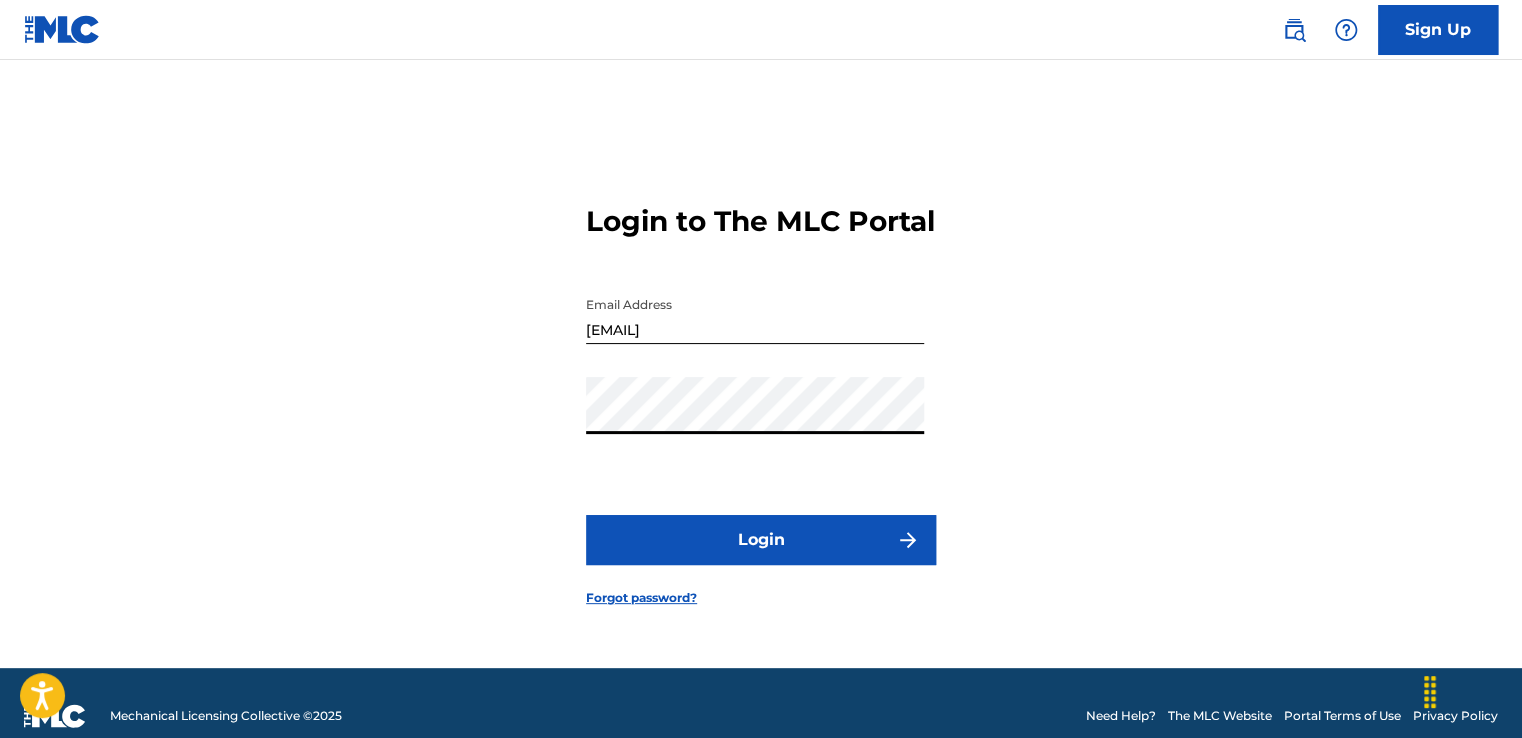 click on "Login" at bounding box center [761, 540] 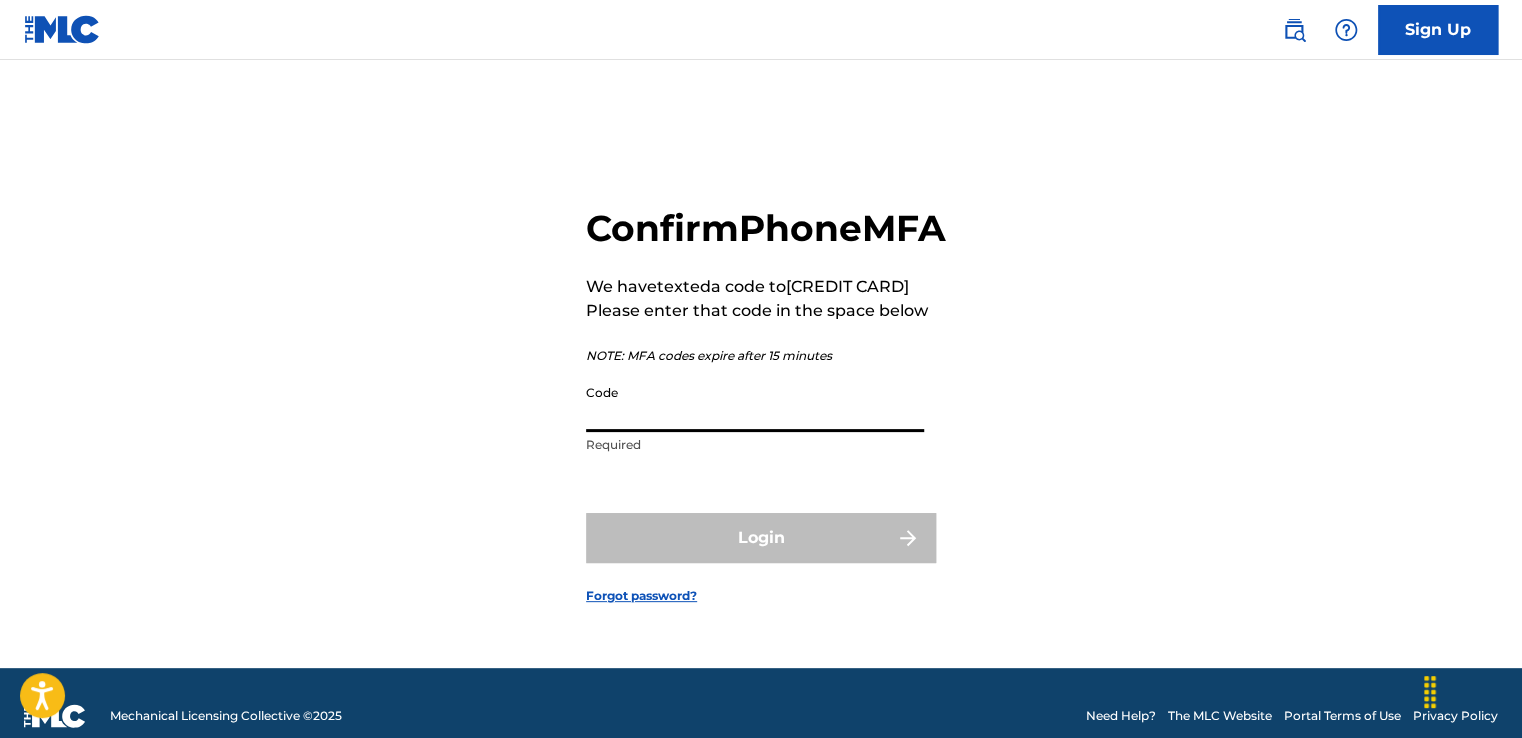 click on "Code" at bounding box center (755, 403) 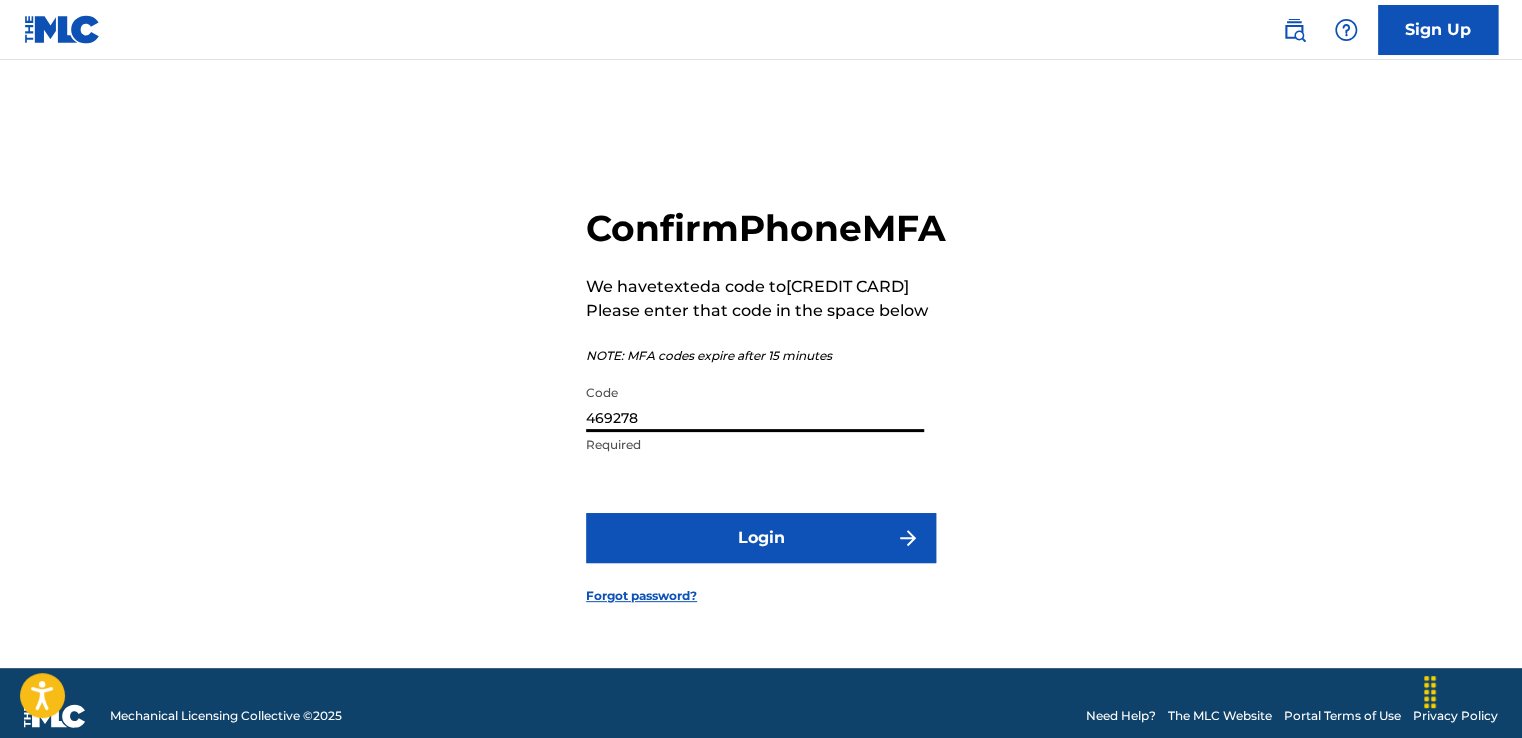 type on "469278" 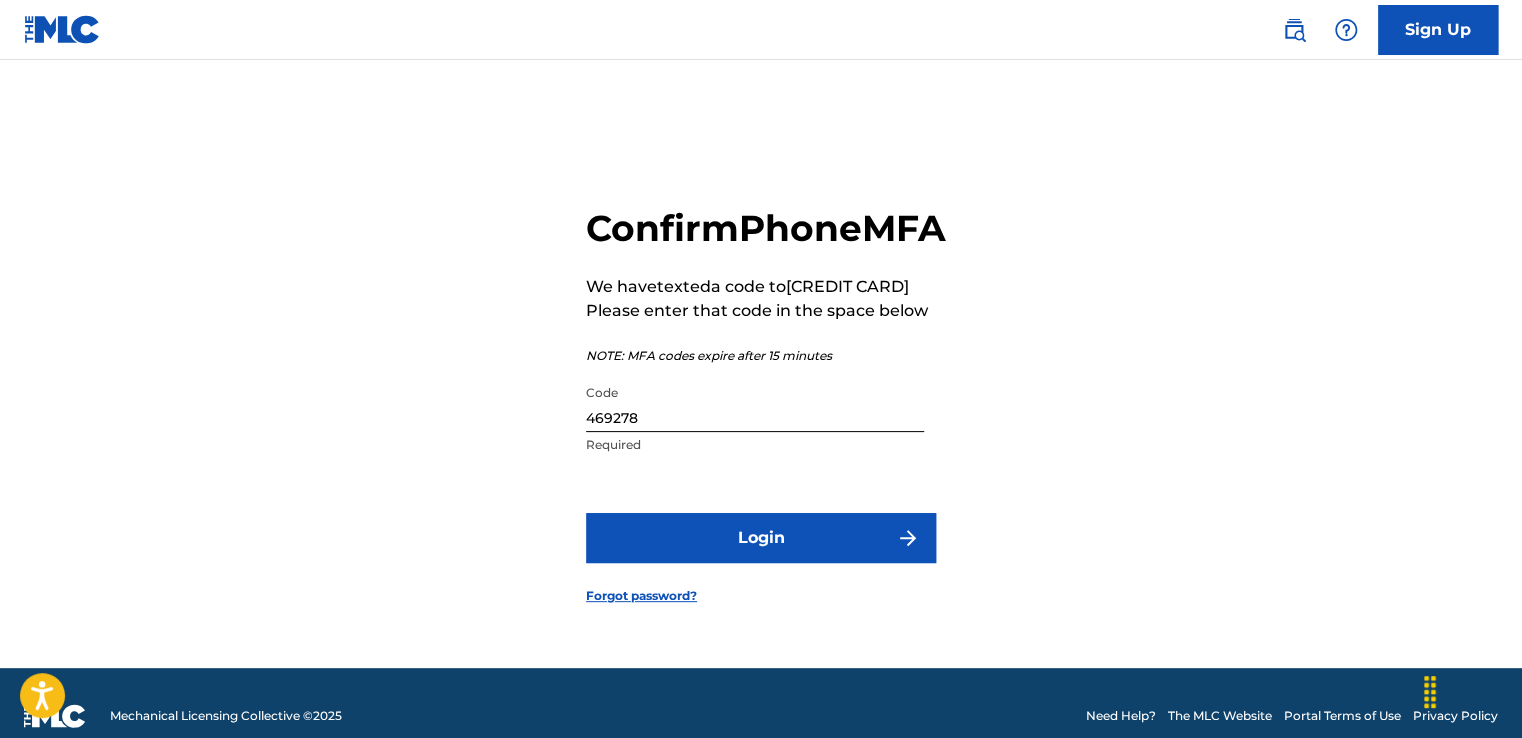 click on "Login" at bounding box center (761, 538) 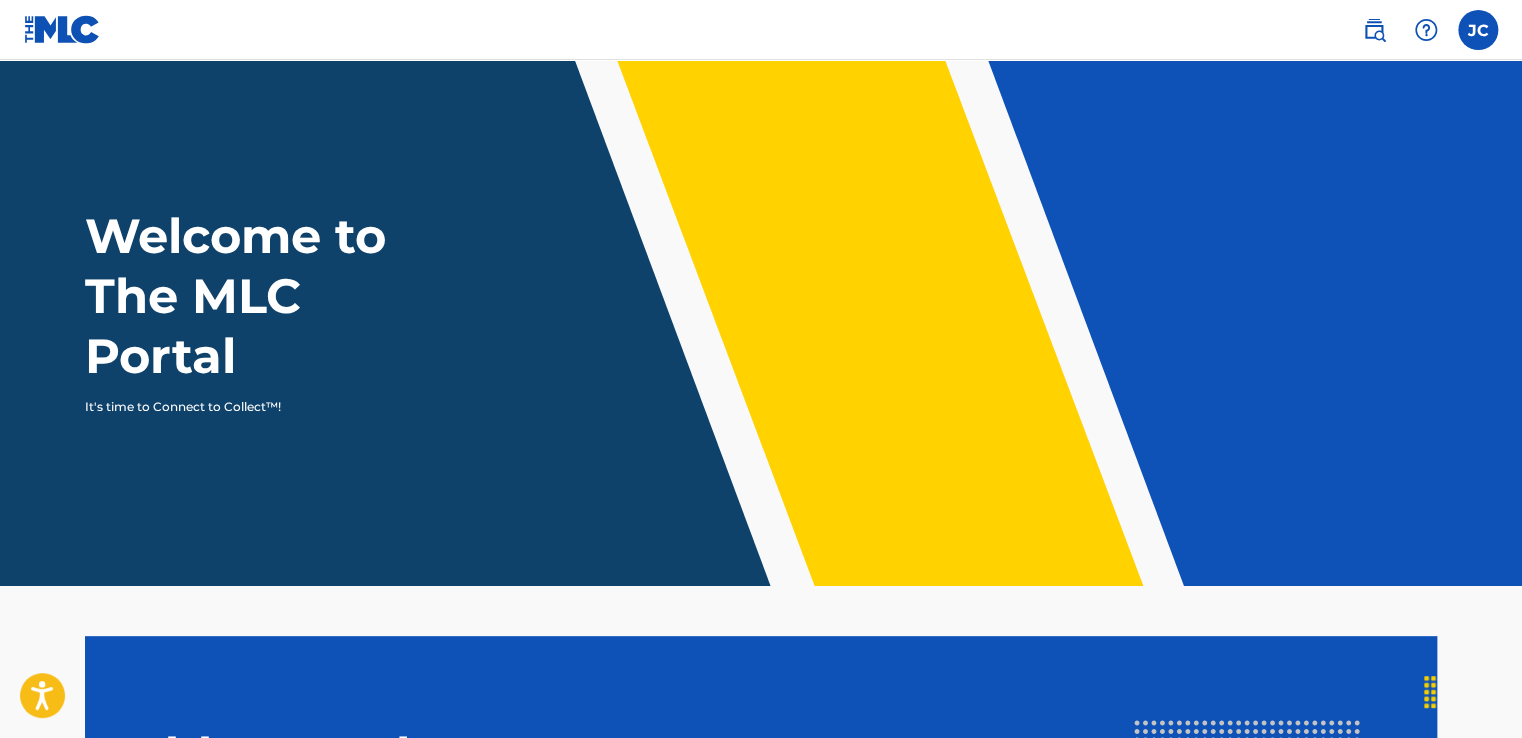 scroll, scrollTop: 0, scrollLeft: 0, axis: both 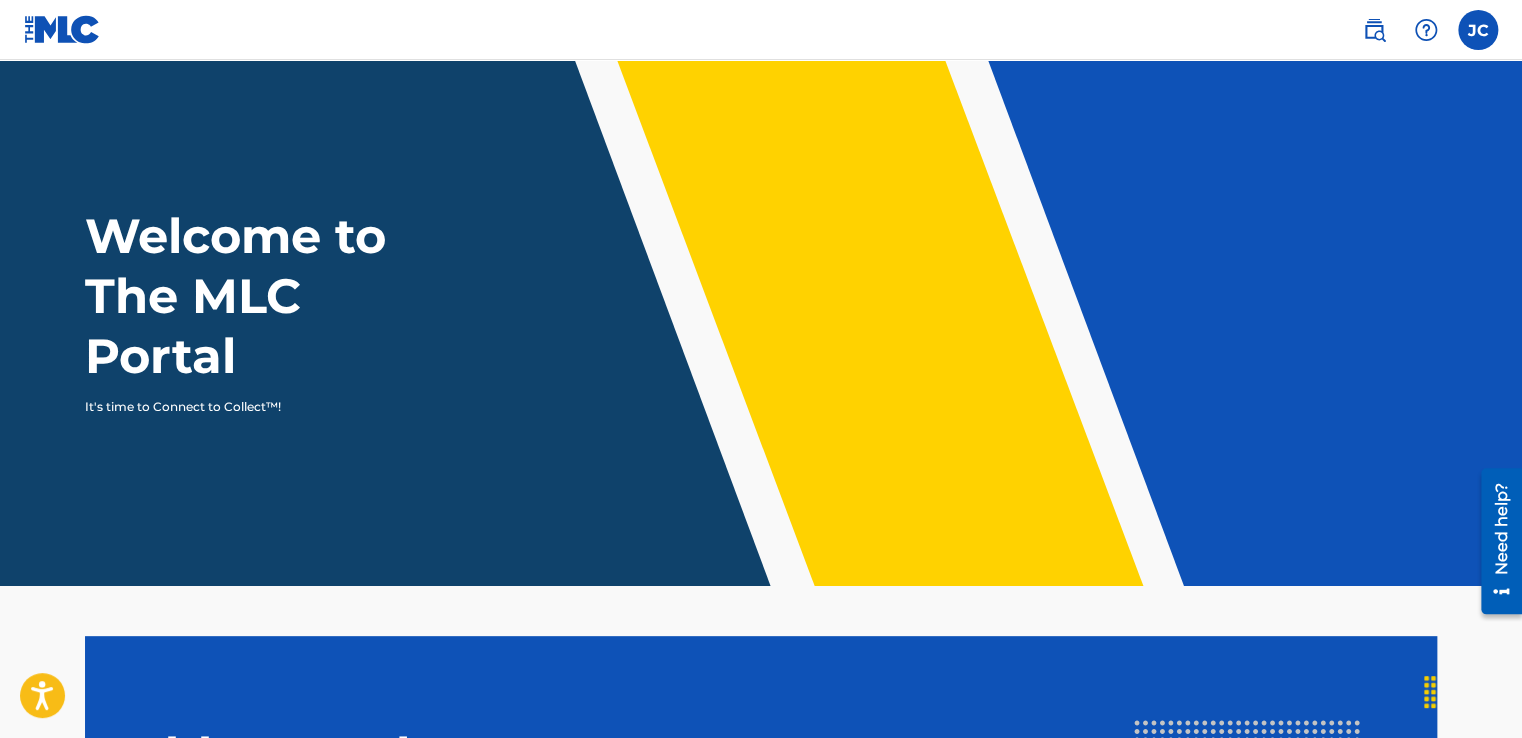 click at bounding box center (1374, 30) 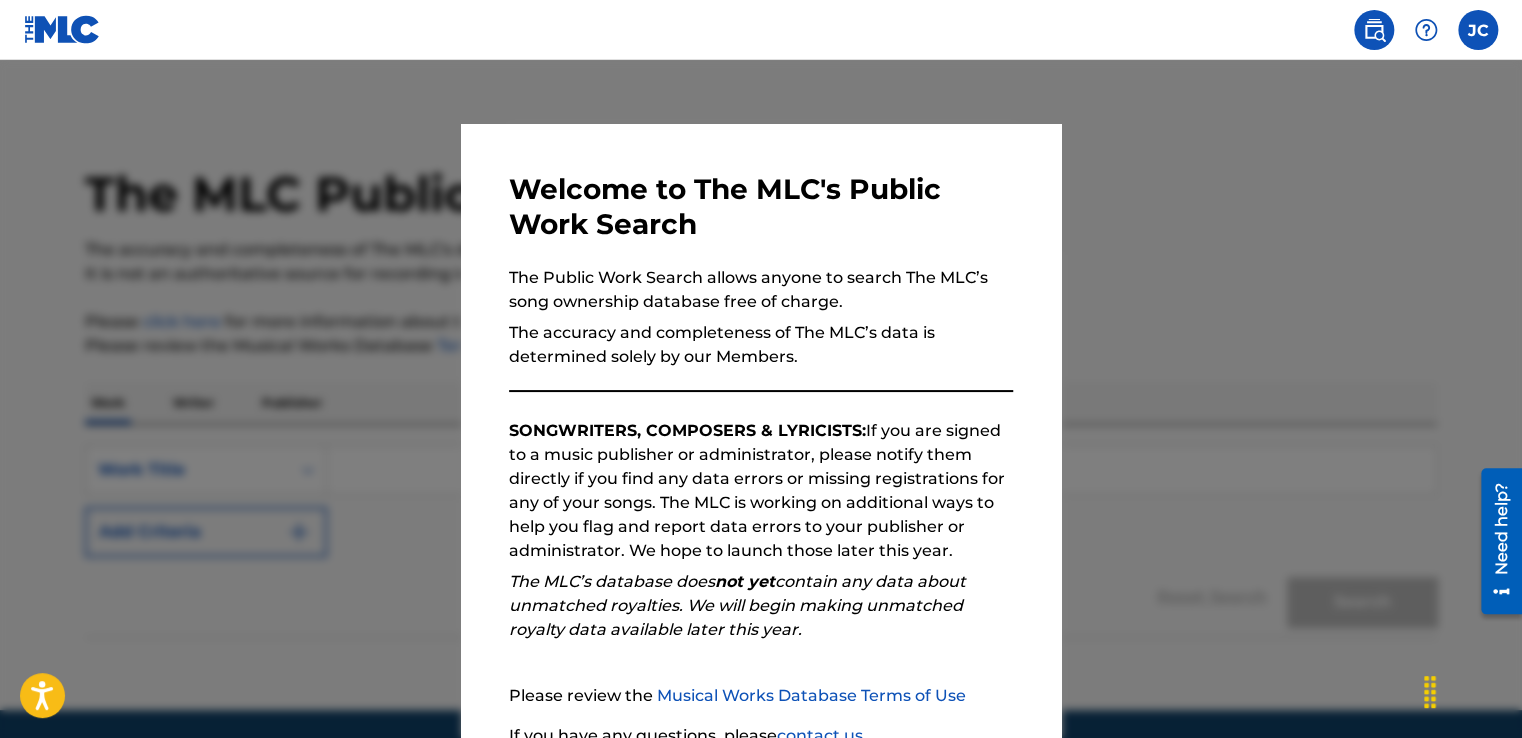 click at bounding box center [761, 429] 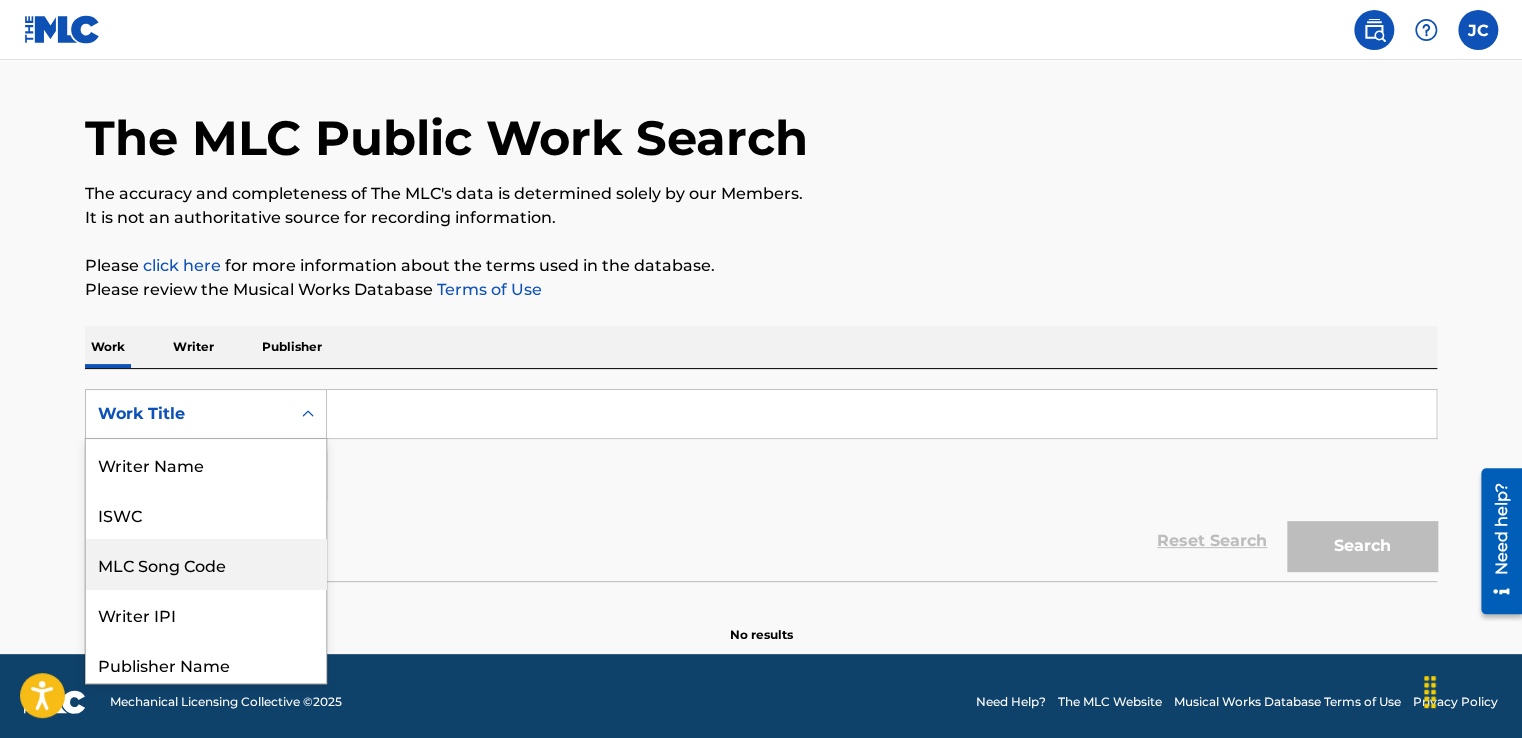 scroll, scrollTop: 57, scrollLeft: 0, axis: vertical 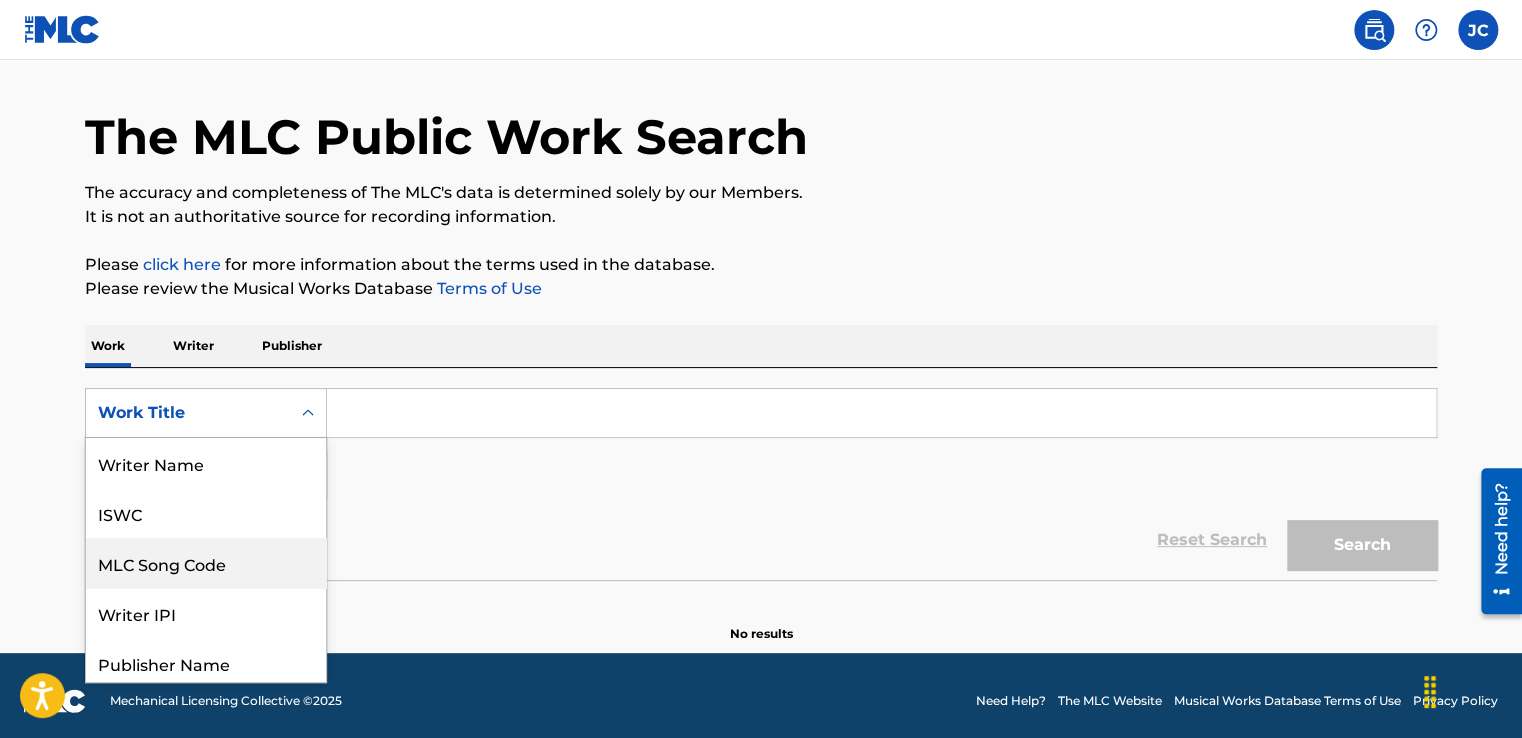click on "8 results available. Use Up and Down to choose options, press Enter to select the currently focused option, press Escape to exit the menu, press Tab to select the option and exit the menu. Work Title Writer Name ISWC MLC Song Code Writer IPI Publisher Name Publisher IPI MLC Publisher Number Work Title" at bounding box center (206, 413) 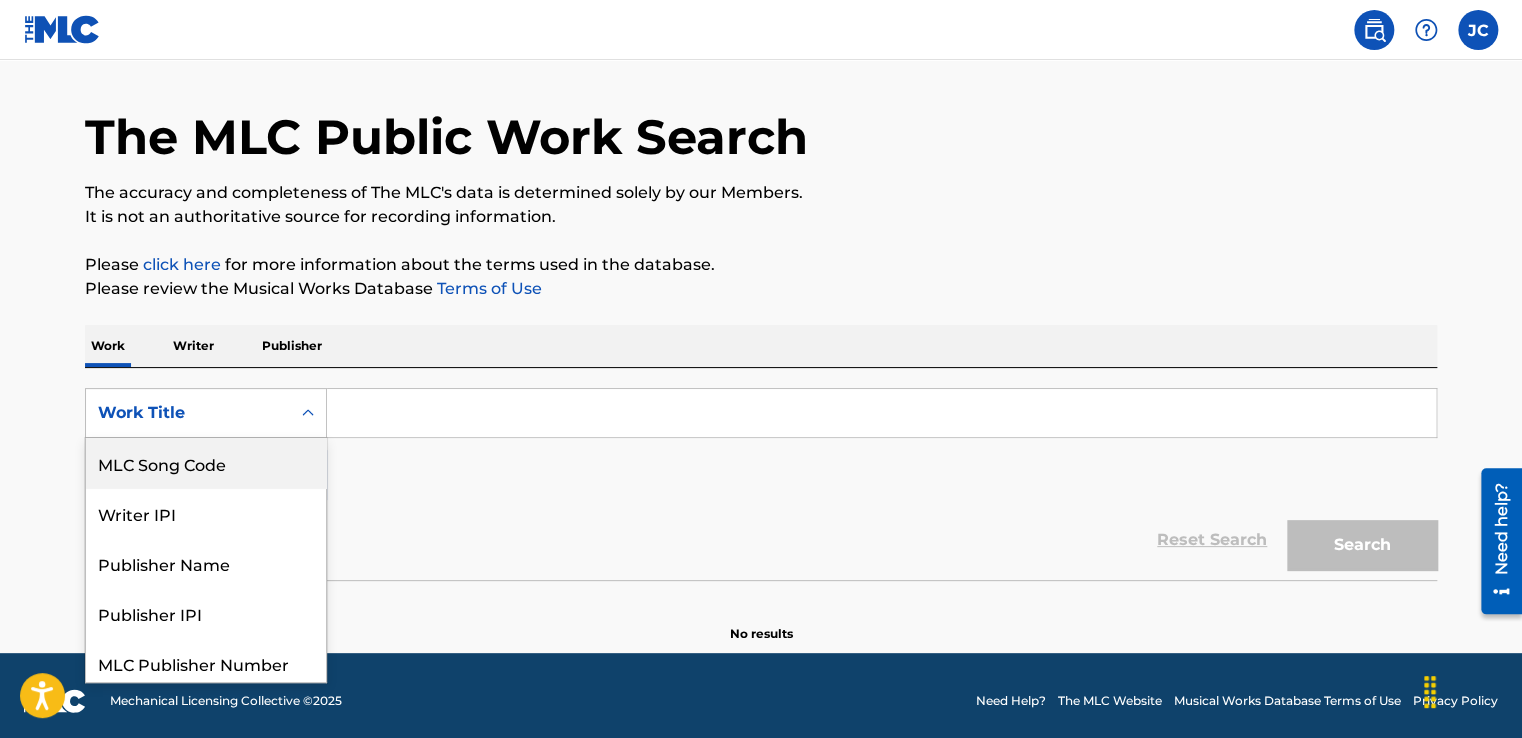 click on "MLC Song Code" at bounding box center (206, 463) 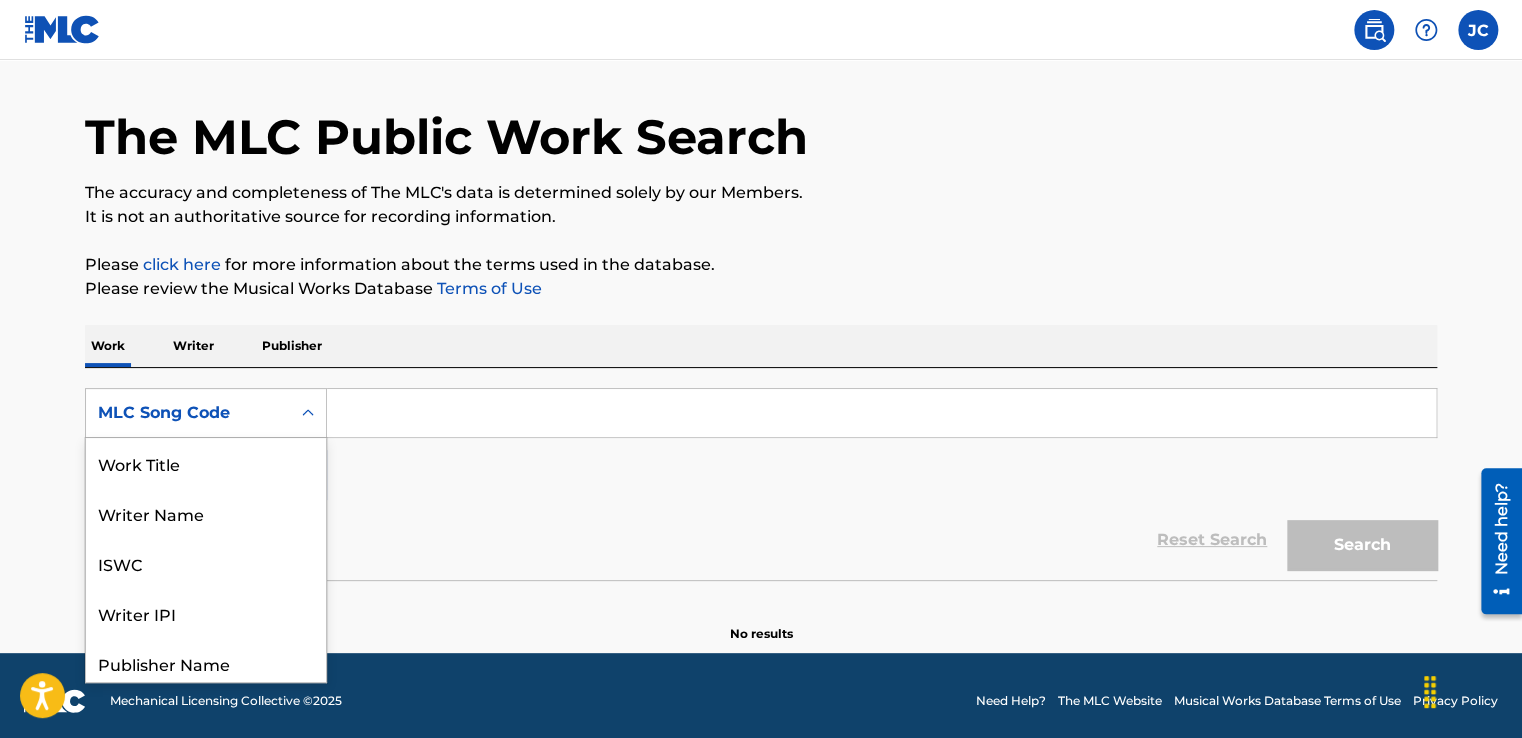 scroll, scrollTop: 100, scrollLeft: 0, axis: vertical 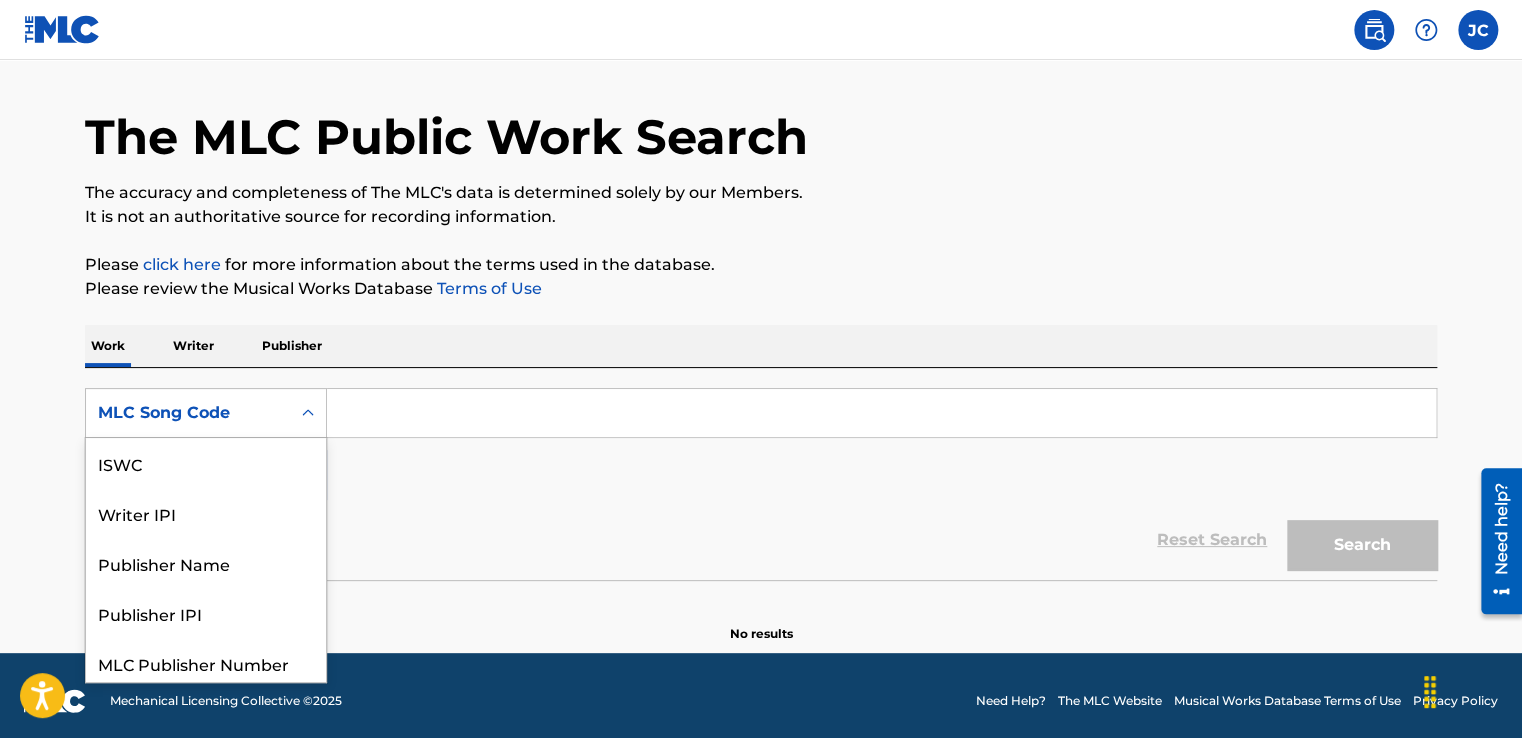 click on "MLC Song Code" at bounding box center [188, 413] 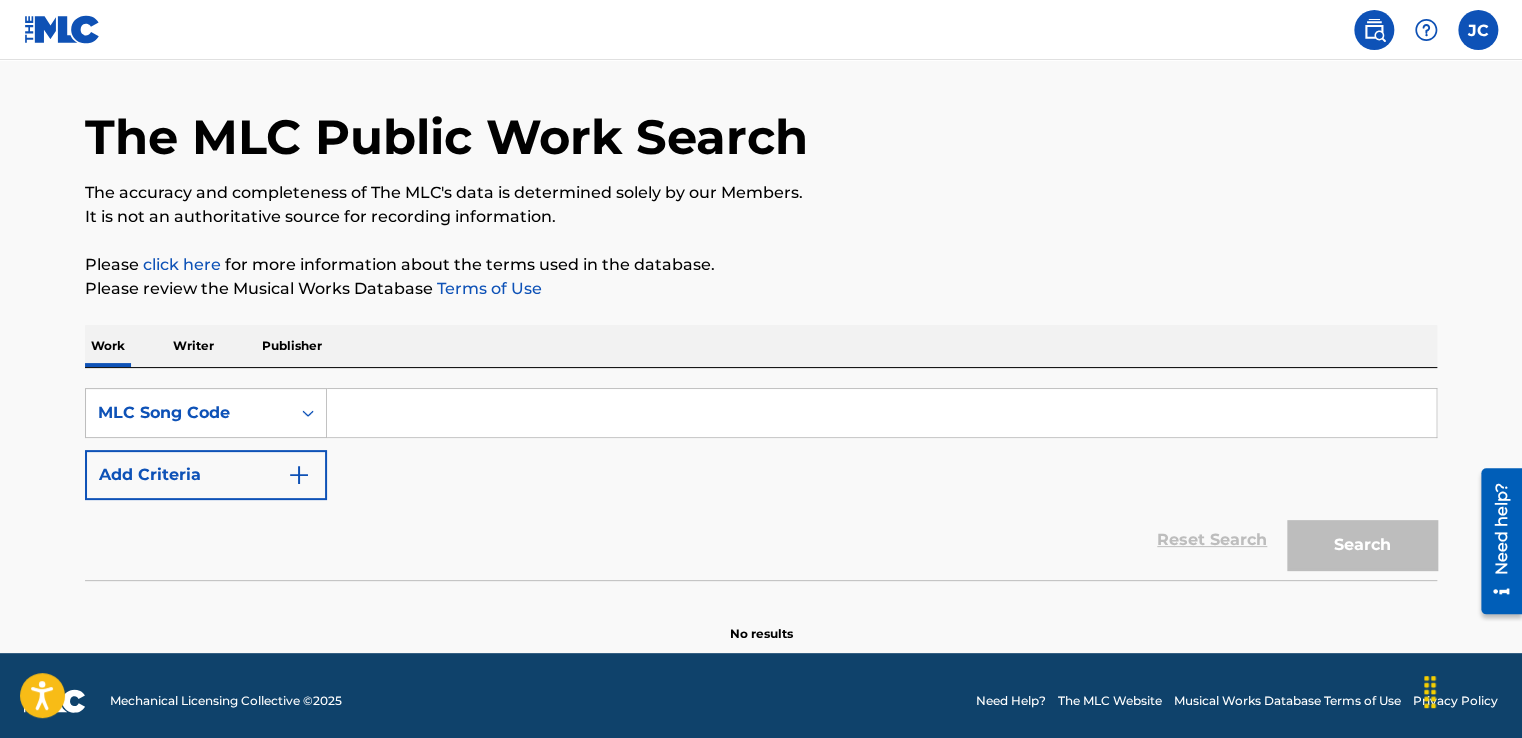 click at bounding box center (881, 413) 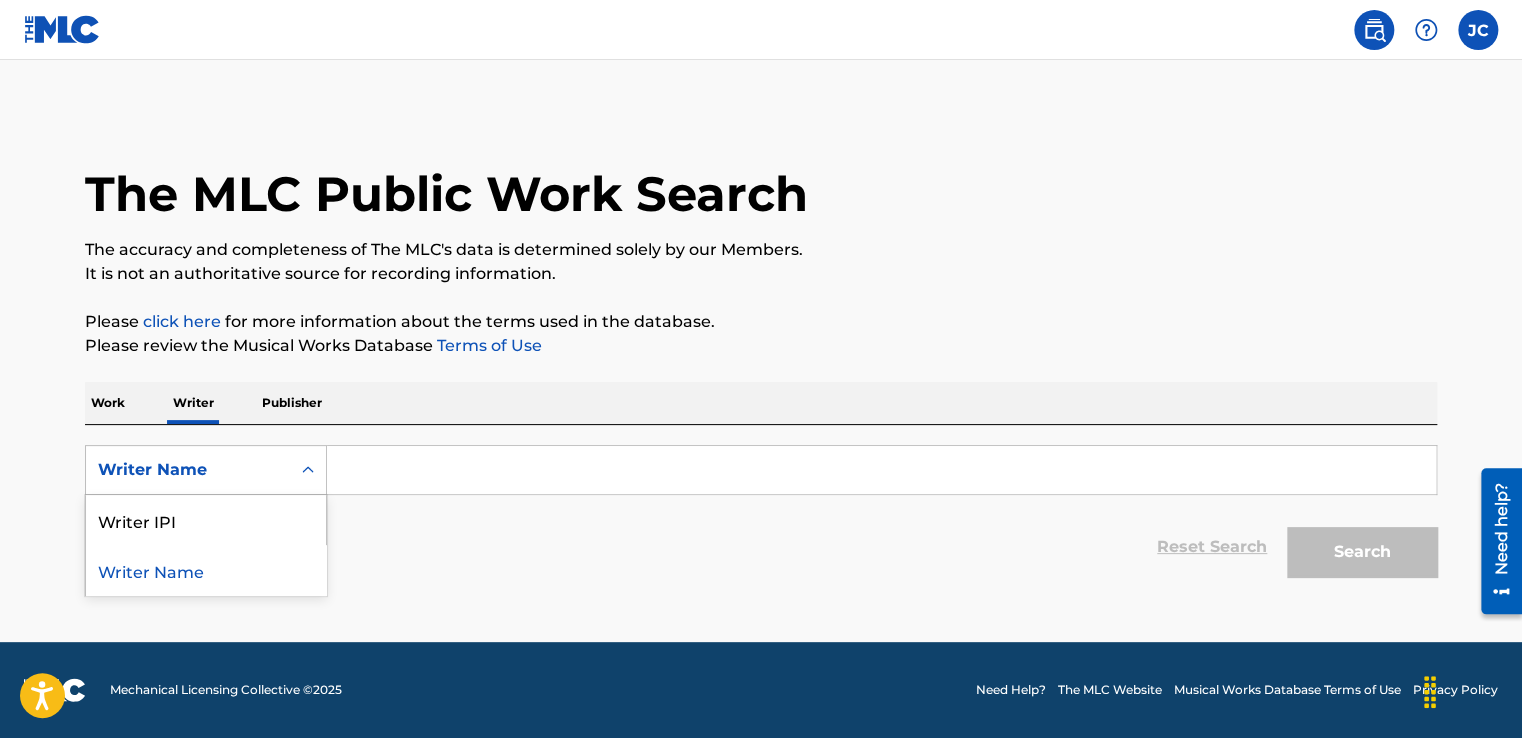 click on "Writer Name" at bounding box center [188, 470] 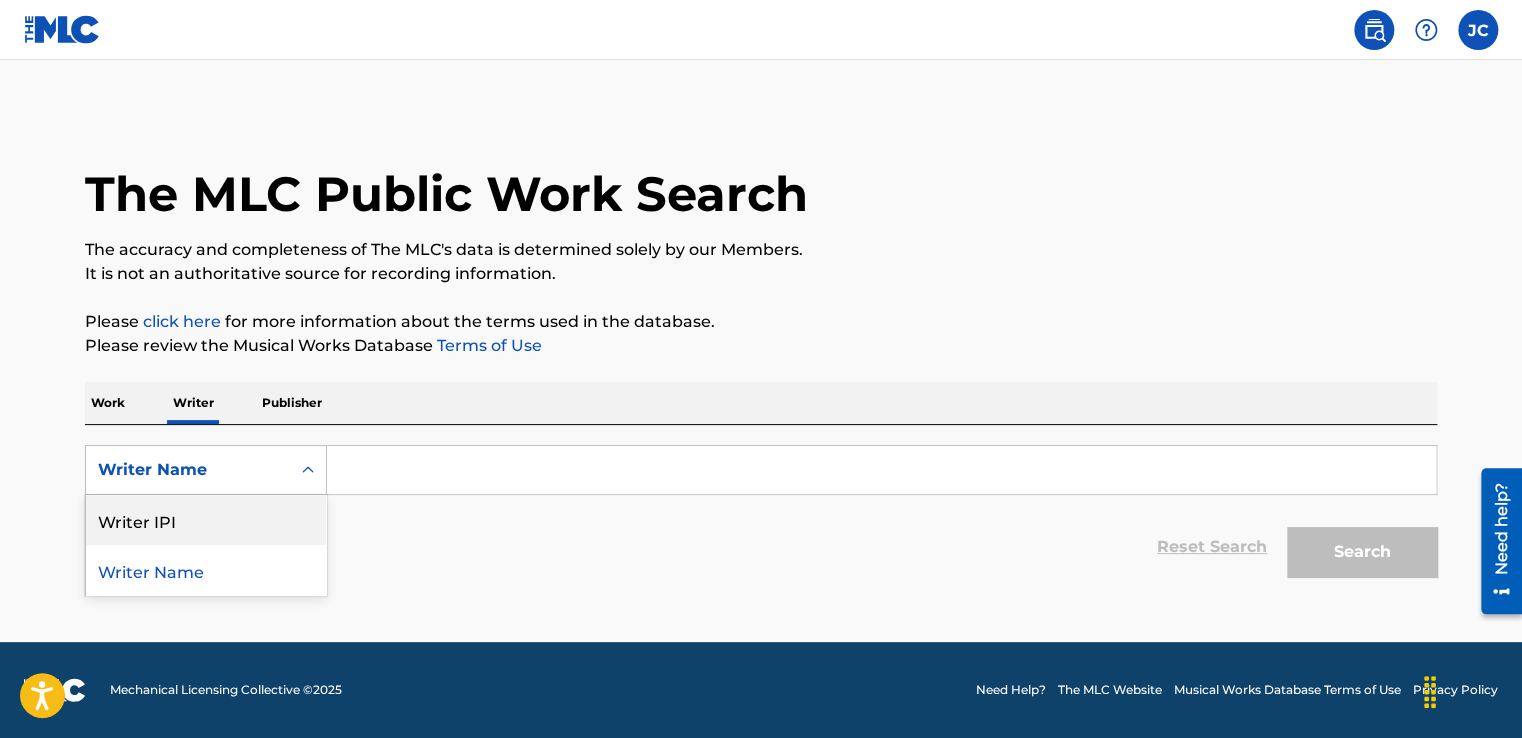 click on "Writer IPI" at bounding box center [206, 520] 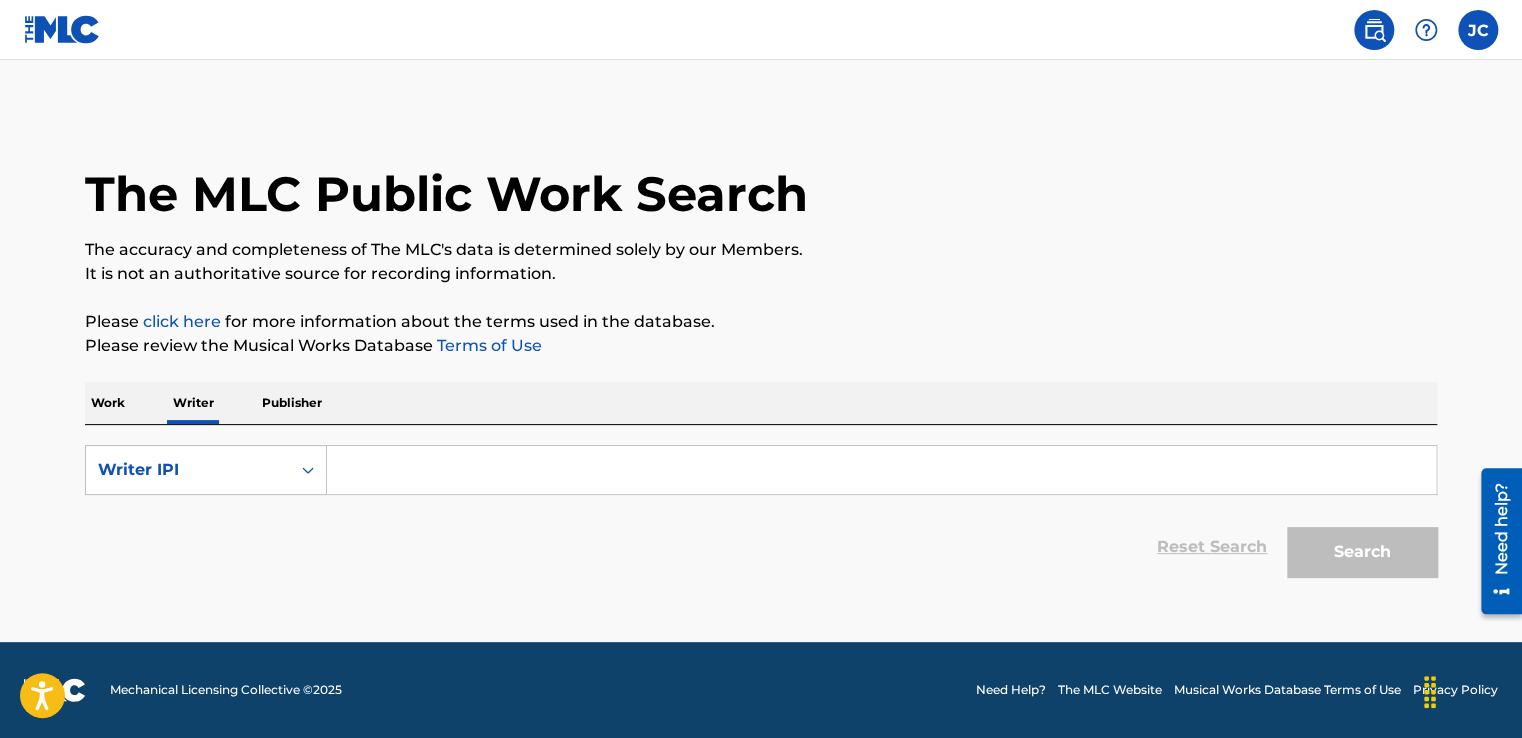 click on "Publisher" at bounding box center [292, 403] 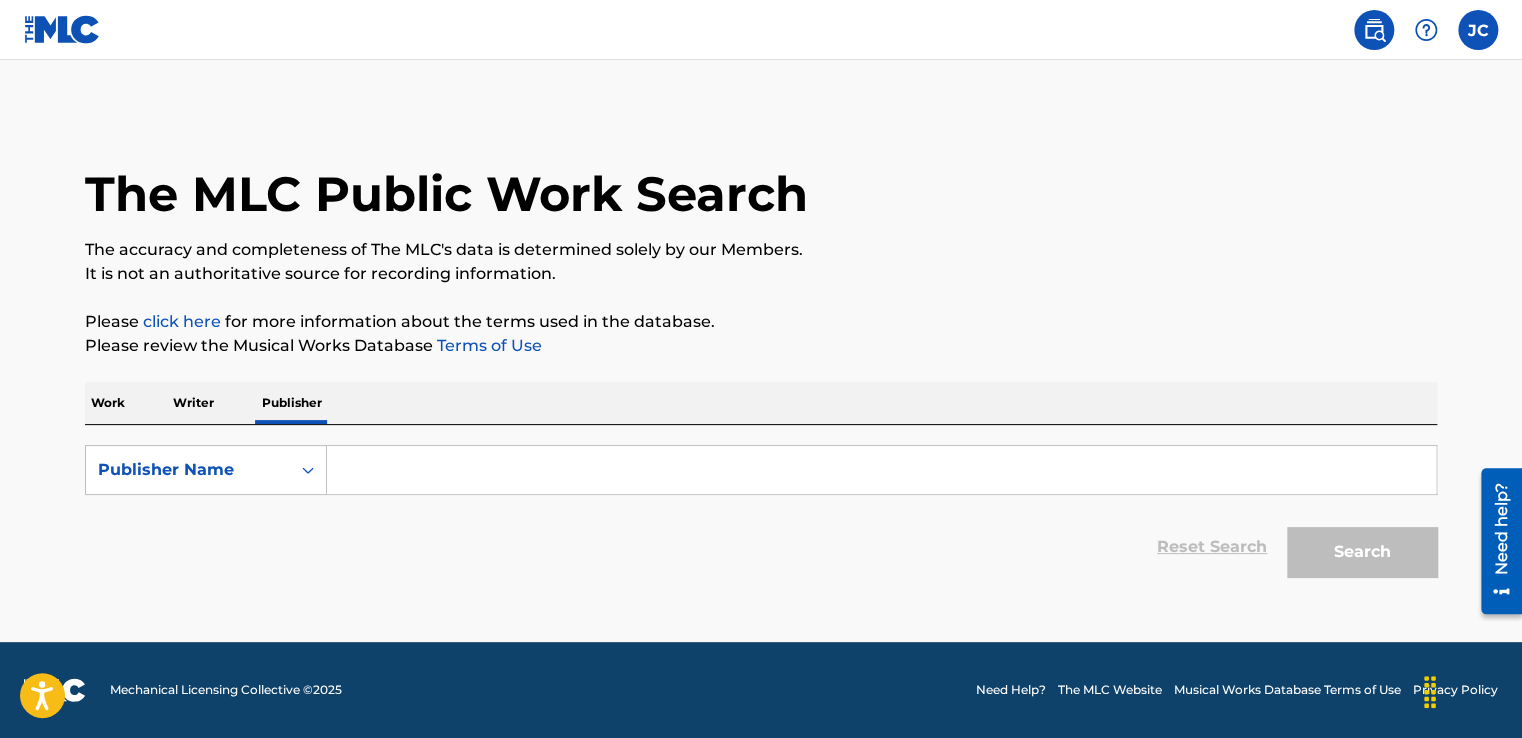 click on "Work Writer Publisher" at bounding box center (761, 403) 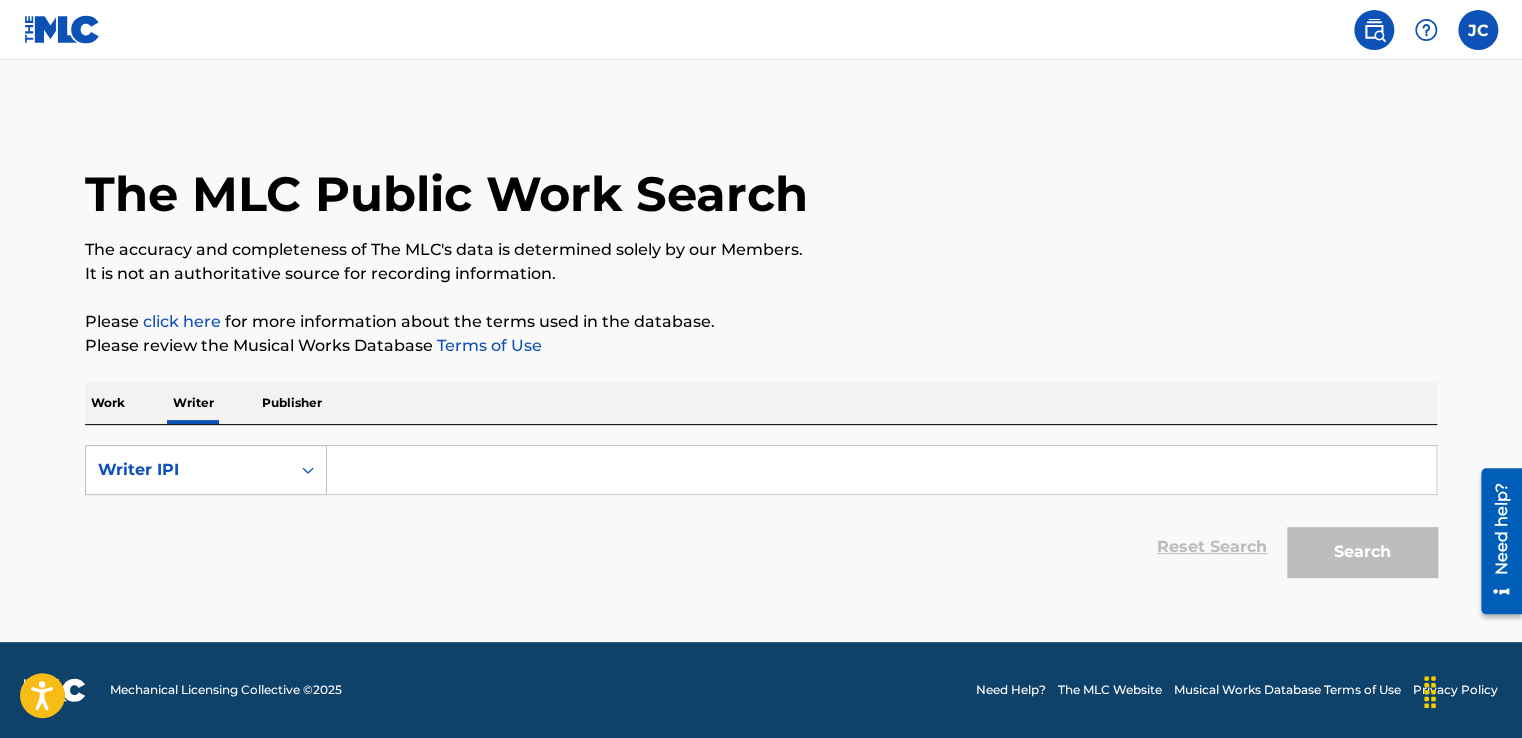click at bounding box center [881, 470] 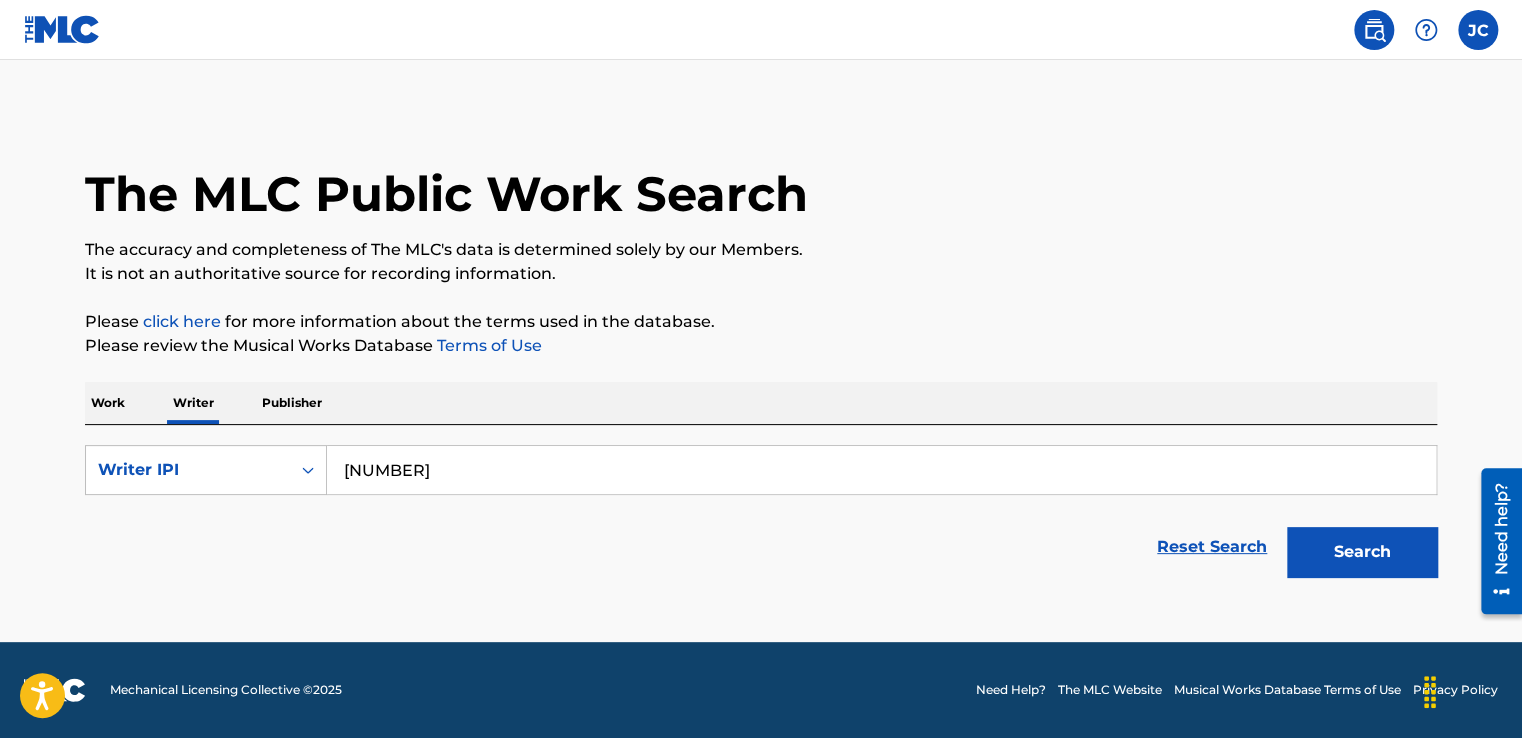 type on "[NUMBER]" 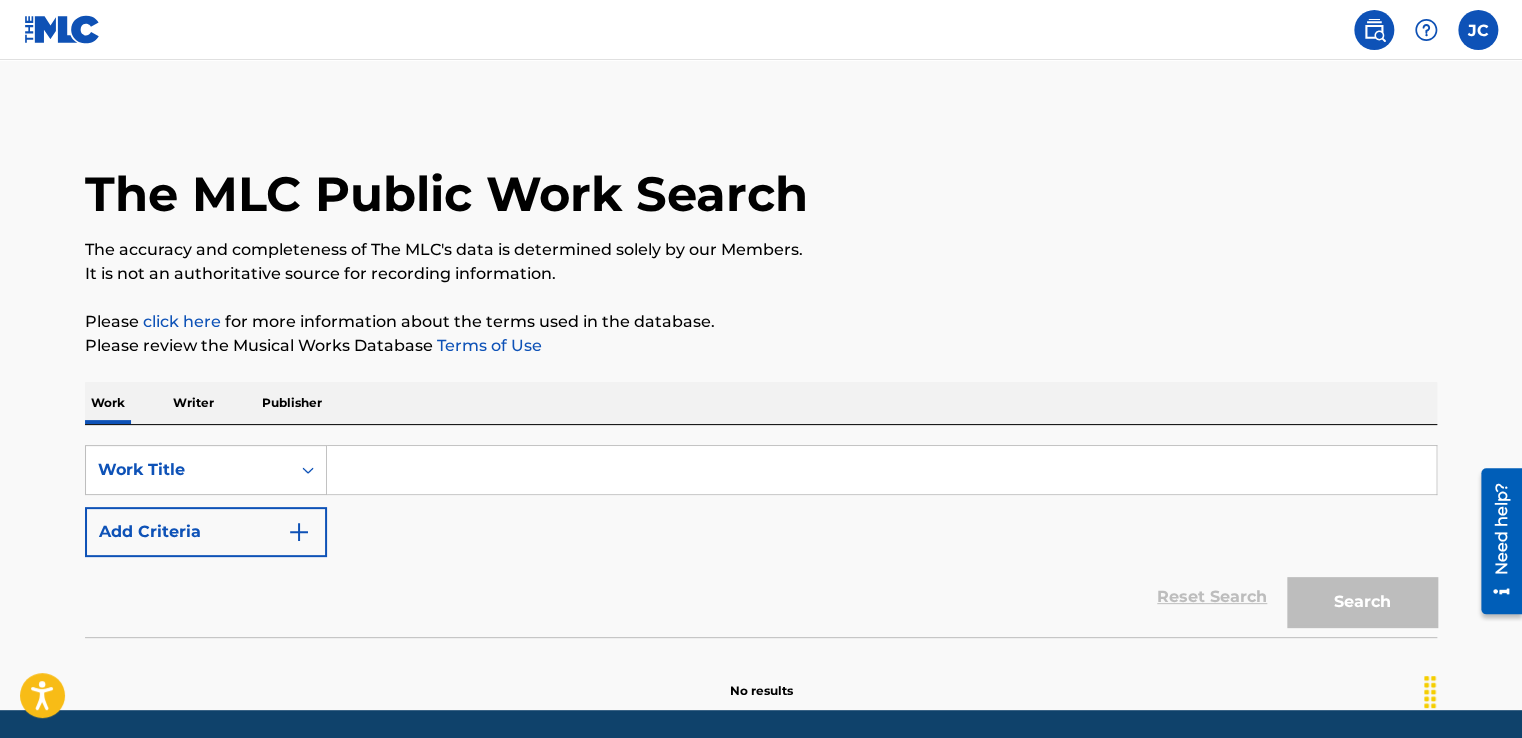 click at bounding box center (881, 470) 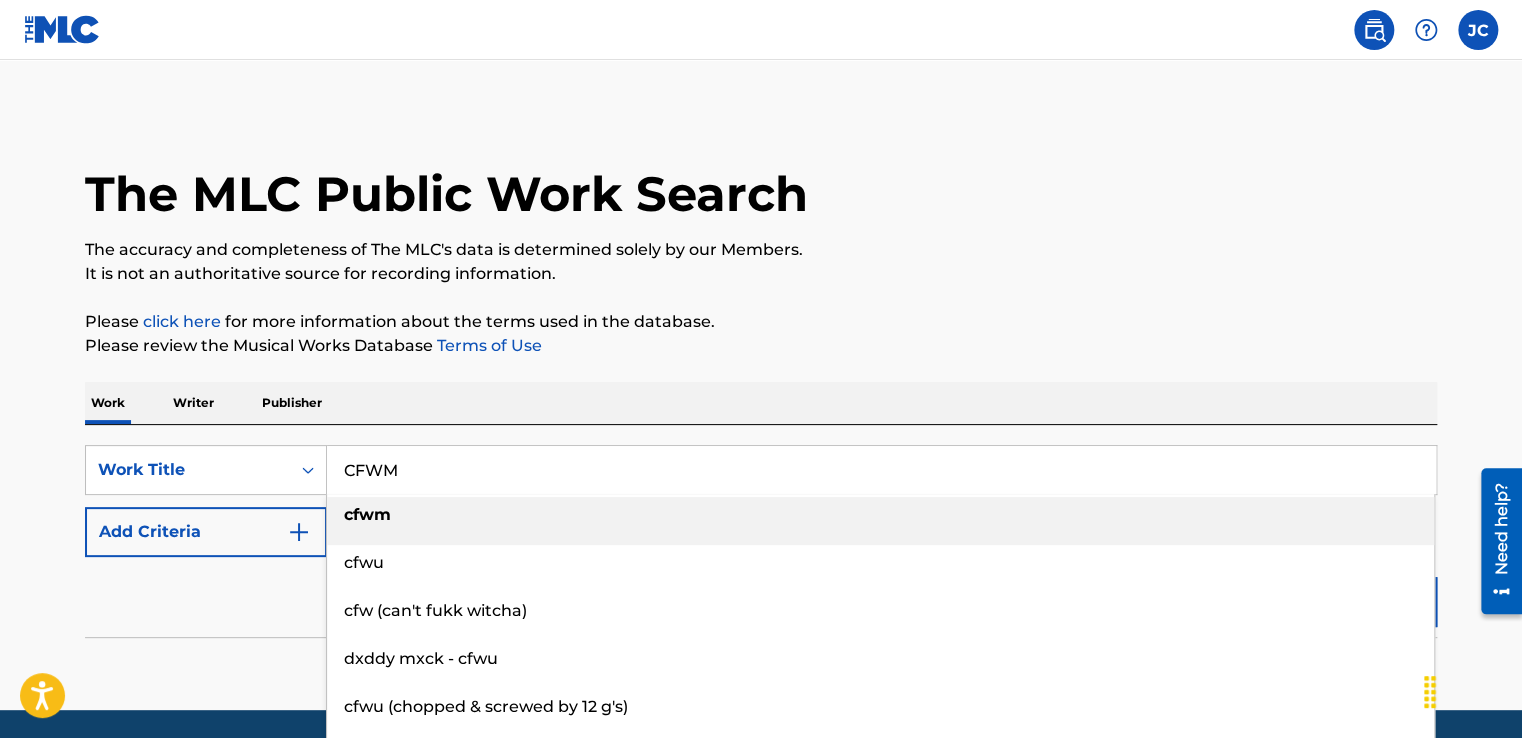 click on "cfwm" at bounding box center (880, 515) 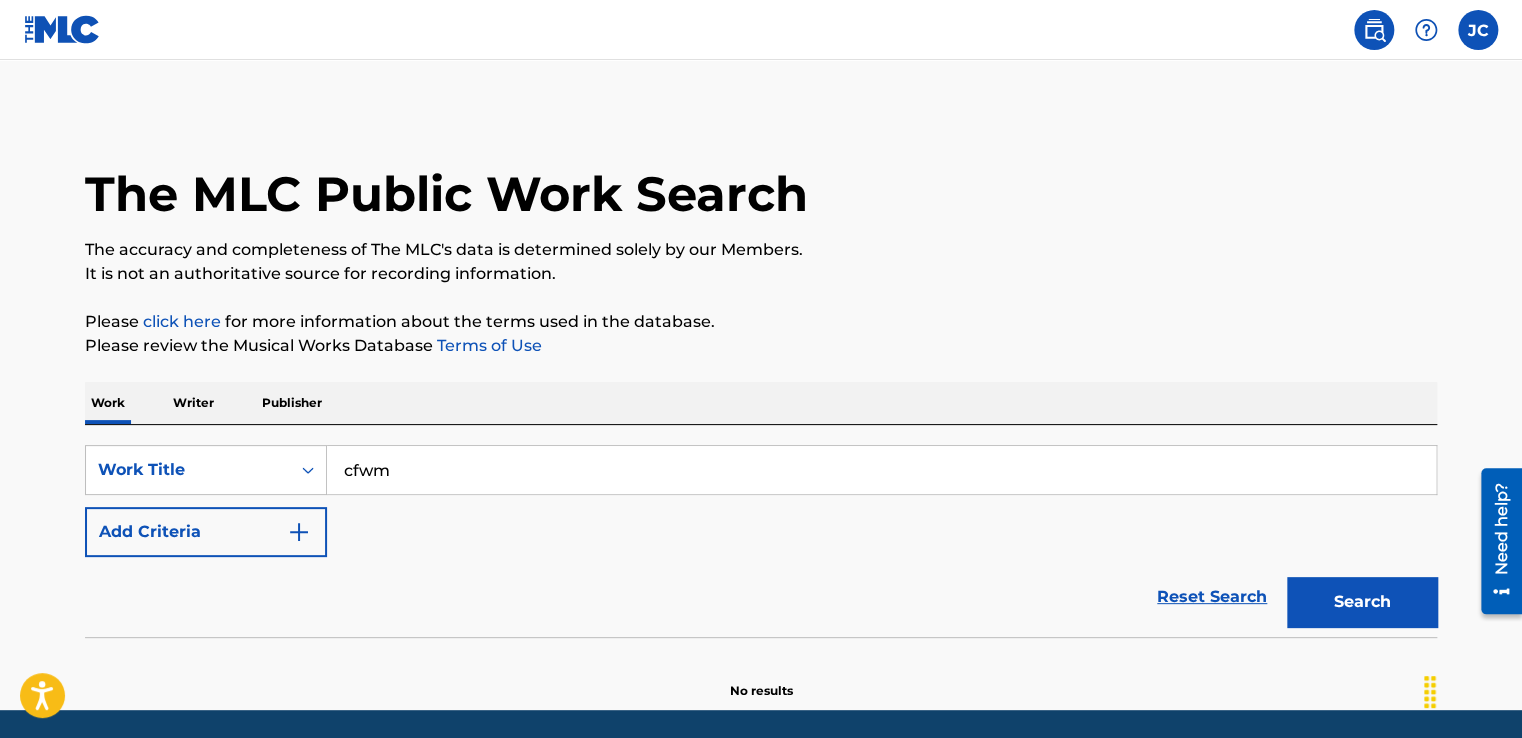 click on "Search" at bounding box center [1362, 602] 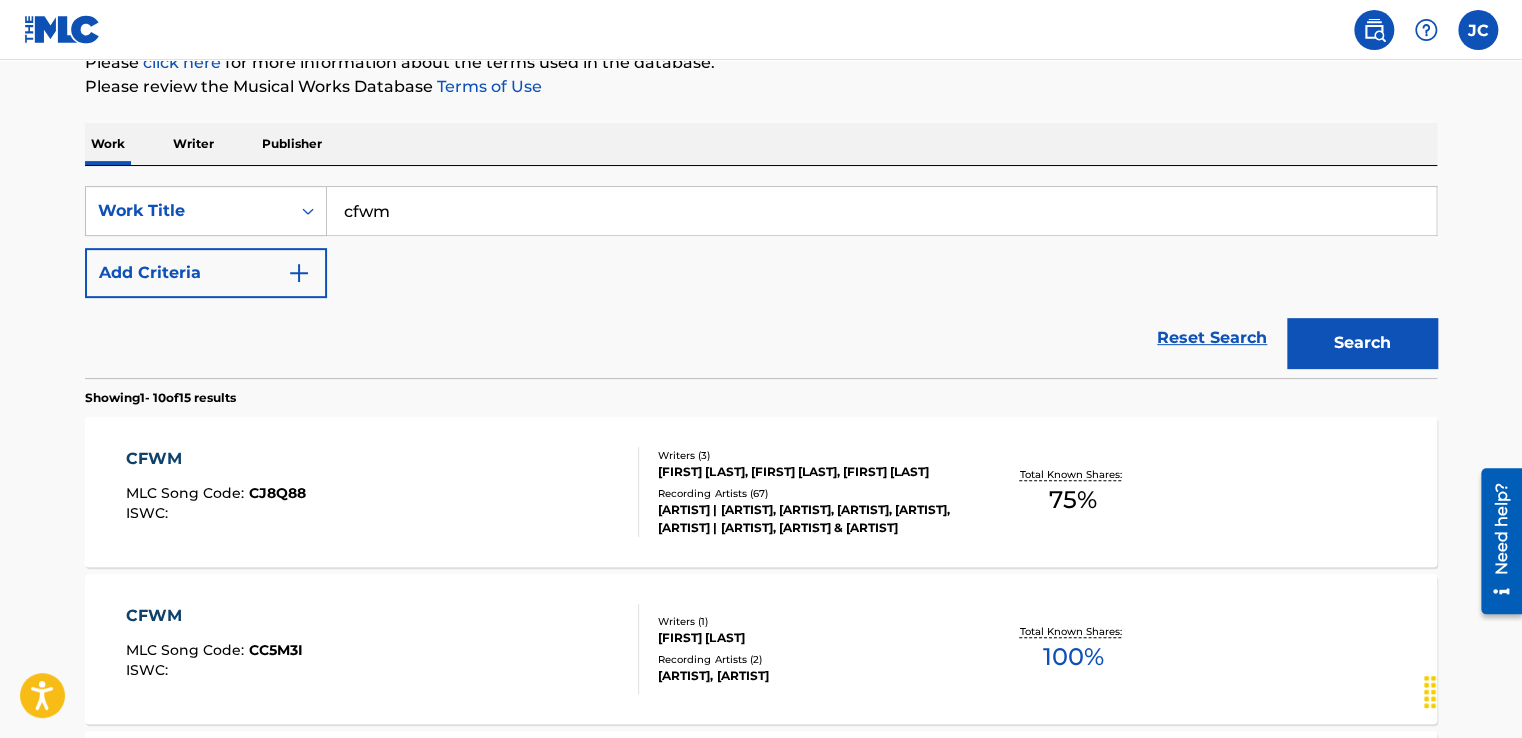 scroll, scrollTop: 106, scrollLeft: 0, axis: vertical 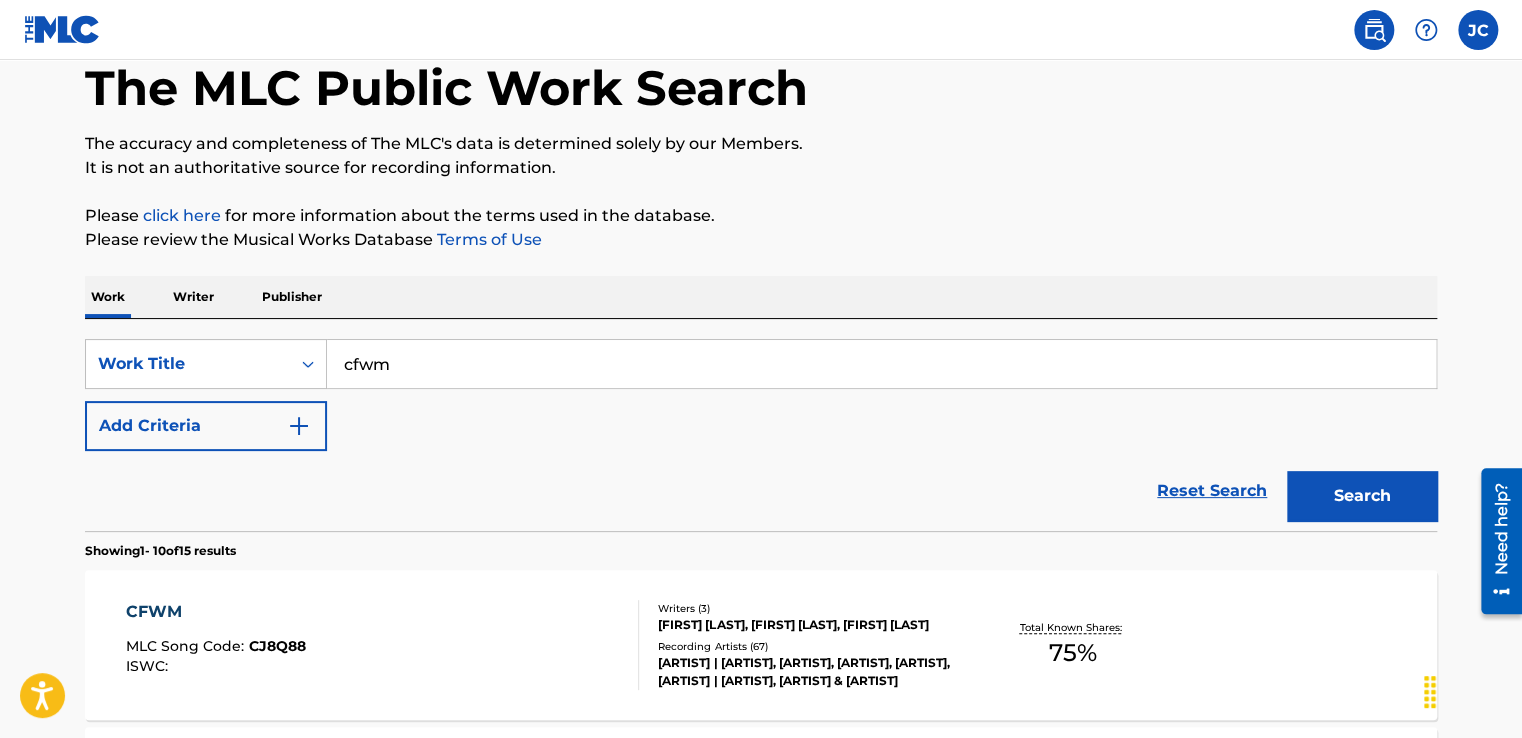 click on "cfwm" at bounding box center [881, 364] 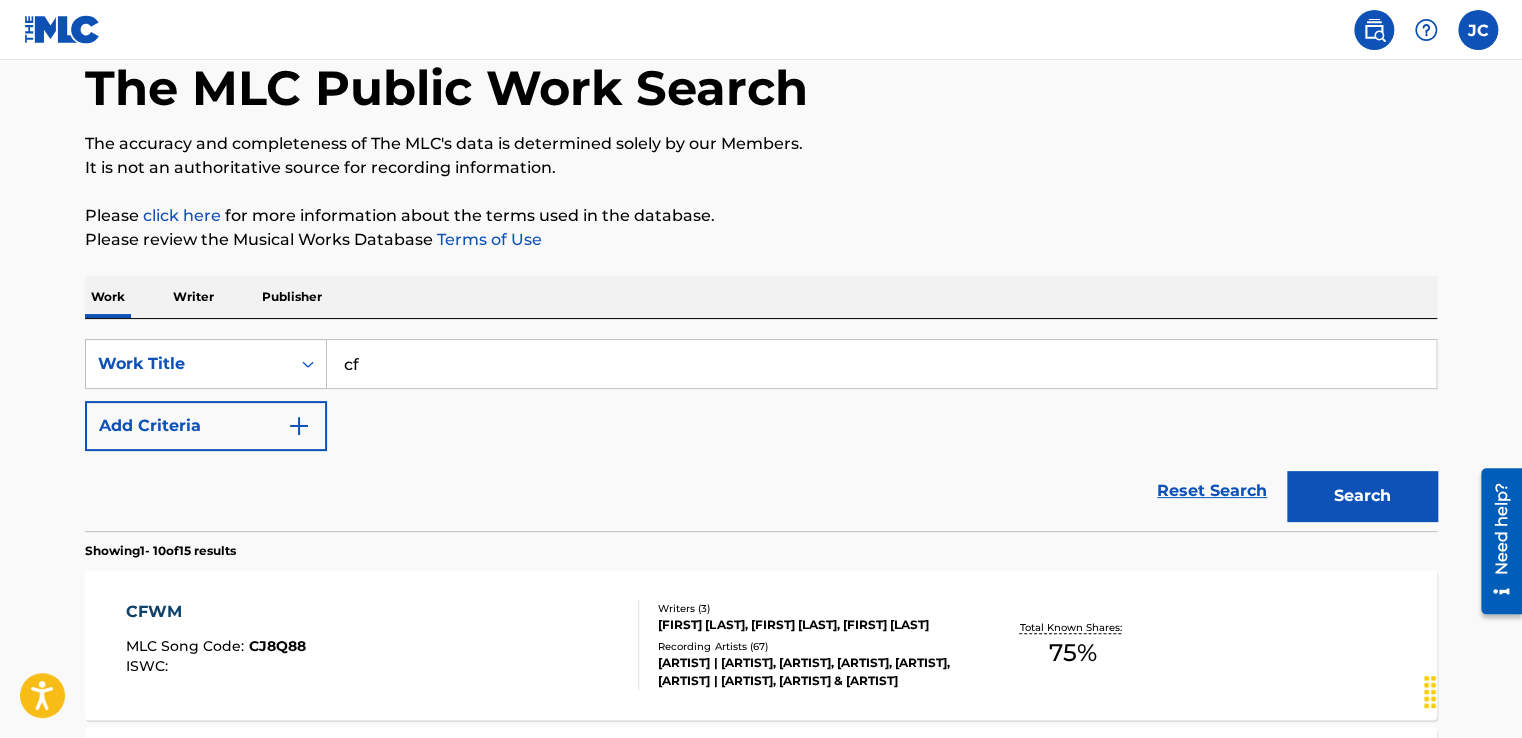 type on "c" 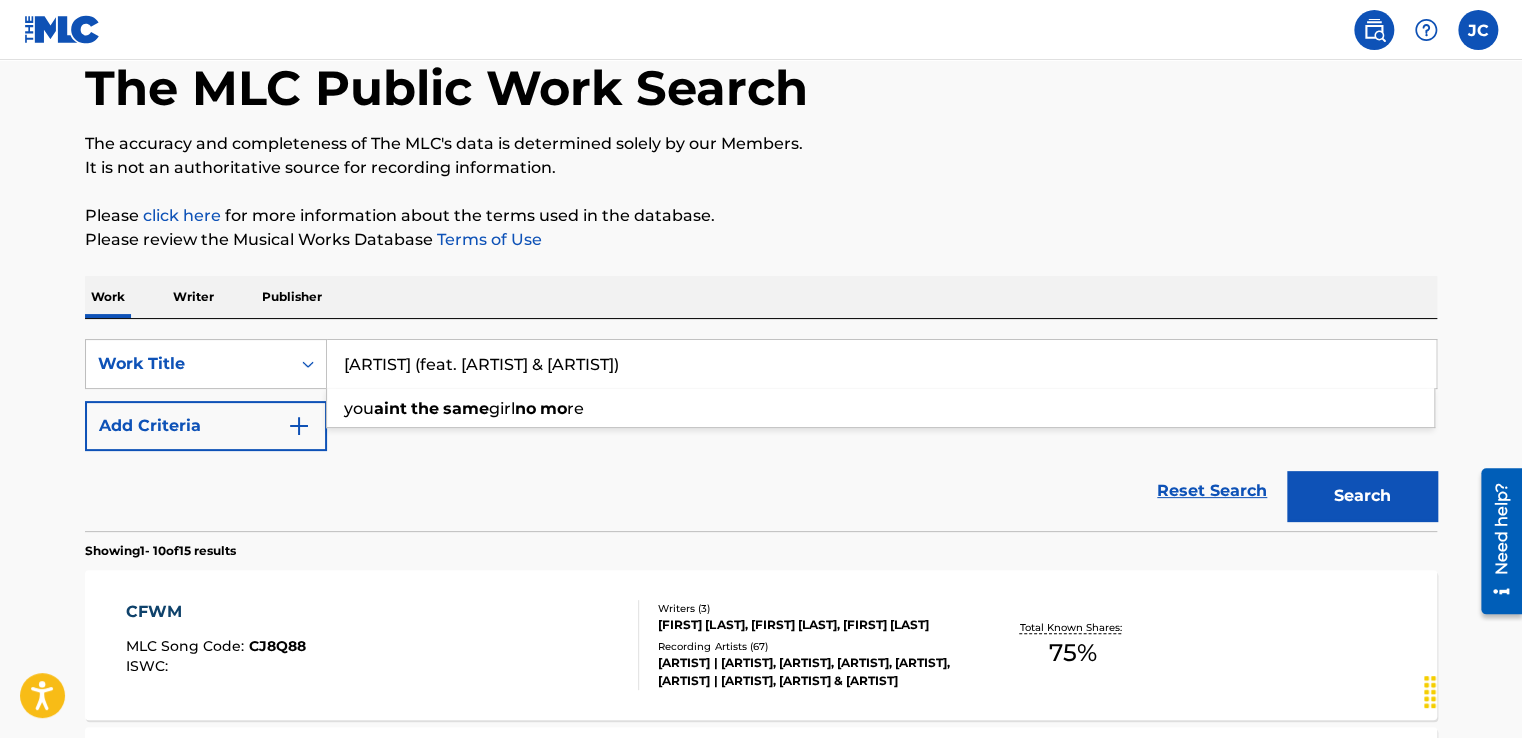 drag, startPoint x: 849, startPoint y: 367, endPoint x: 508, endPoint y: 374, distance: 341.07184 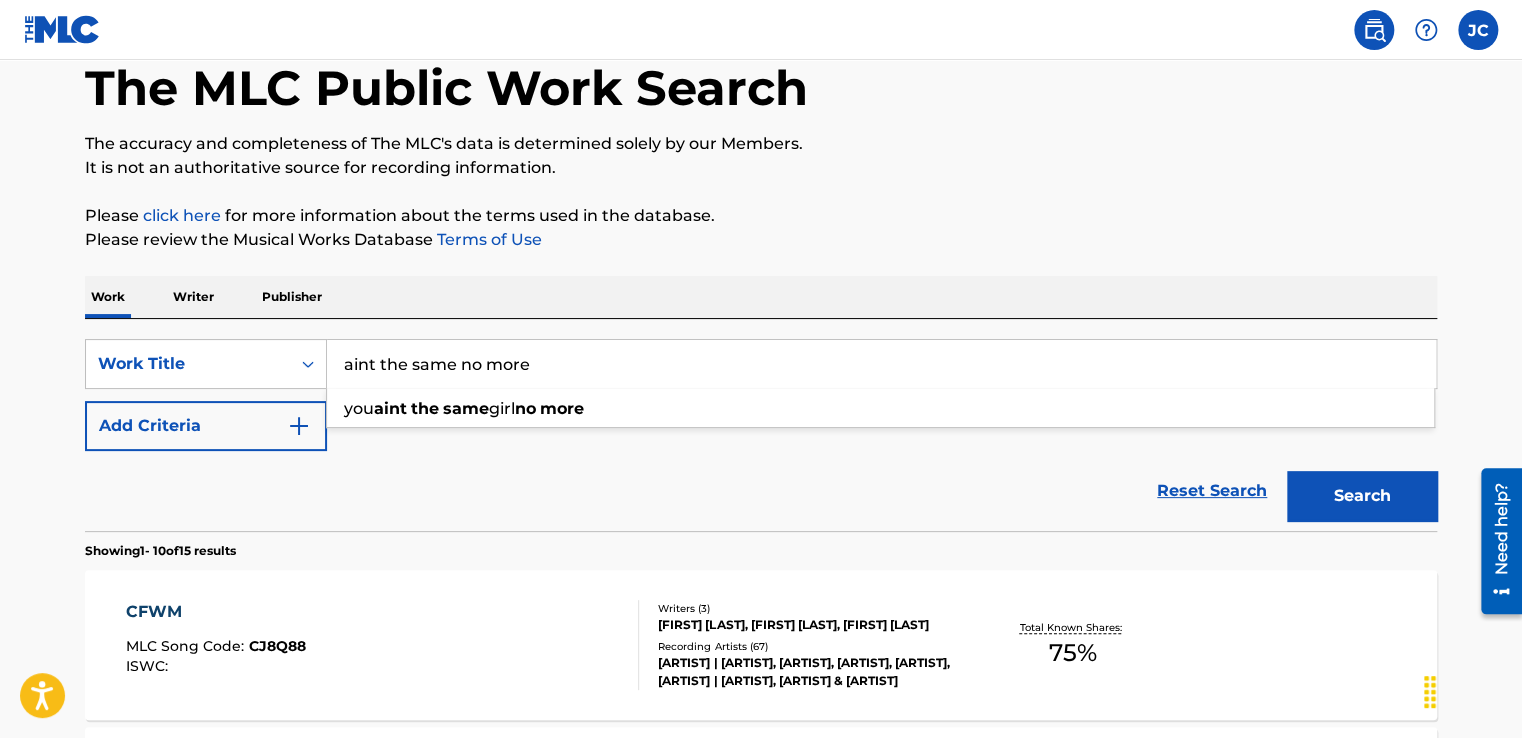 type on "aint the same no more" 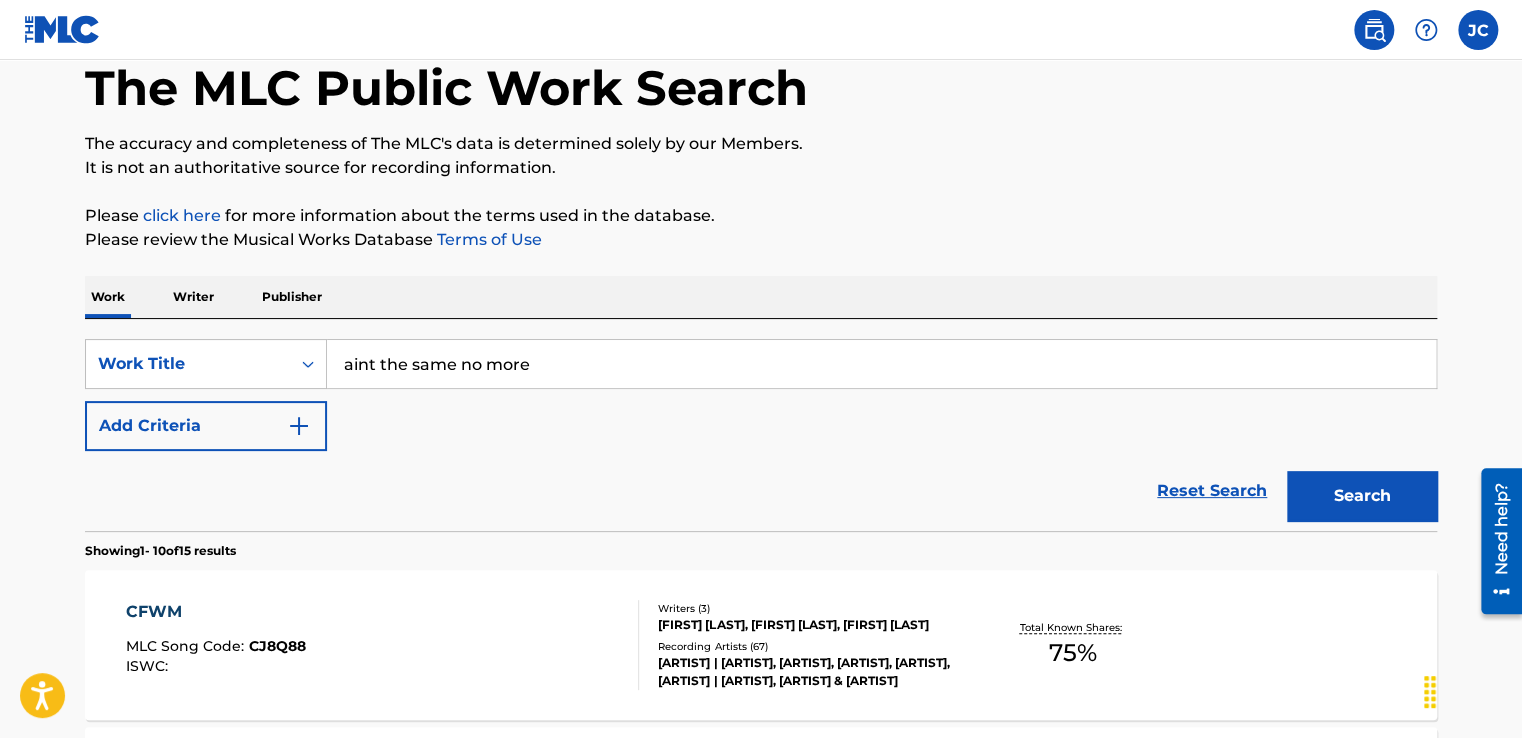 click on "Search" at bounding box center (1362, 496) 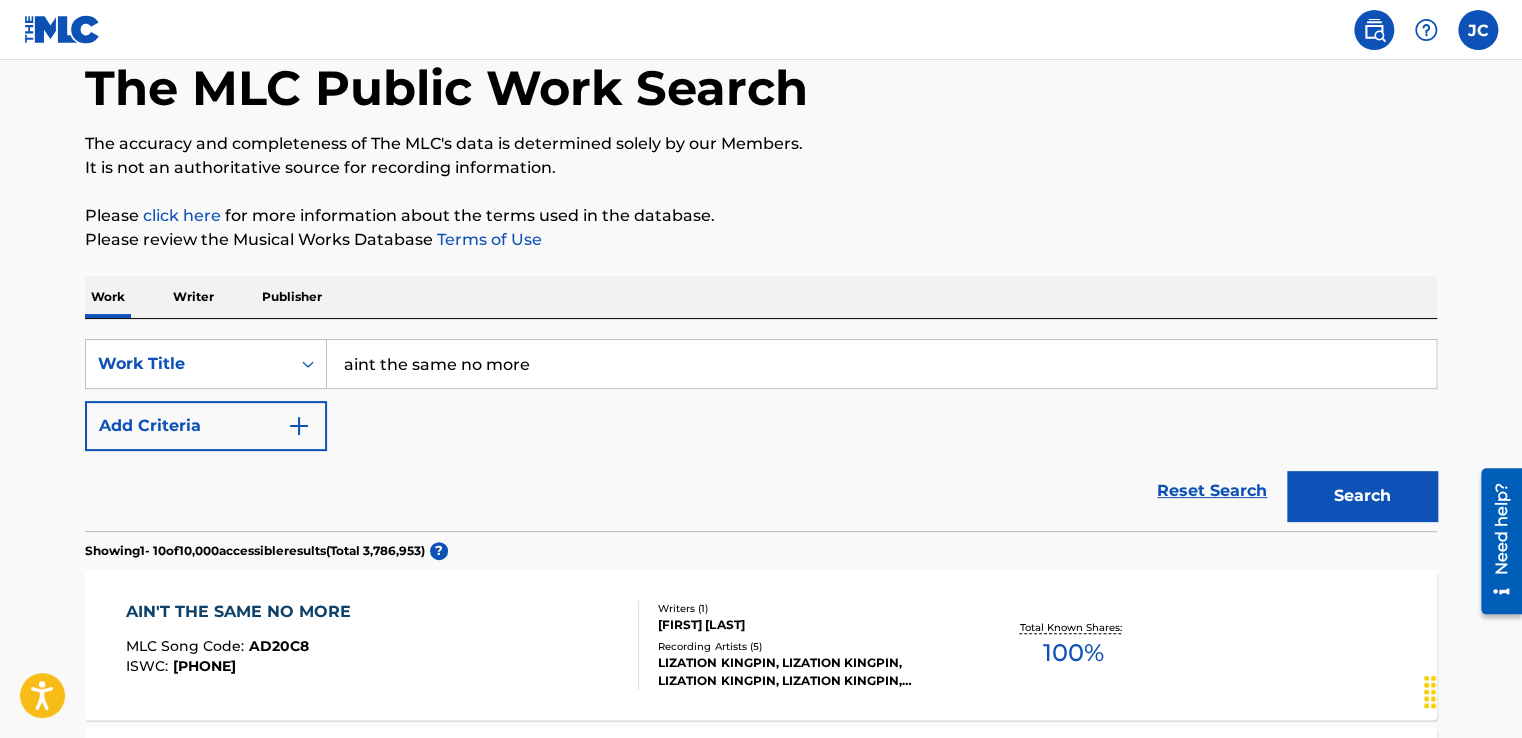 click on "Reset Search Search" at bounding box center (761, 491) 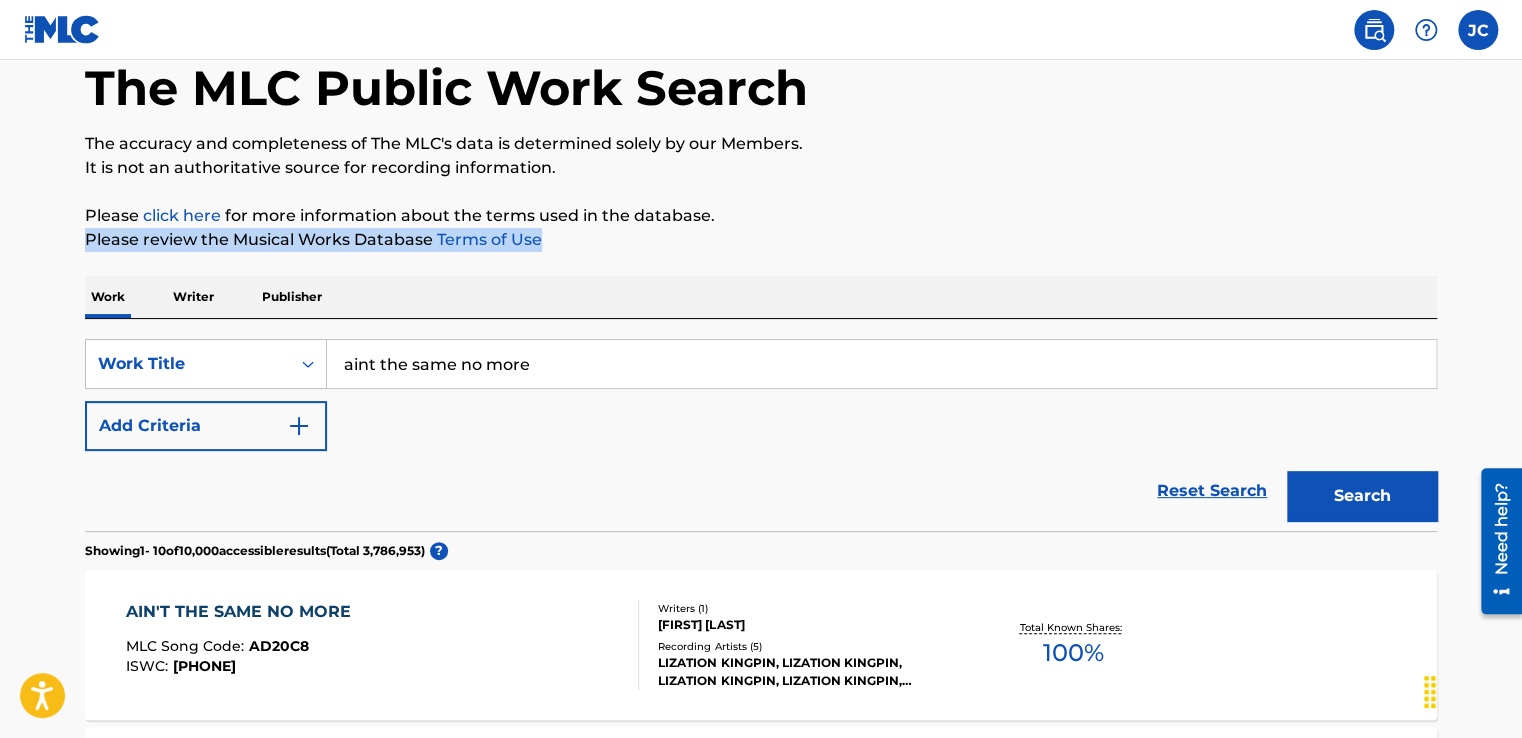 drag, startPoint x: 1517, startPoint y: 204, endPoint x: 1524, endPoint y: 234, distance: 30.805843 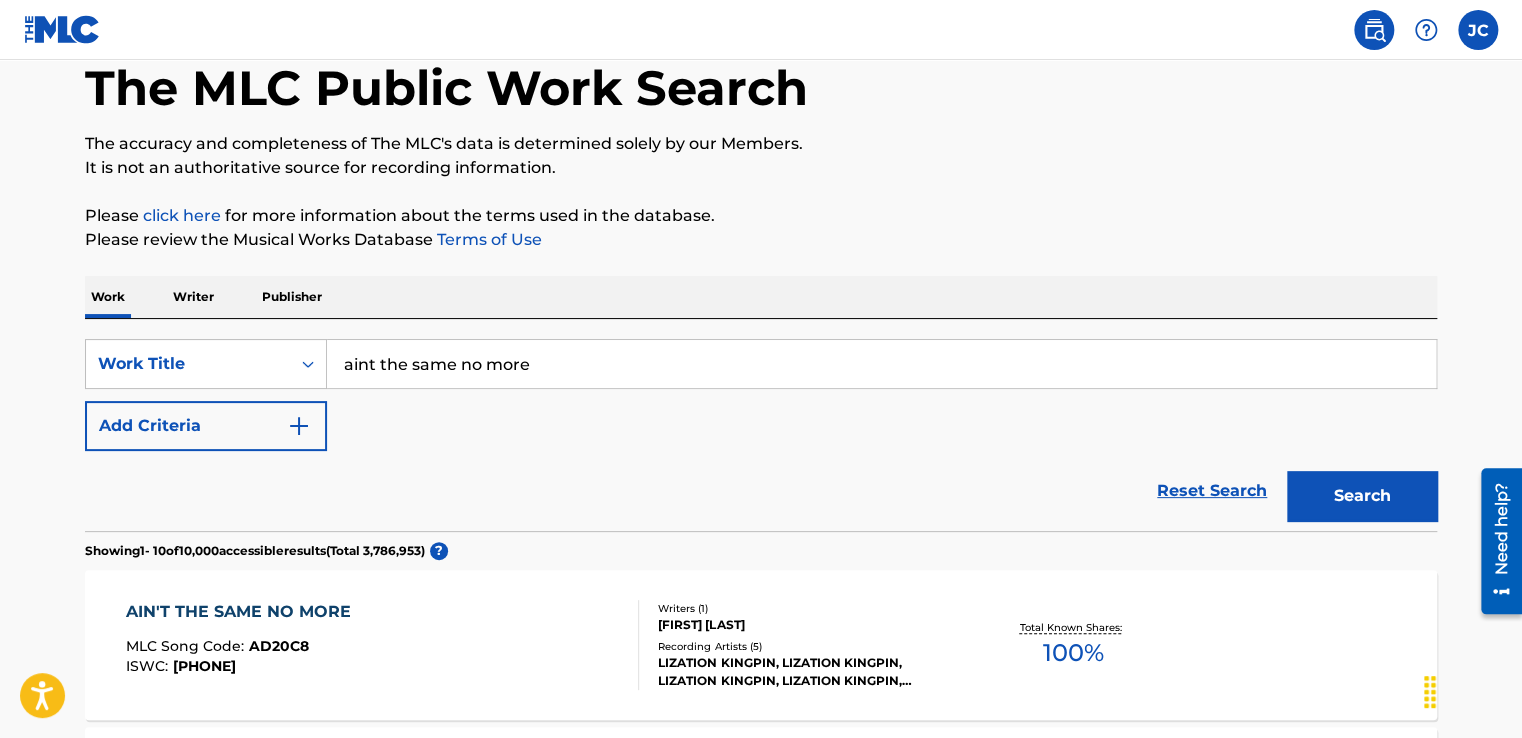 drag, startPoint x: 1524, startPoint y: 234, endPoint x: 1516, endPoint y: 254, distance: 21.540659 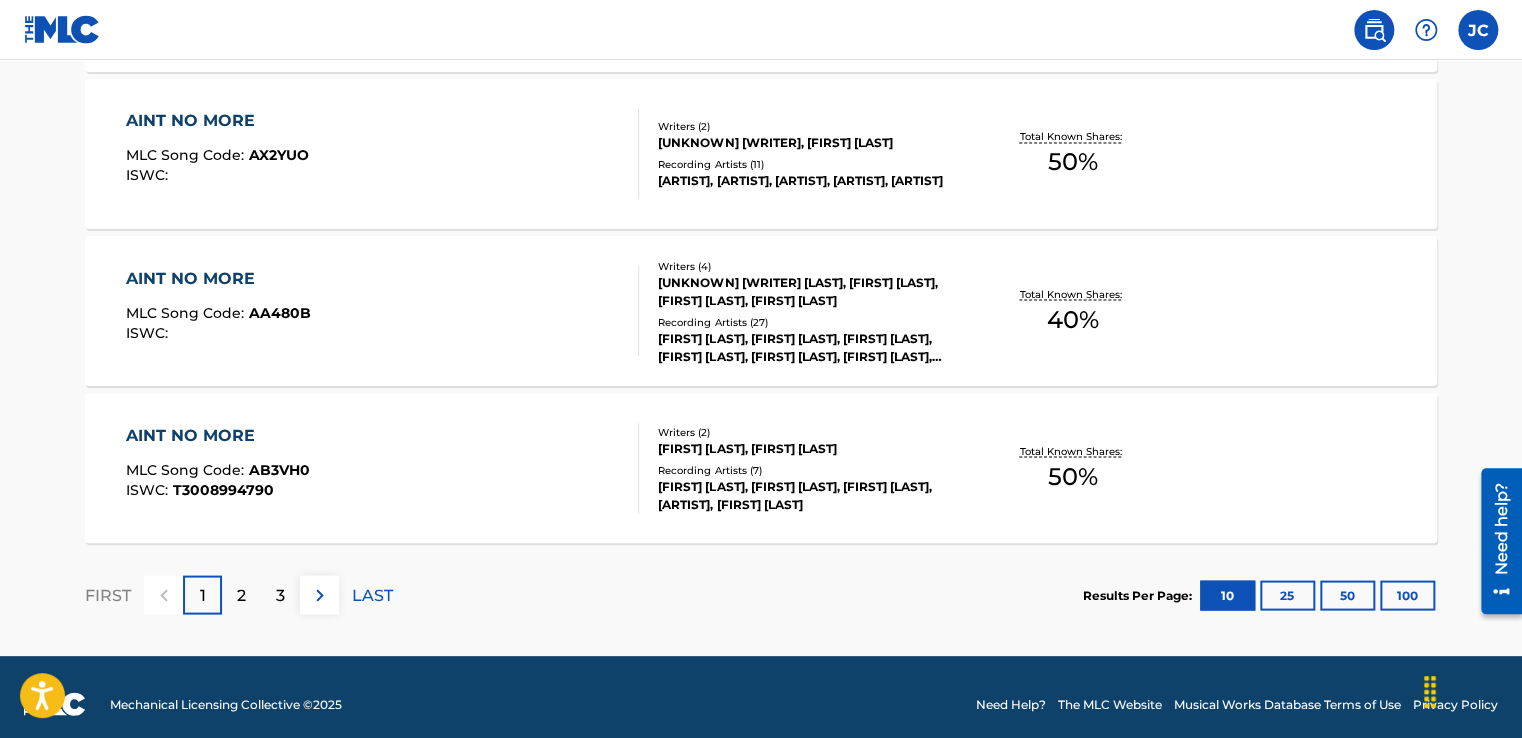 scroll, scrollTop: 1693, scrollLeft: 0, axis: vertical 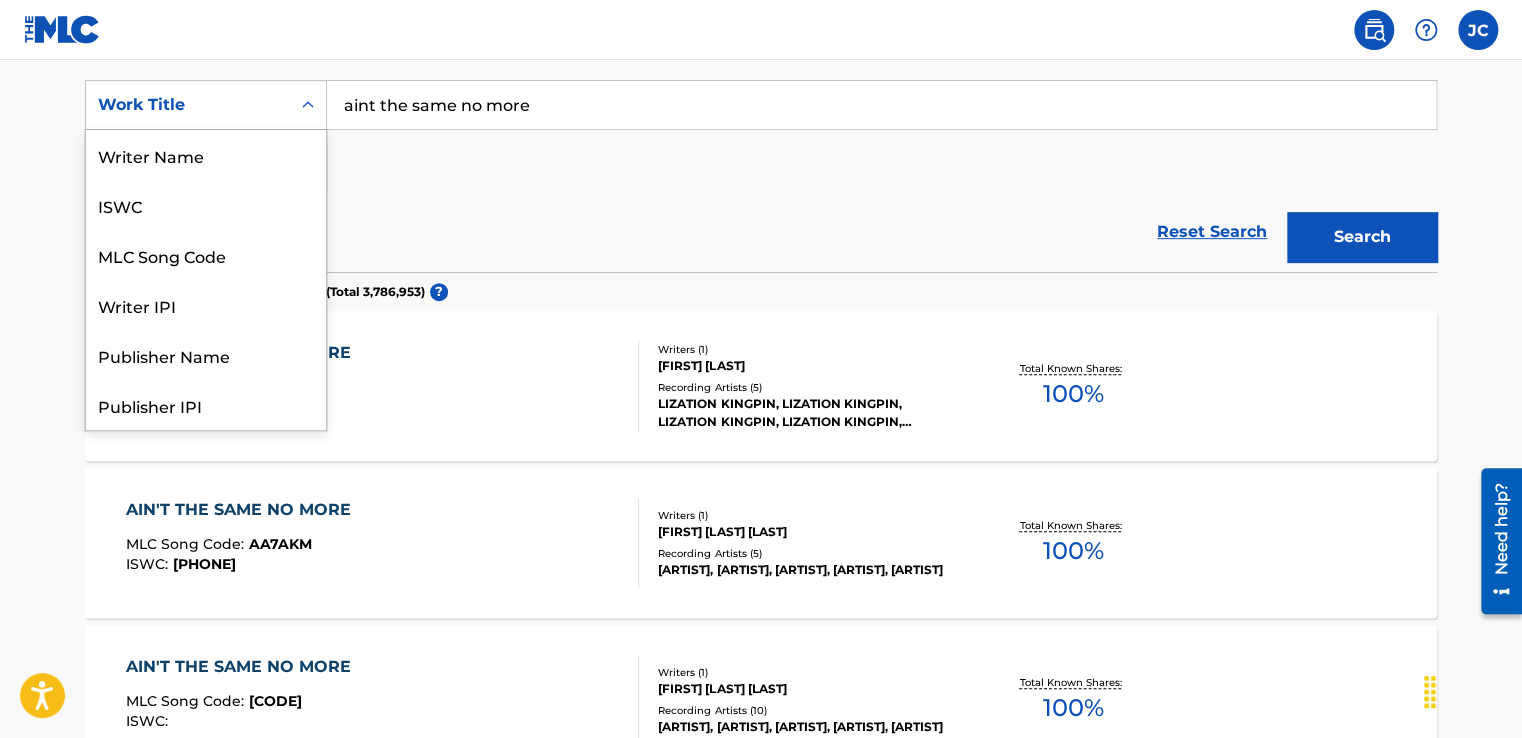 click on "Work Title" at bounding box center [188, 105] 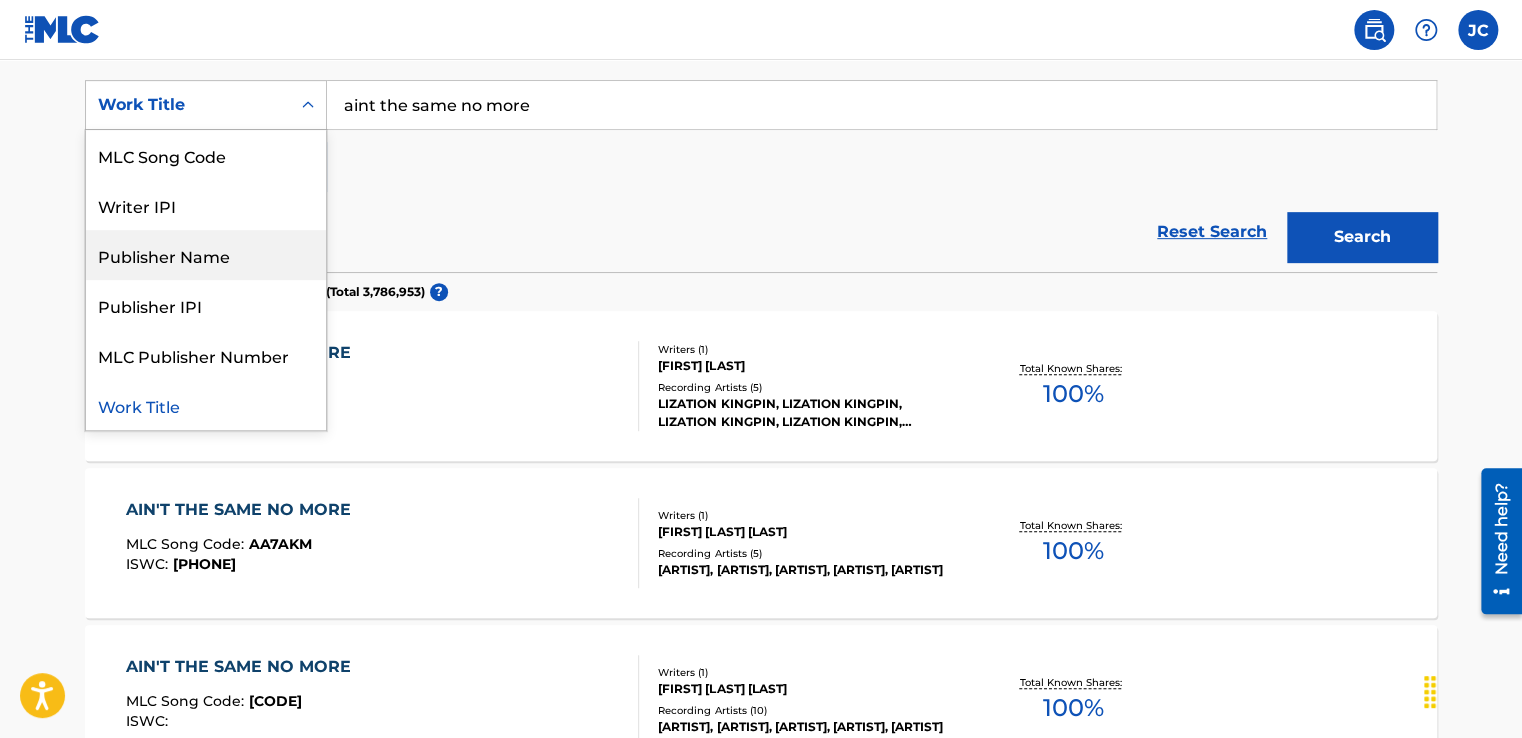 click on "Publisher Name" at bounding box center [206, 255] 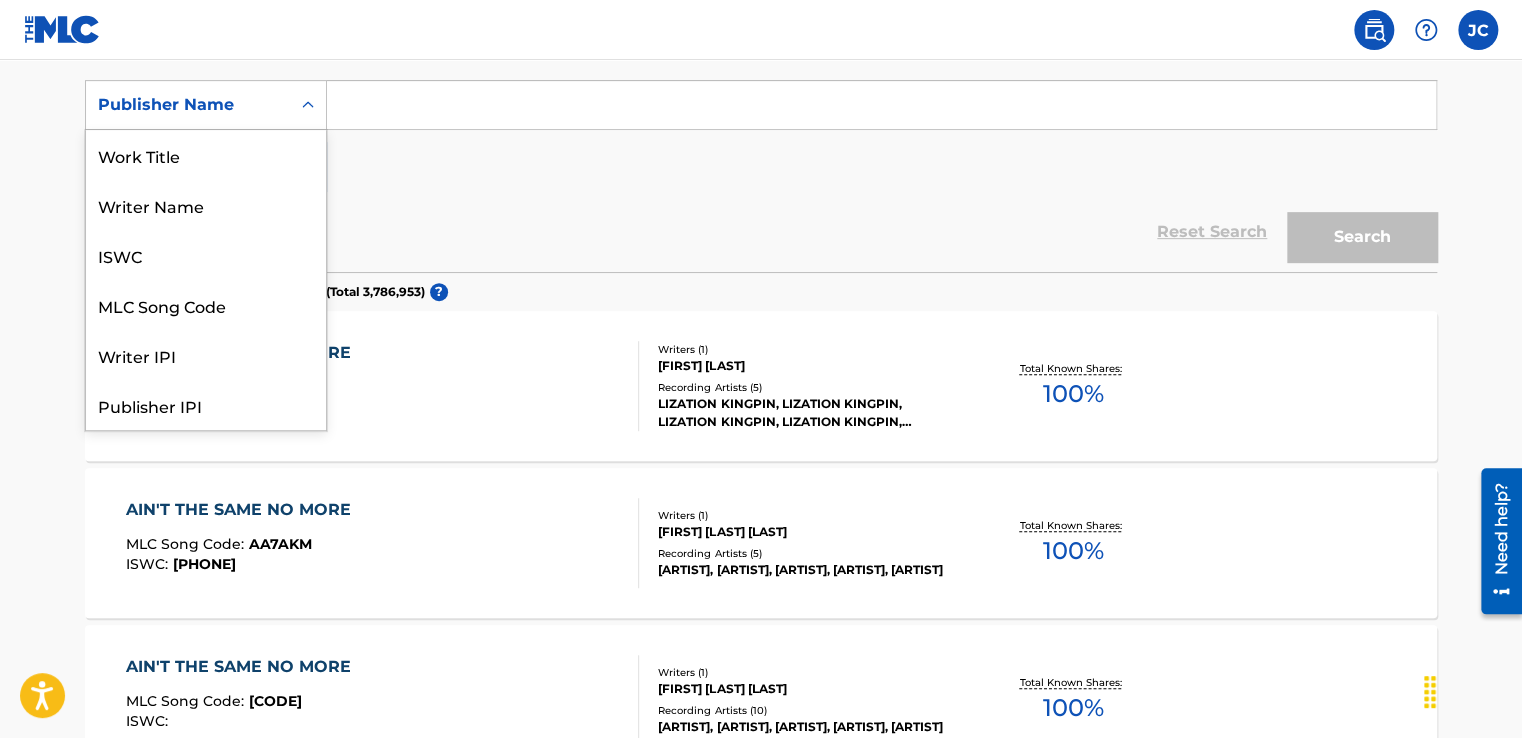 click on "Publisher Name" at bounding box center (206, 105) 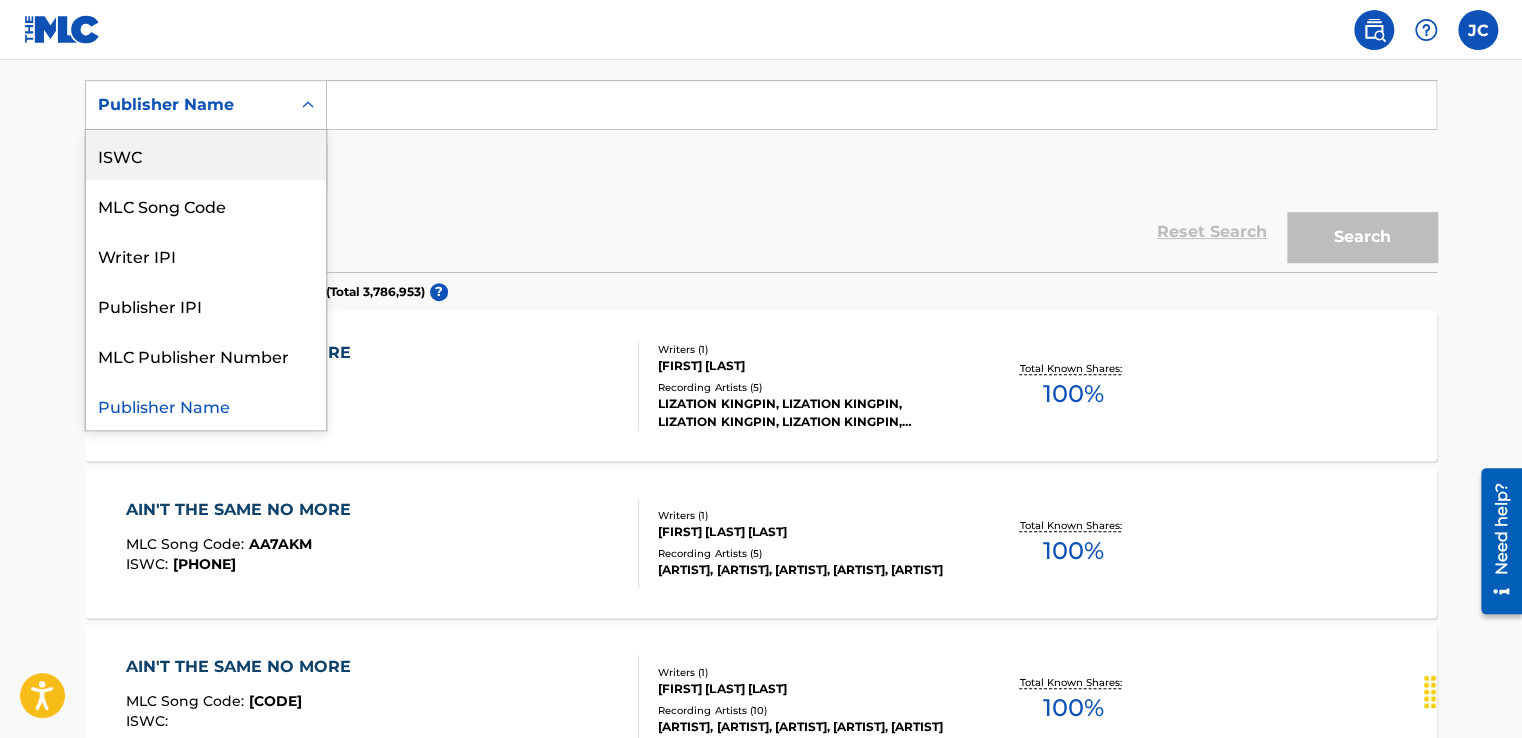 click at bounding box center (881, 105) 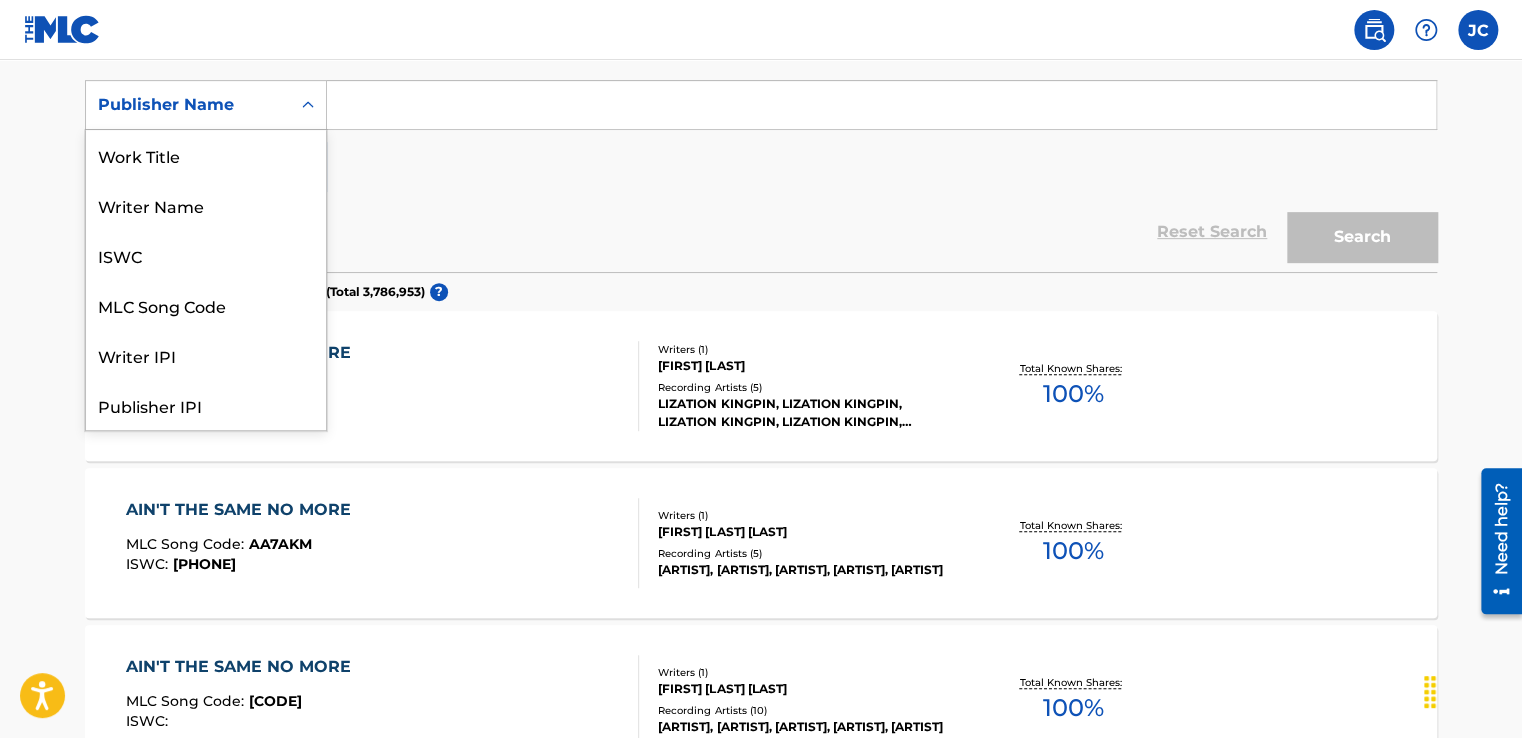 click on "Publisher Name" at bounding box center (188, 105) 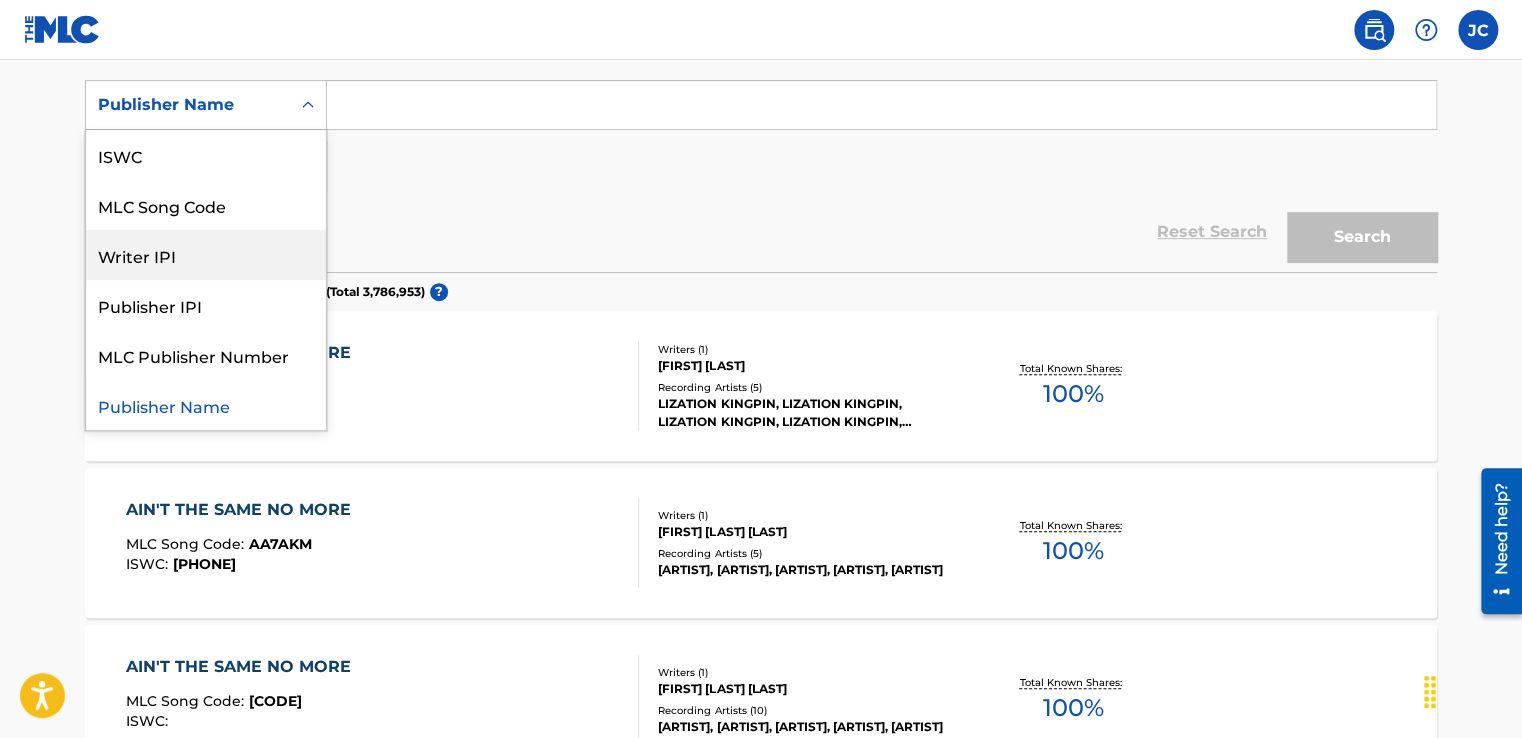 click on "Writer IPI" at bounding box center [206, 255] 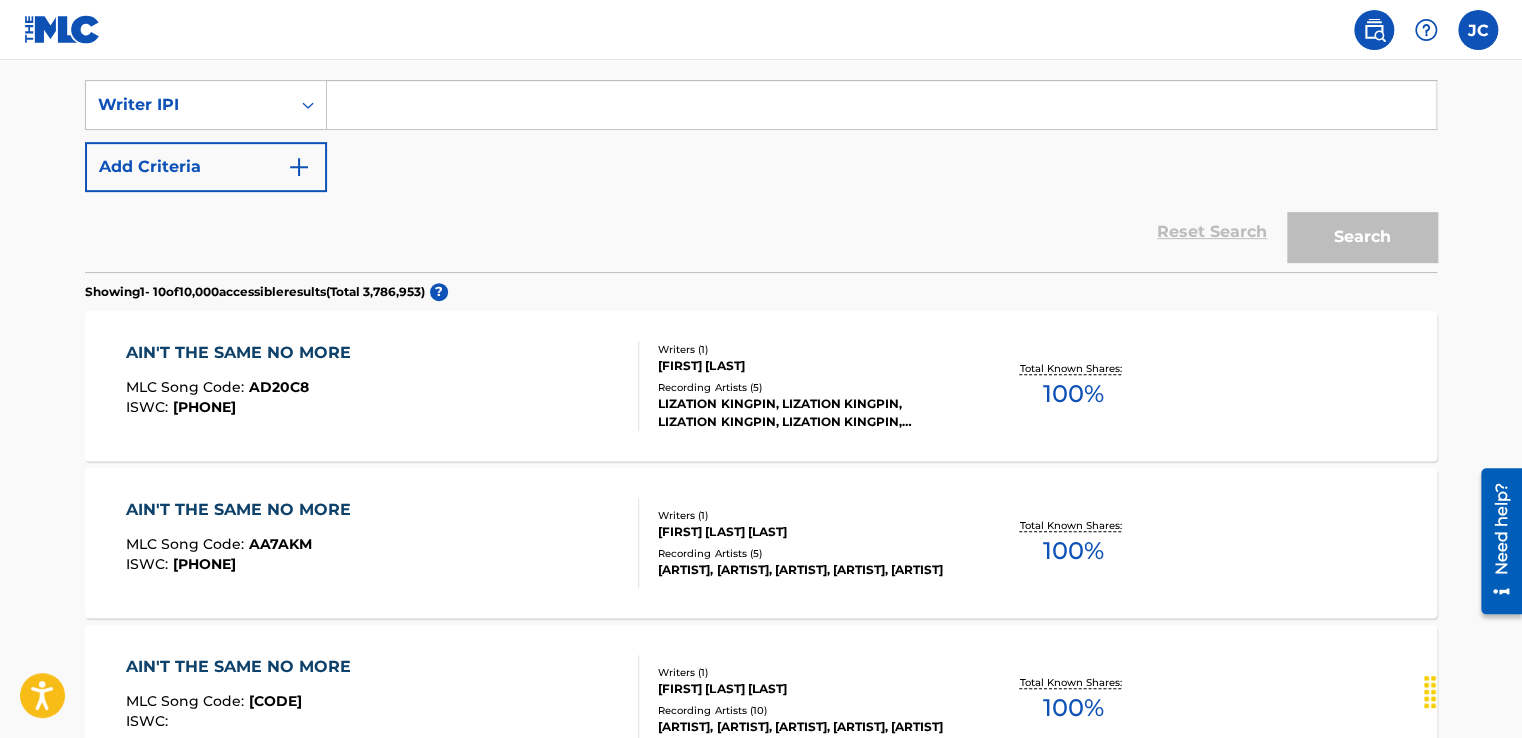click at bounding box center (881, 105) 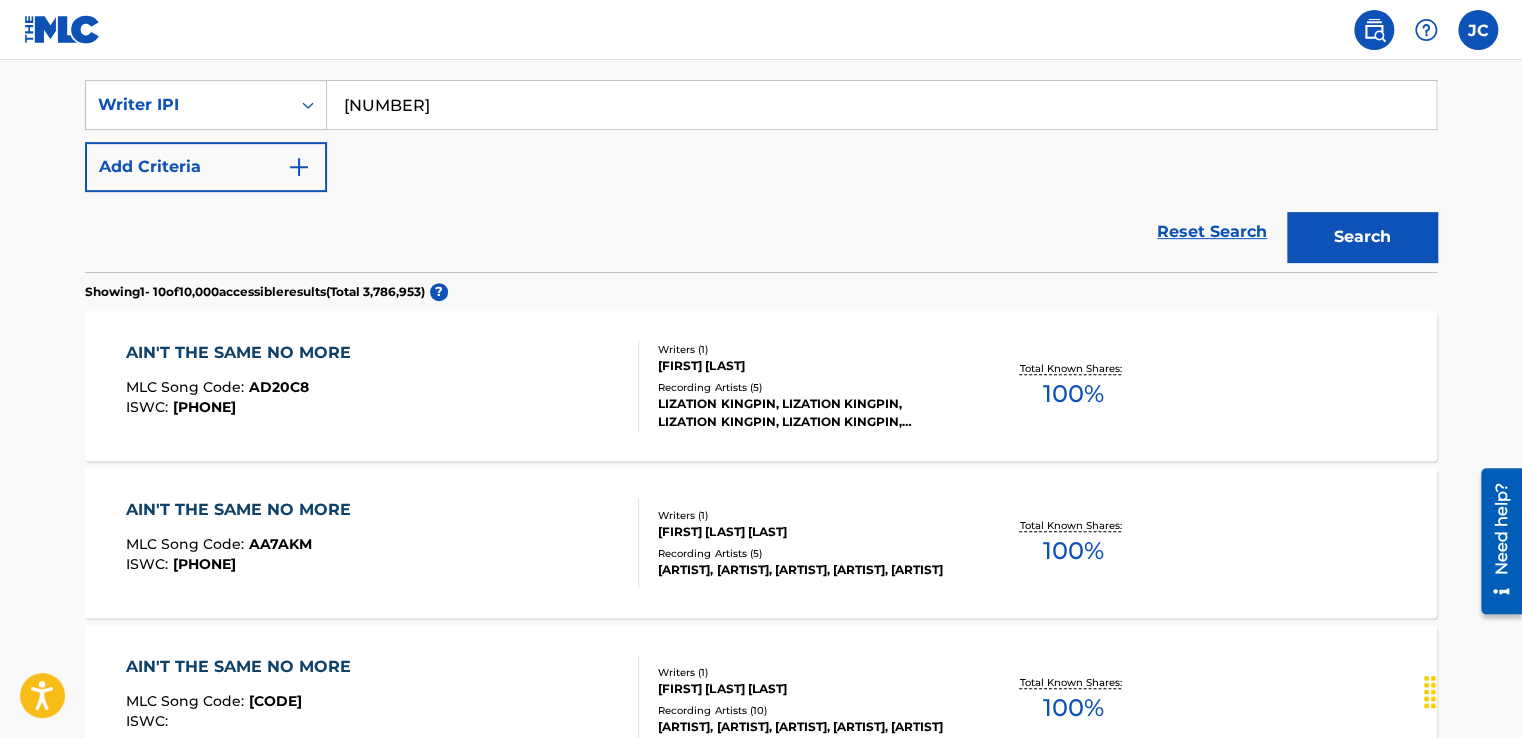 click on "Search" at bounding box center [1362, 237] 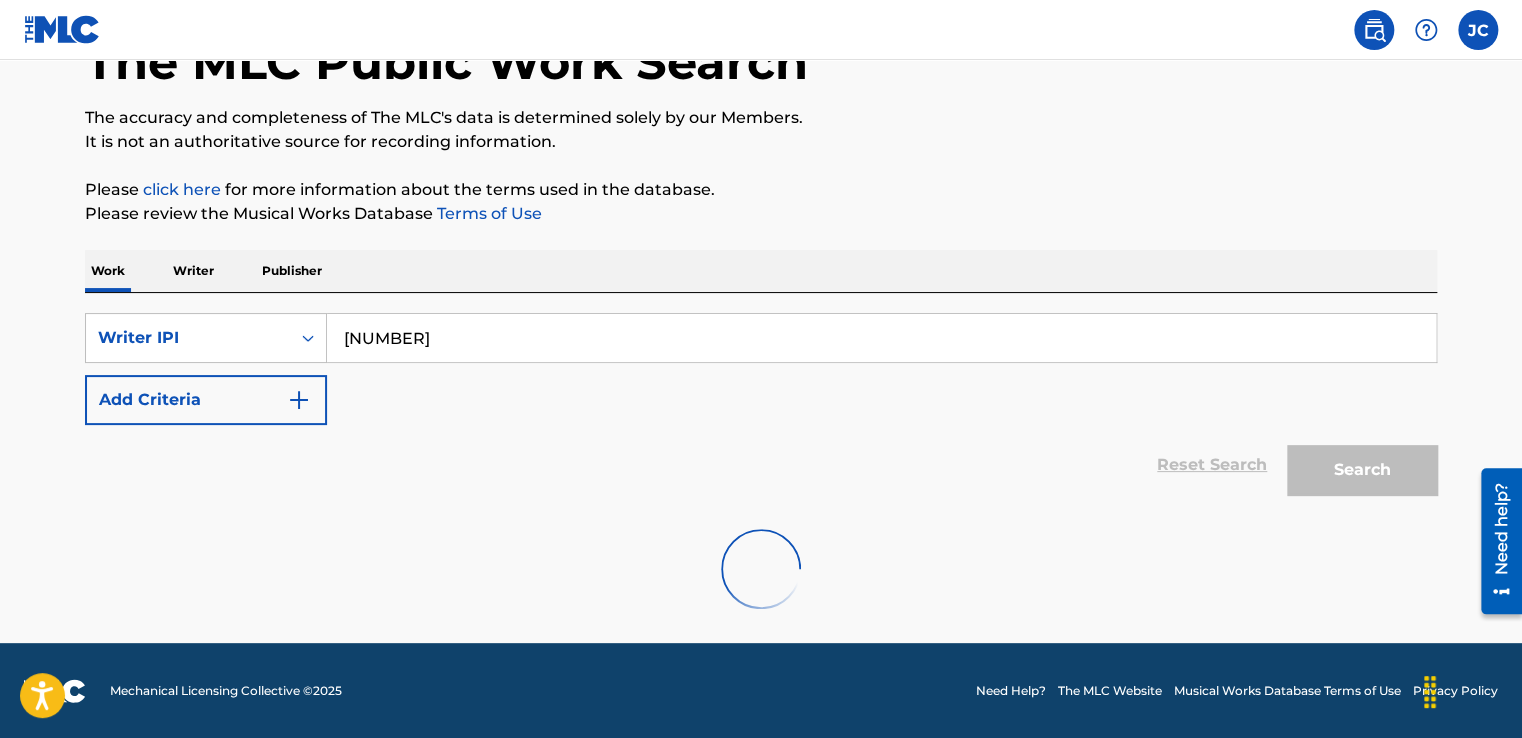 scroll, scrollTop: 67, scrollLeft: 0, axis: vertical 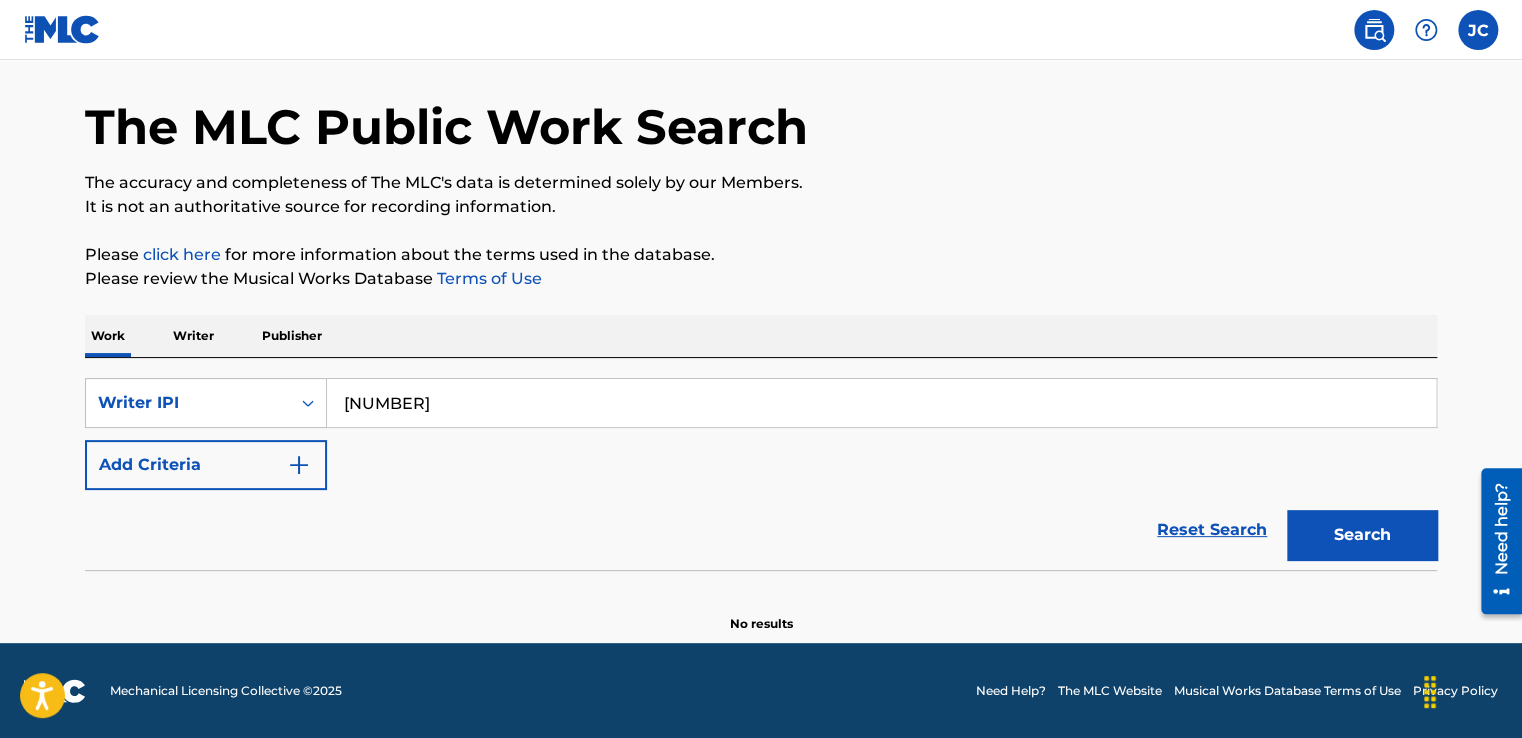 click on "Publisher" at bounding box center (292, 336) 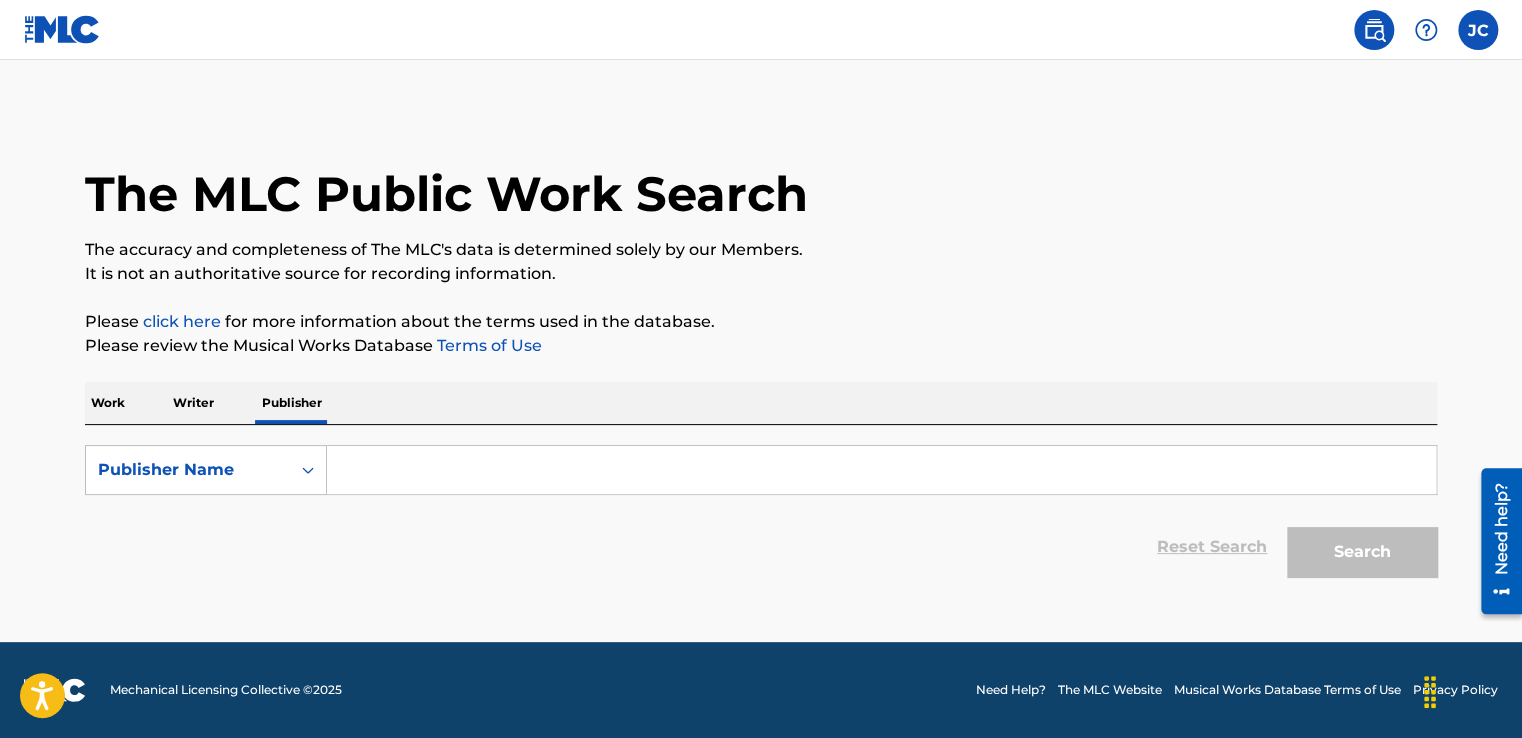 click at bounding box center (881, 470) 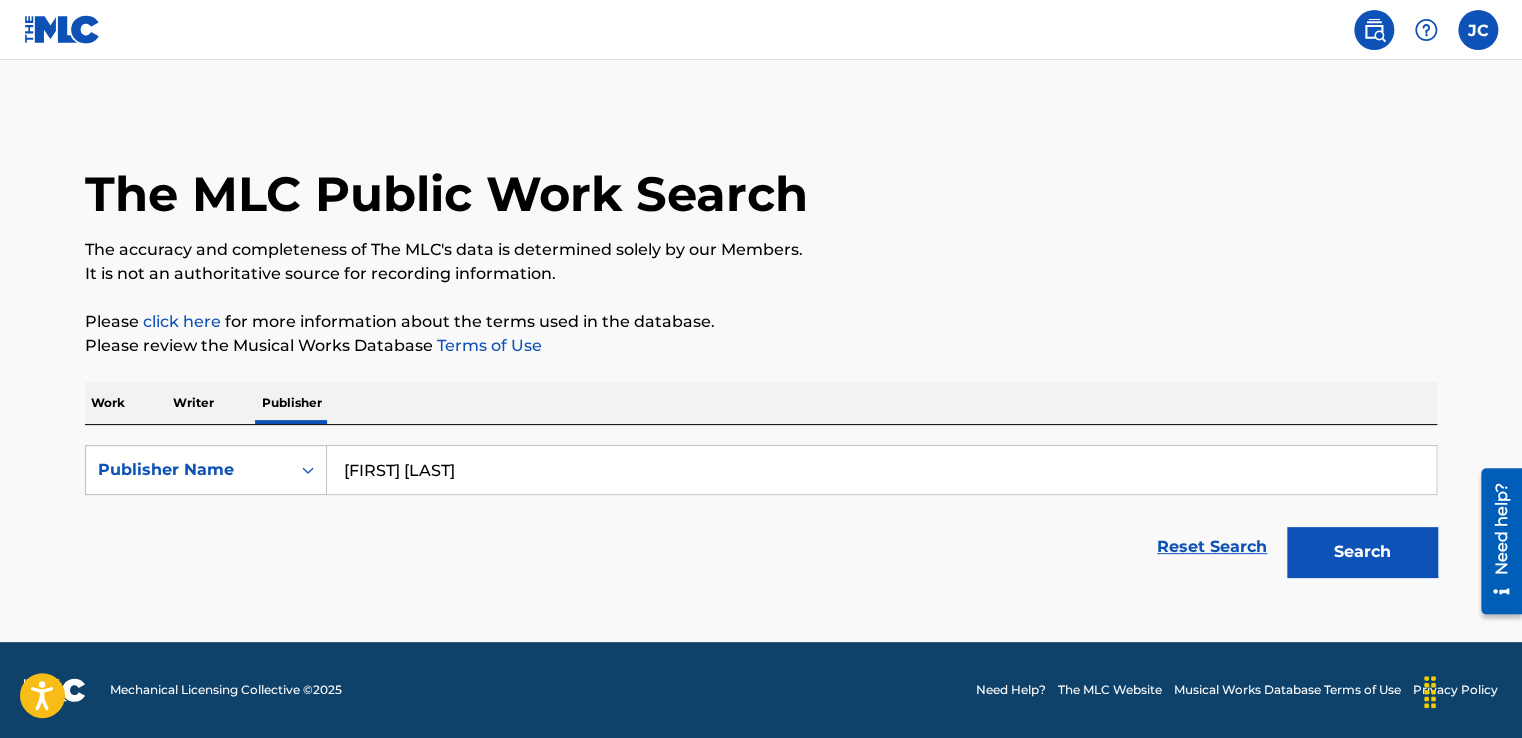 type on "[FIRST] [LAST]" 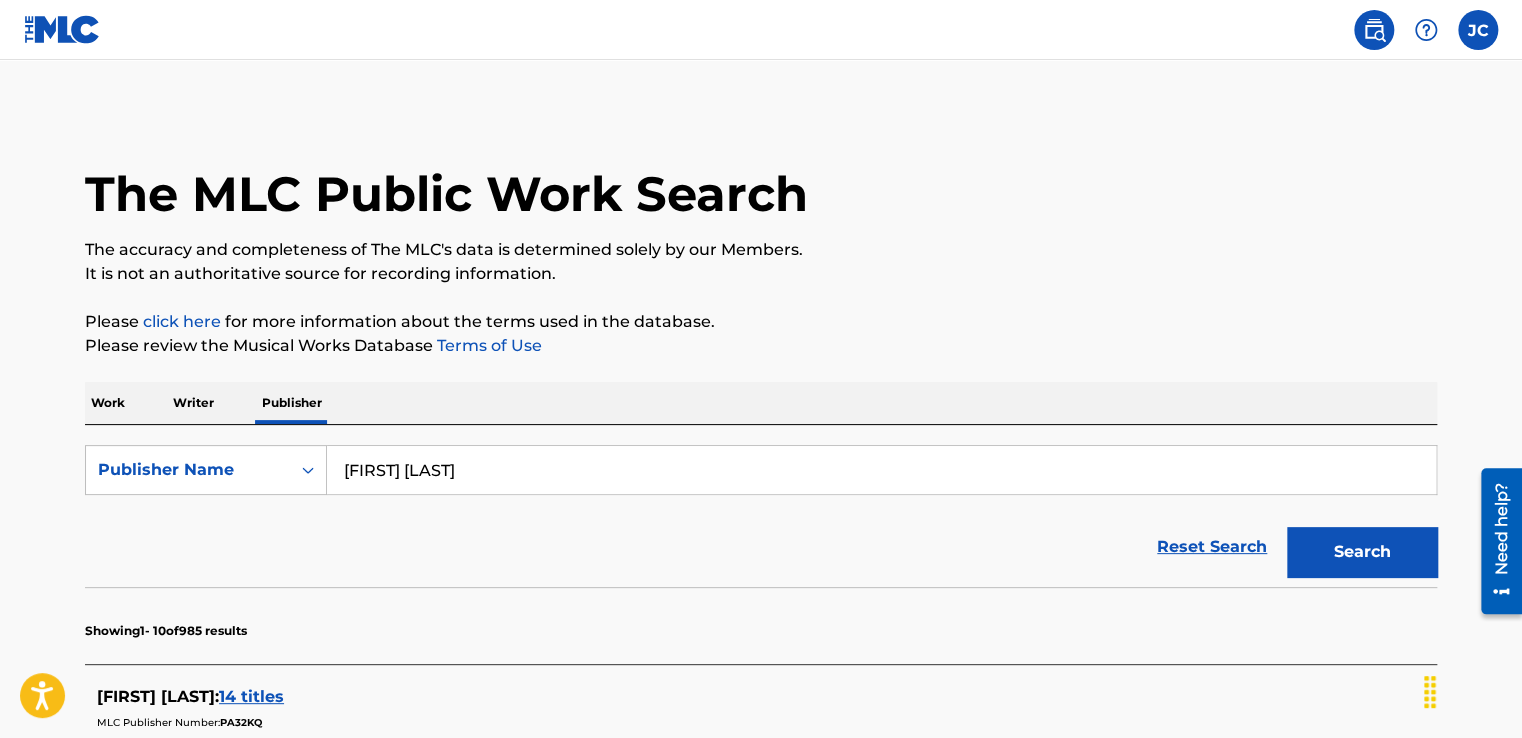 click on "Reset Search Search" at bounding box center [761, 547] 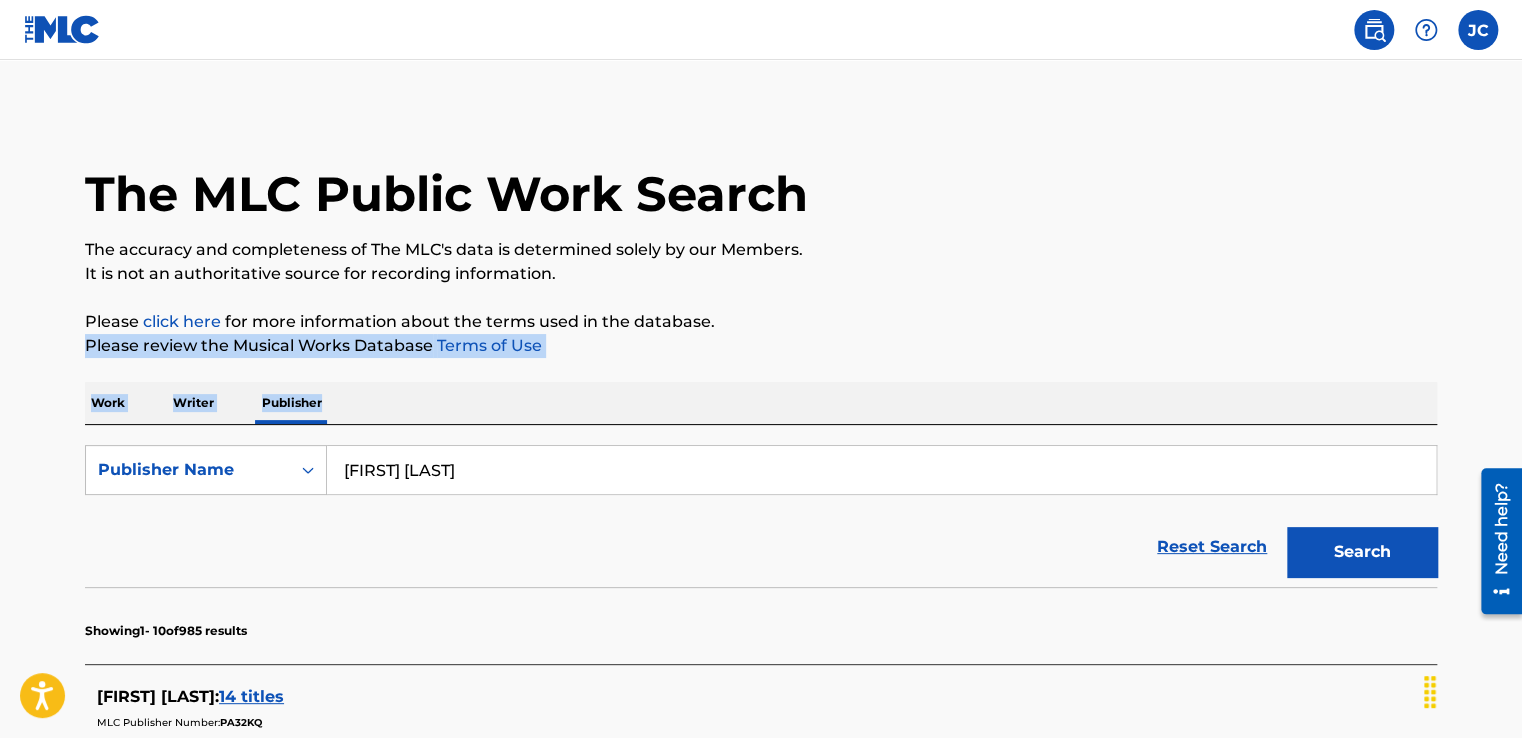 drag, startPoint x: 1520, startPoint y: 306, endPoint x: 1518, endPoint y: 384, distance: 78.025635 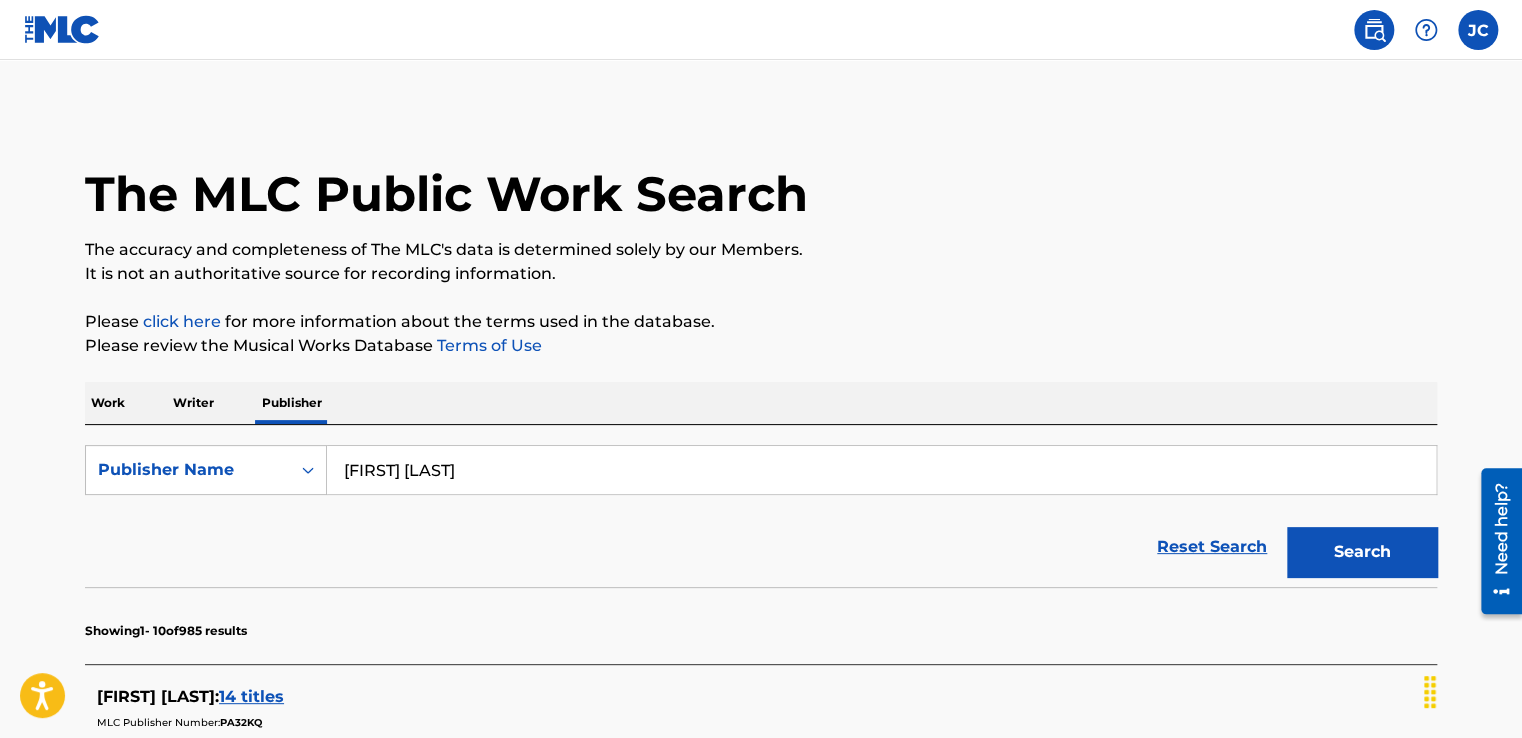 click on "SearchWithCriteriac89a5932-425d-499b-9652-3c5f664e3aee Publisher Name [FIRST] [LAST] Reset Search Search" at bounding box center [761, 506] 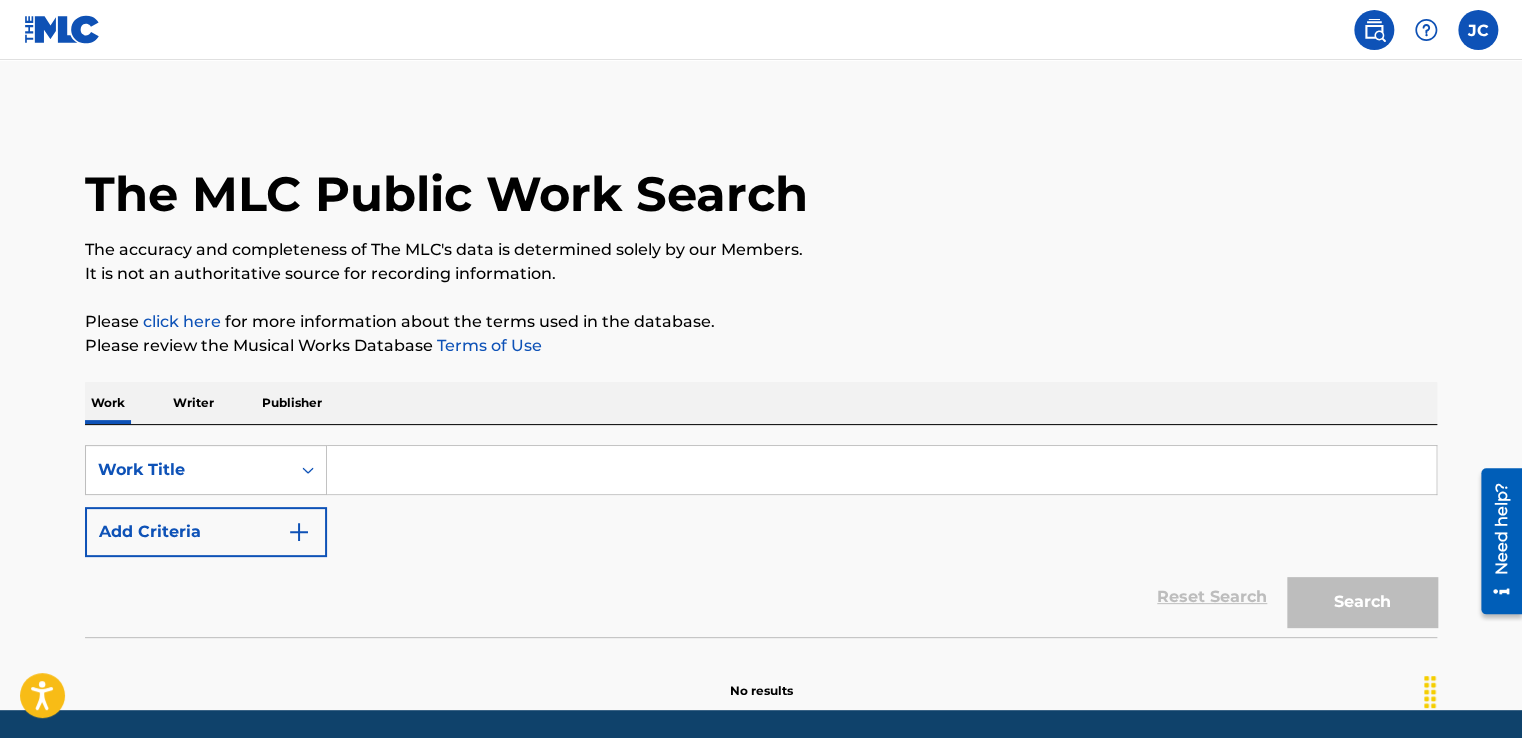 click at bounding box center (881, 470) 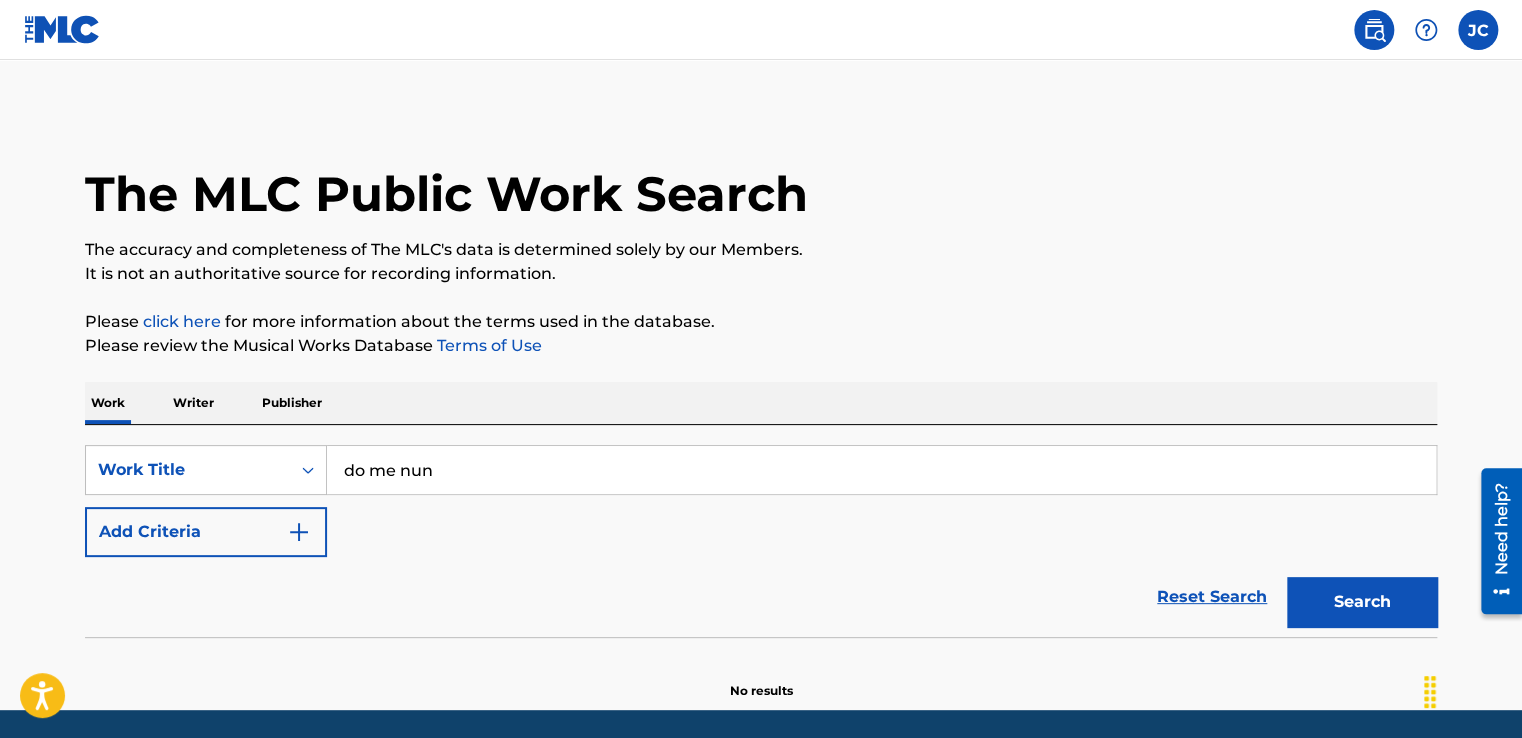 type on "do me nun" 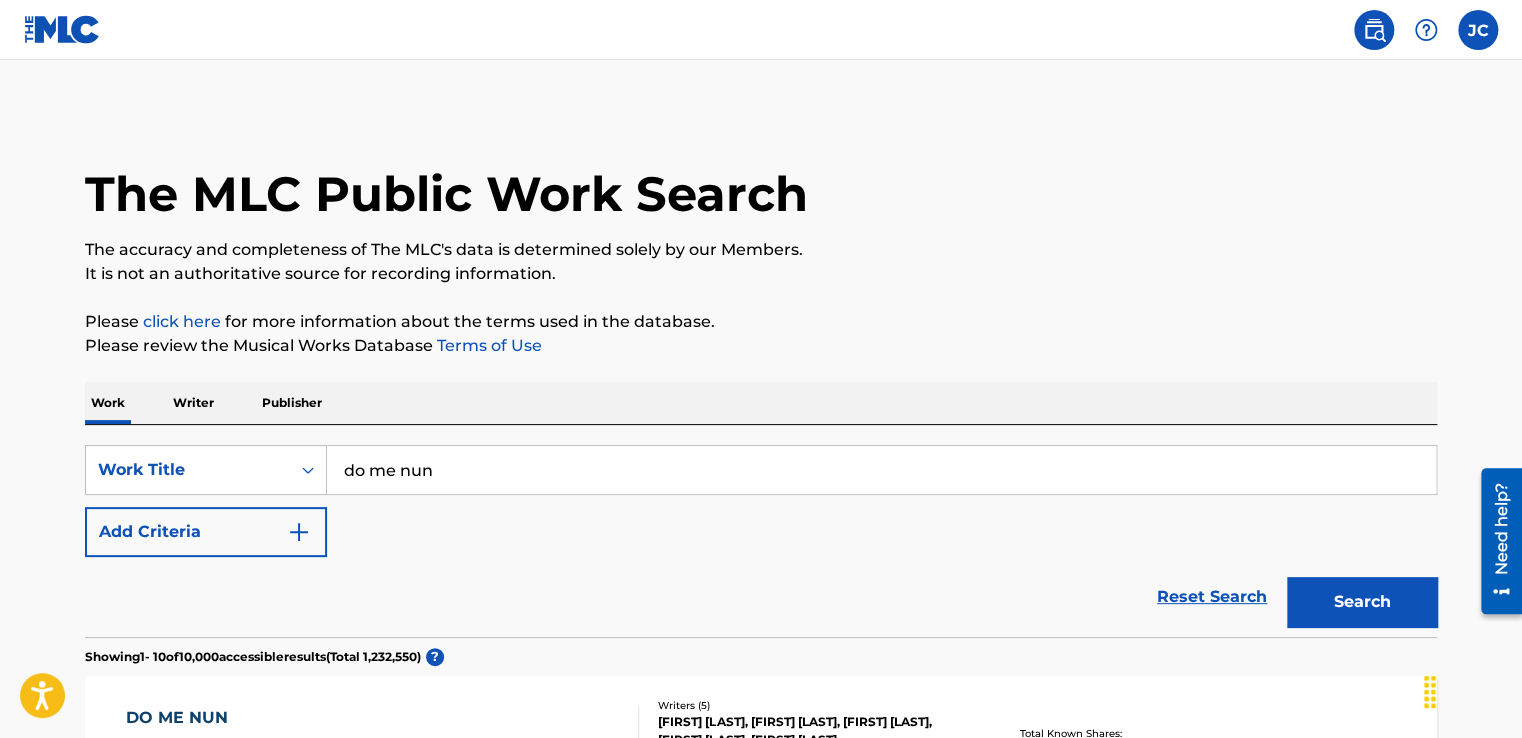 click on "The MLC Public Work Search The accuracy and completeness of The MLC's data is determined solely by our Members. It is not an authoritative source for recording information. Please   click here   for more information about the terms used in the database. Please review the Musical Works Database   Terms of Use Work Writer Publisher SearchWithCriteriac89a5932-425d-499b-9652-3c5f664e3aee Work Title do me nun Add Criteria Reset Search Search Showing  1  -   10  of  10,000  accessible  results  (Total   1,232,550 ) ? DO ME NUN MLC Song Code : [CODE] ISWC : Writers ( 5 ) [FIRST] [LAST], [FIRST] [LAST], [FIRST] [LAST], [FIRST] [LAST], [FIRST] [LAST] Recording Artists ( 22 ) [ARTIST], [ARTIST], [ARTIST] FEAT [ARTIST] [ARTIST], [ARTIST], [ARTIST] Total Known Shares: 87.5 % NUN 2 DO MLC Song Code : [CODE] ISWC : Writers ( 2 ) [FIRST] [LAST], [UNKNOWN] [WRITER] Recording Artists ( 10 ) Total Known Shares: 25 % NUN TO DO MLC Song Code : [CODE] ISWC : Writers ( 1 ) [FIRST] [LAST] Recording Artists ( 9 )" at bounding box center [761, 1206] 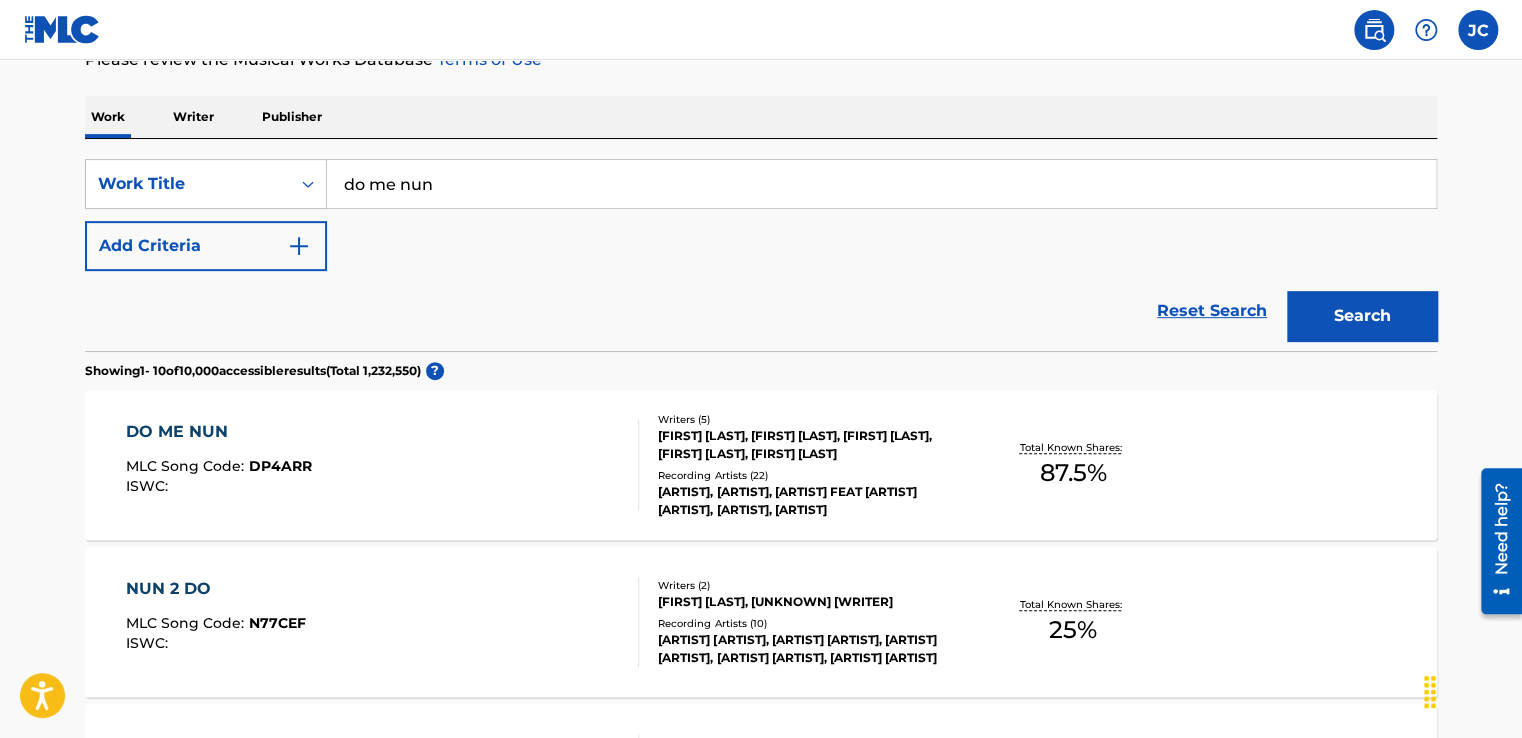 scroll, scrollTop: 296, scrollLeft: 0, axis: vertical 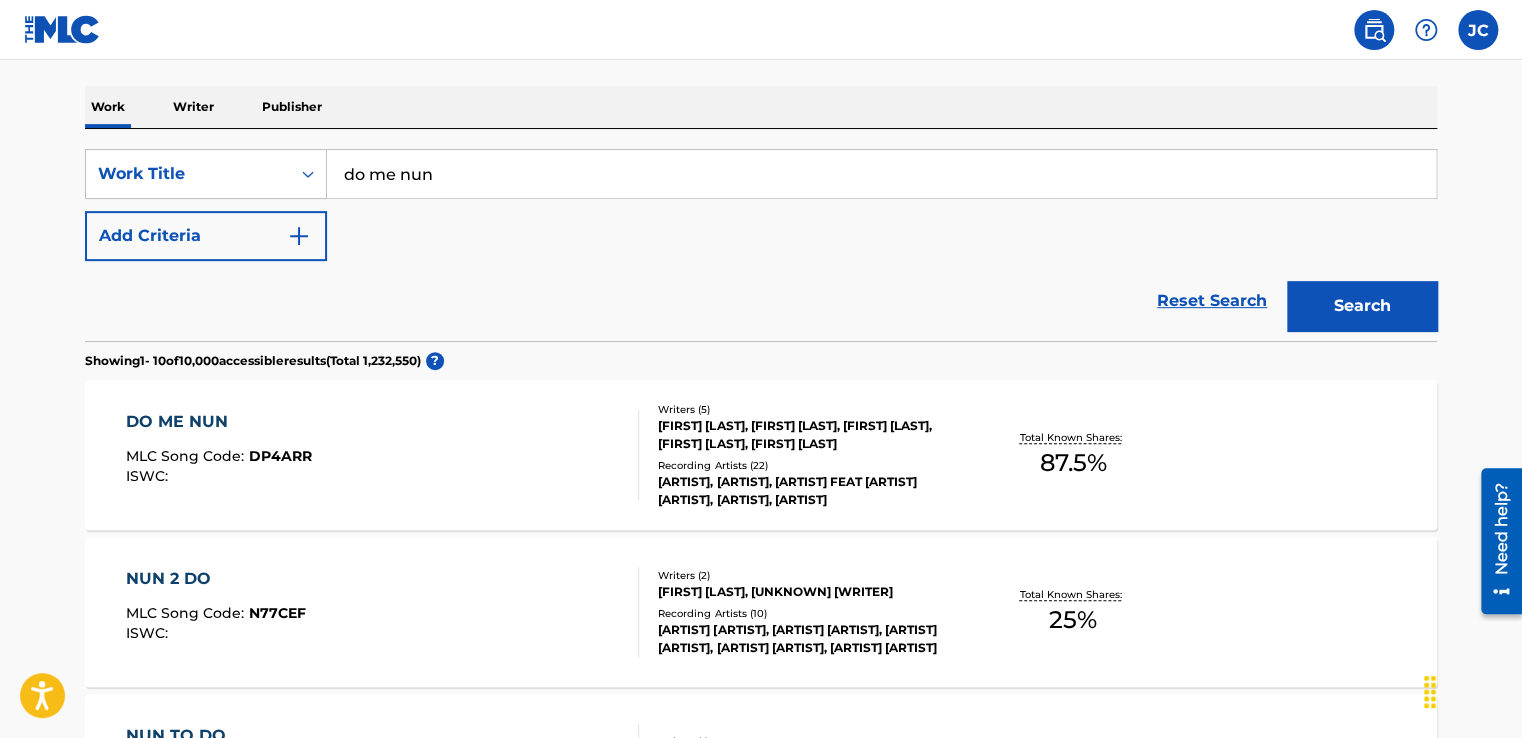 click on "DO ME NUN MLC Song Code : DP4ARR ISWC :" at bounding box center [383, 455] 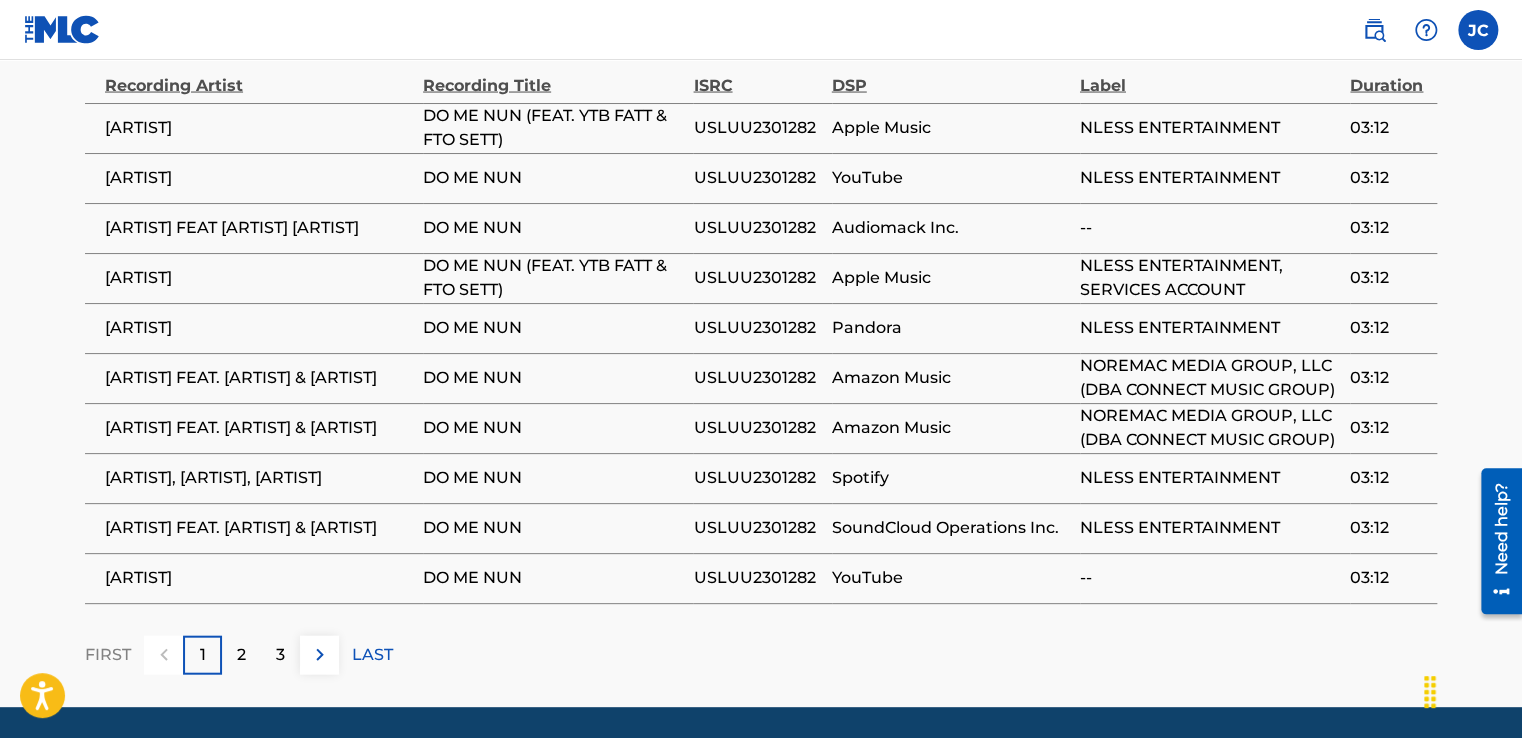 scroll, scrollTop: 2026, scrollLeft: 0, axis: vertical 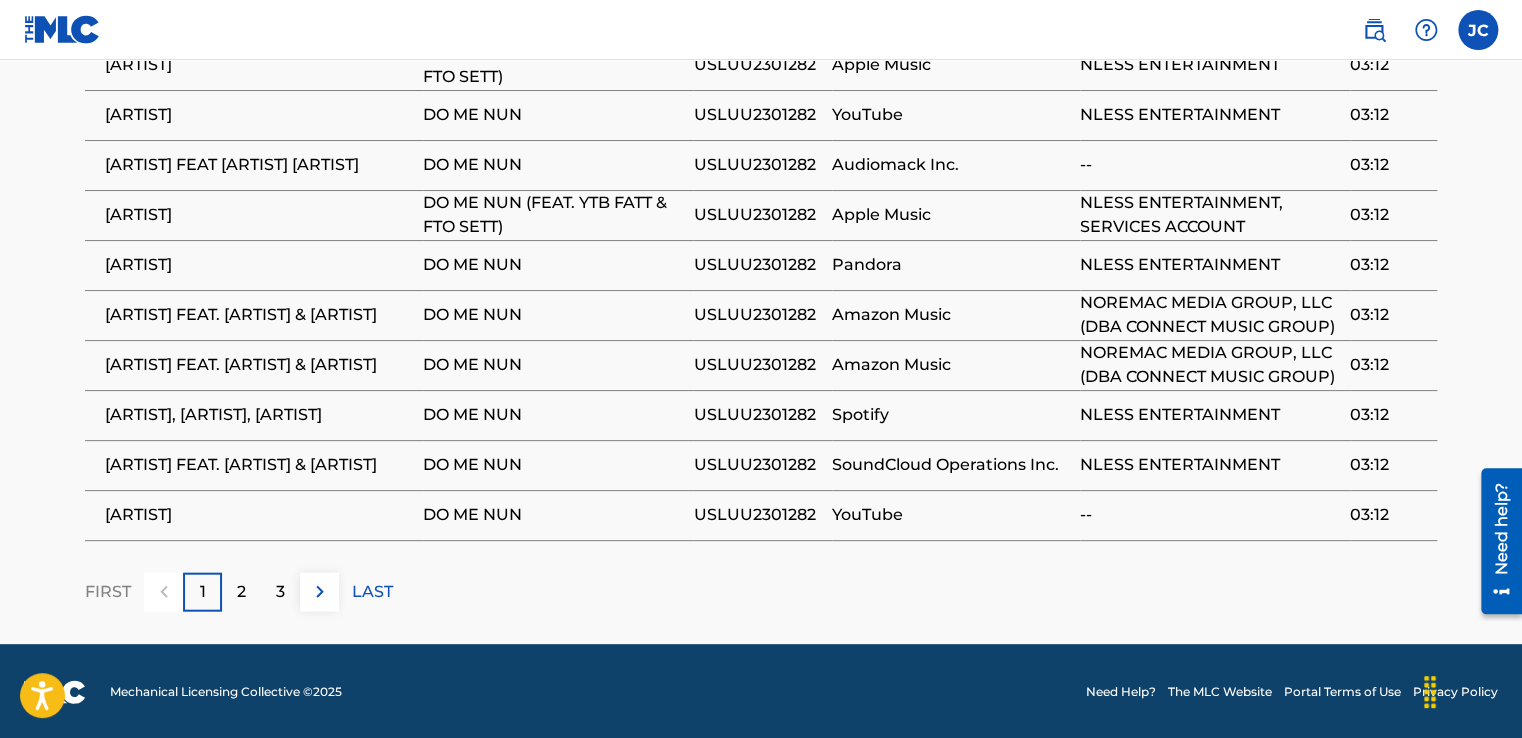 click at bounding box center [320, 592] 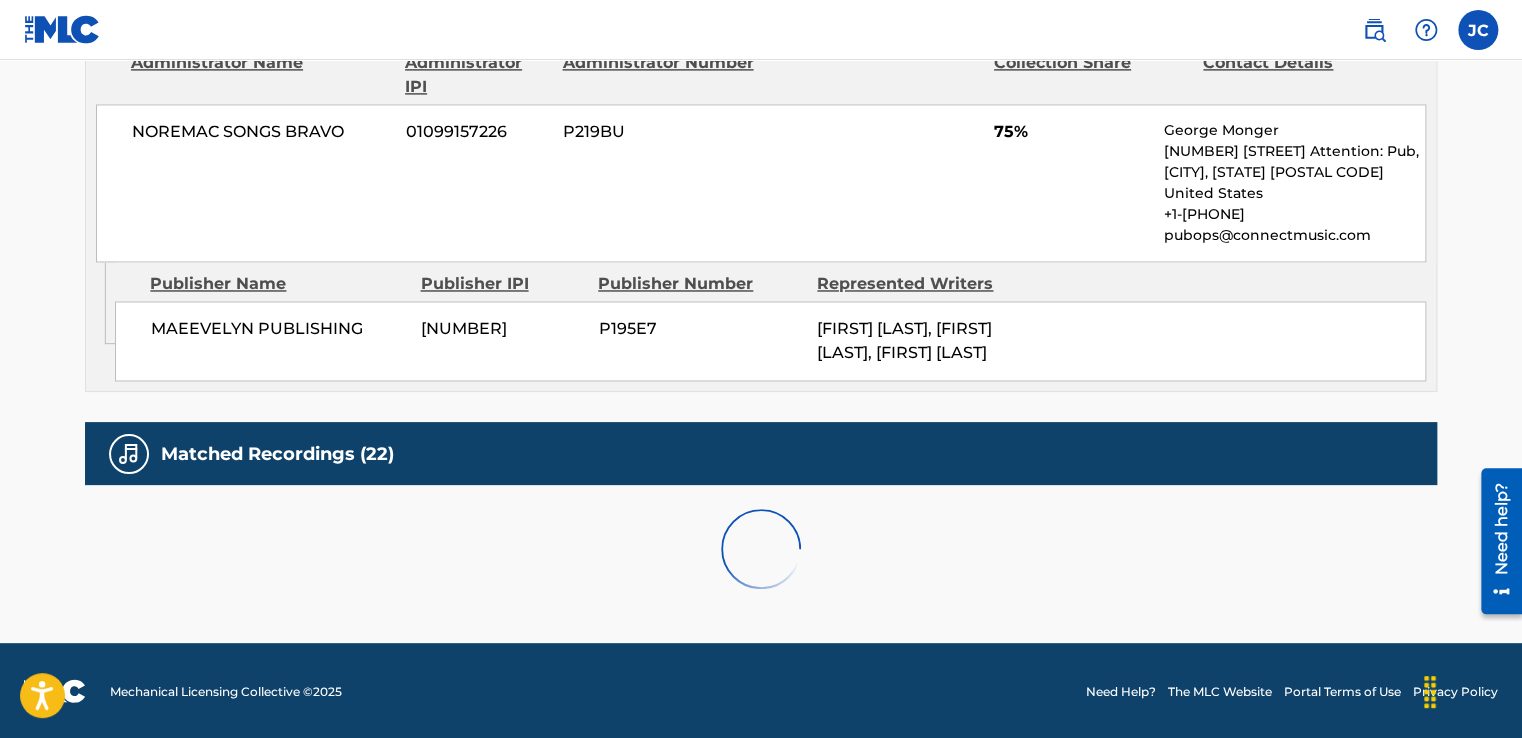 scroll, scrollTop: 2026, scrollLeft: 0, axis: vertical 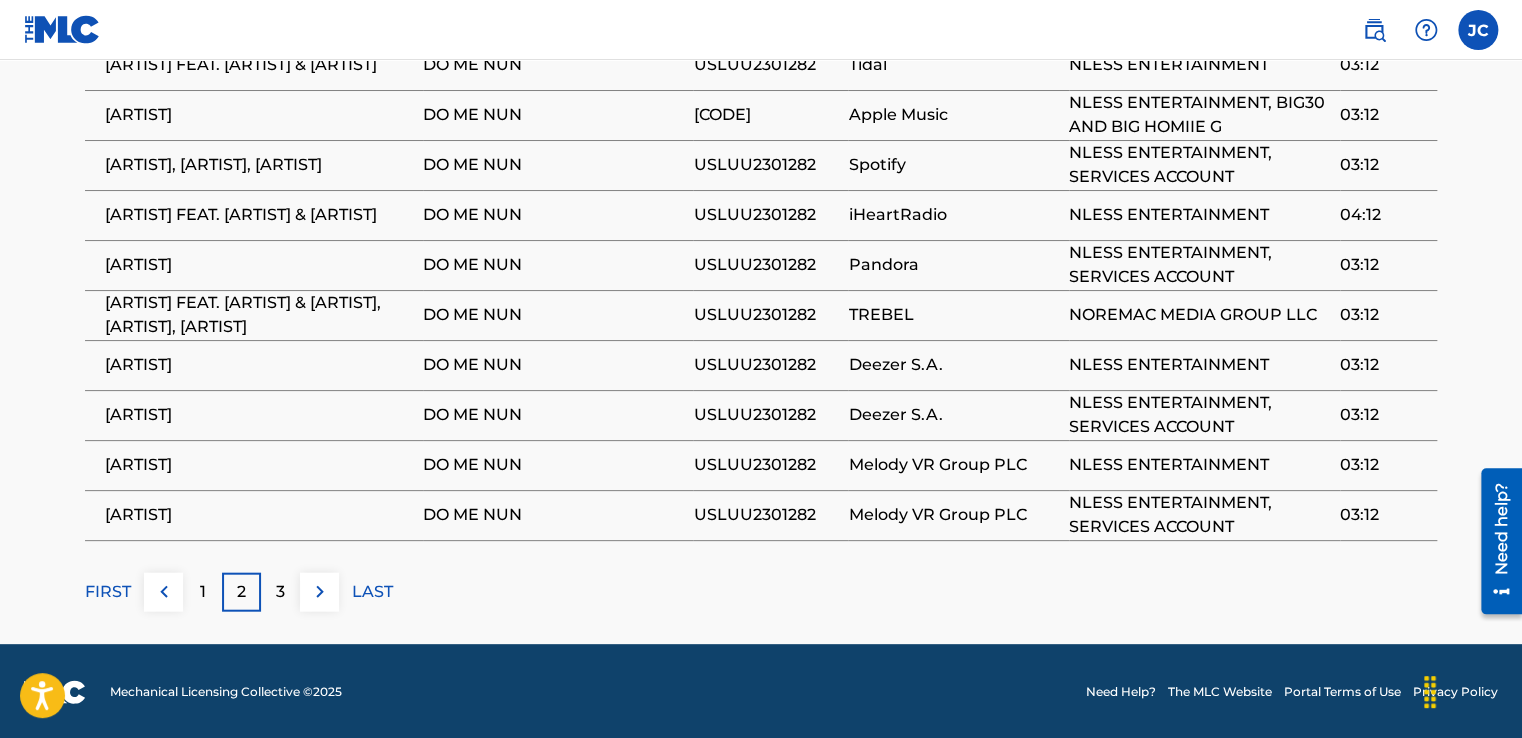 click at bounding box center [320, 592] 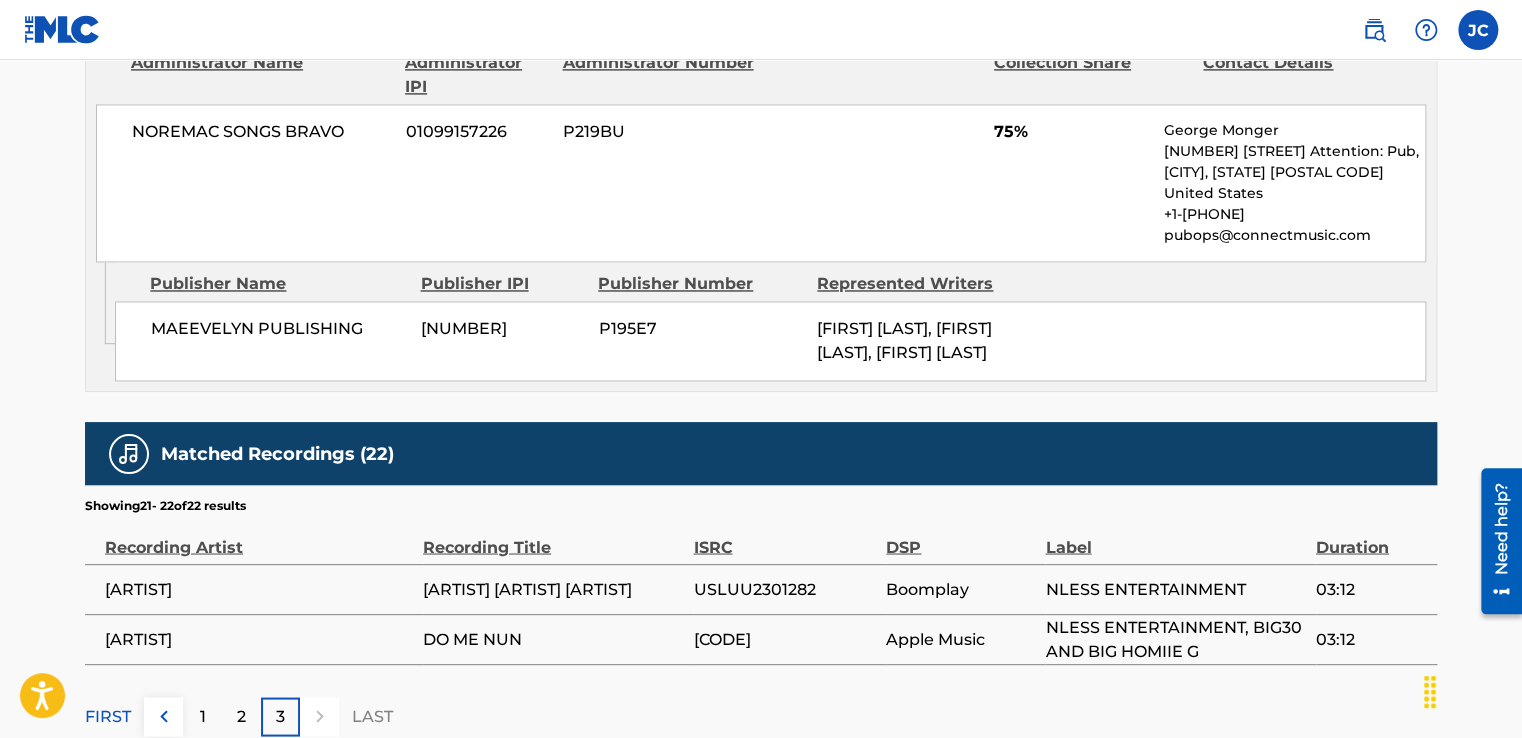 scroll, scrollTop: 1626, scrollLeft: 0, axis: vertical 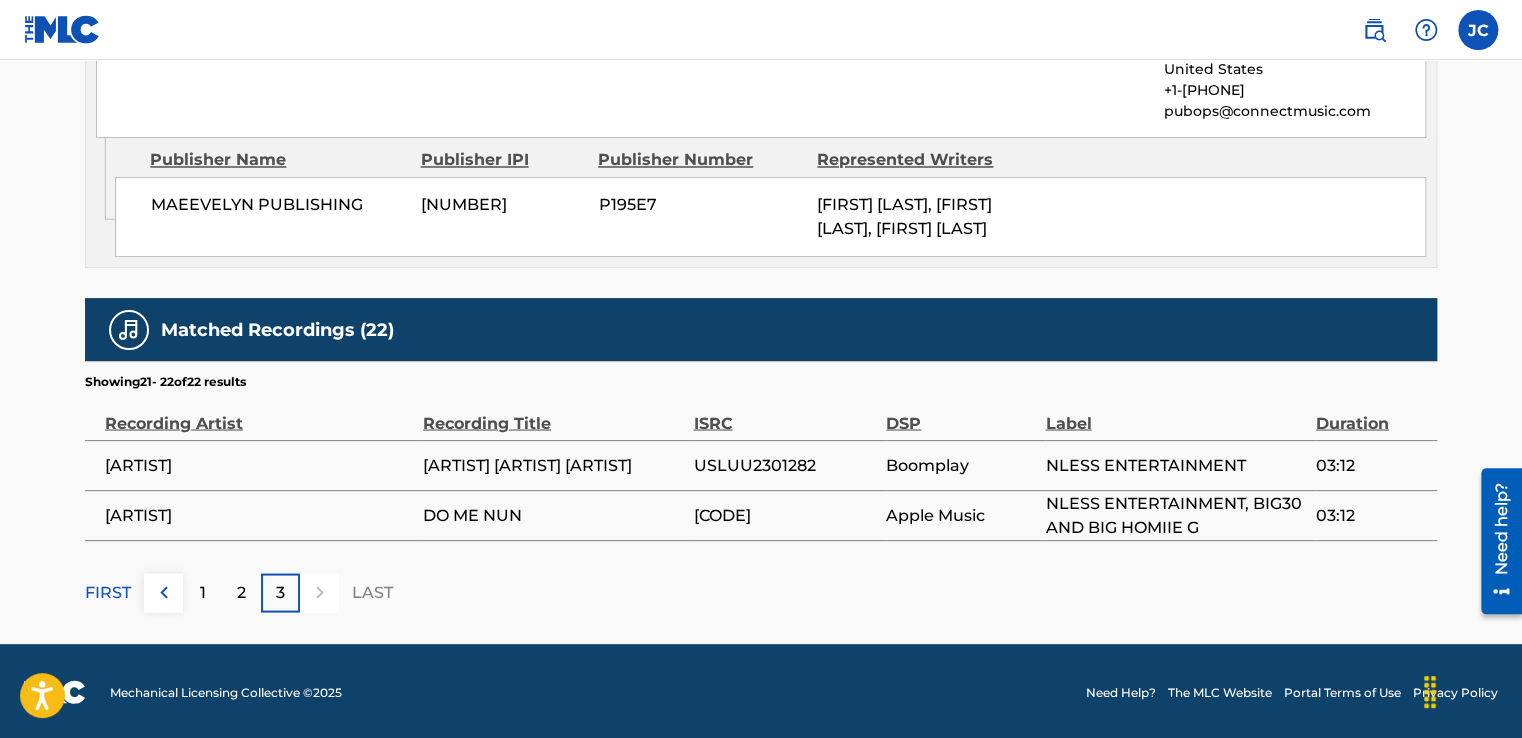 click at bounding box center [319, 592] 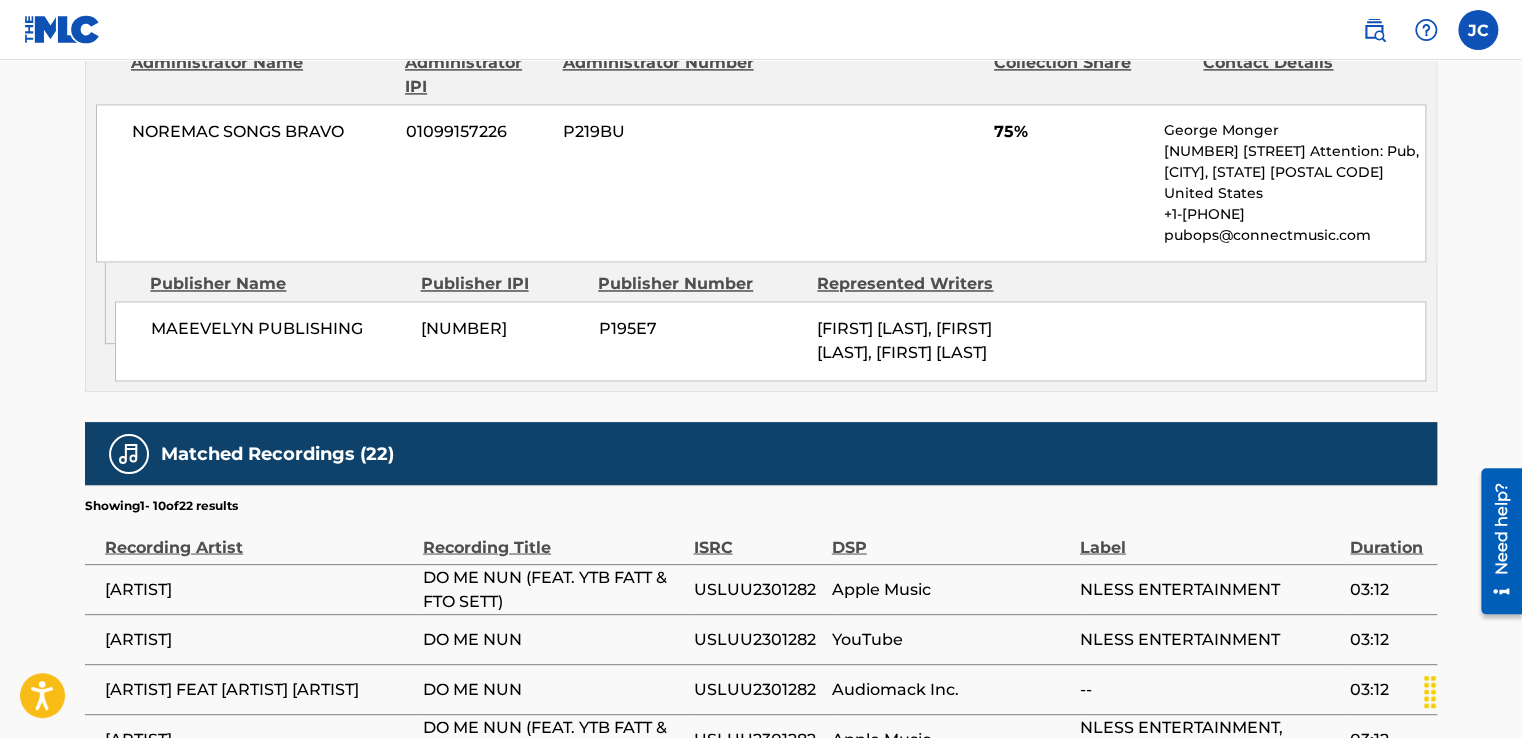 scroll, scrollTop: 2026, scrollLeft: 0, axis: vertical 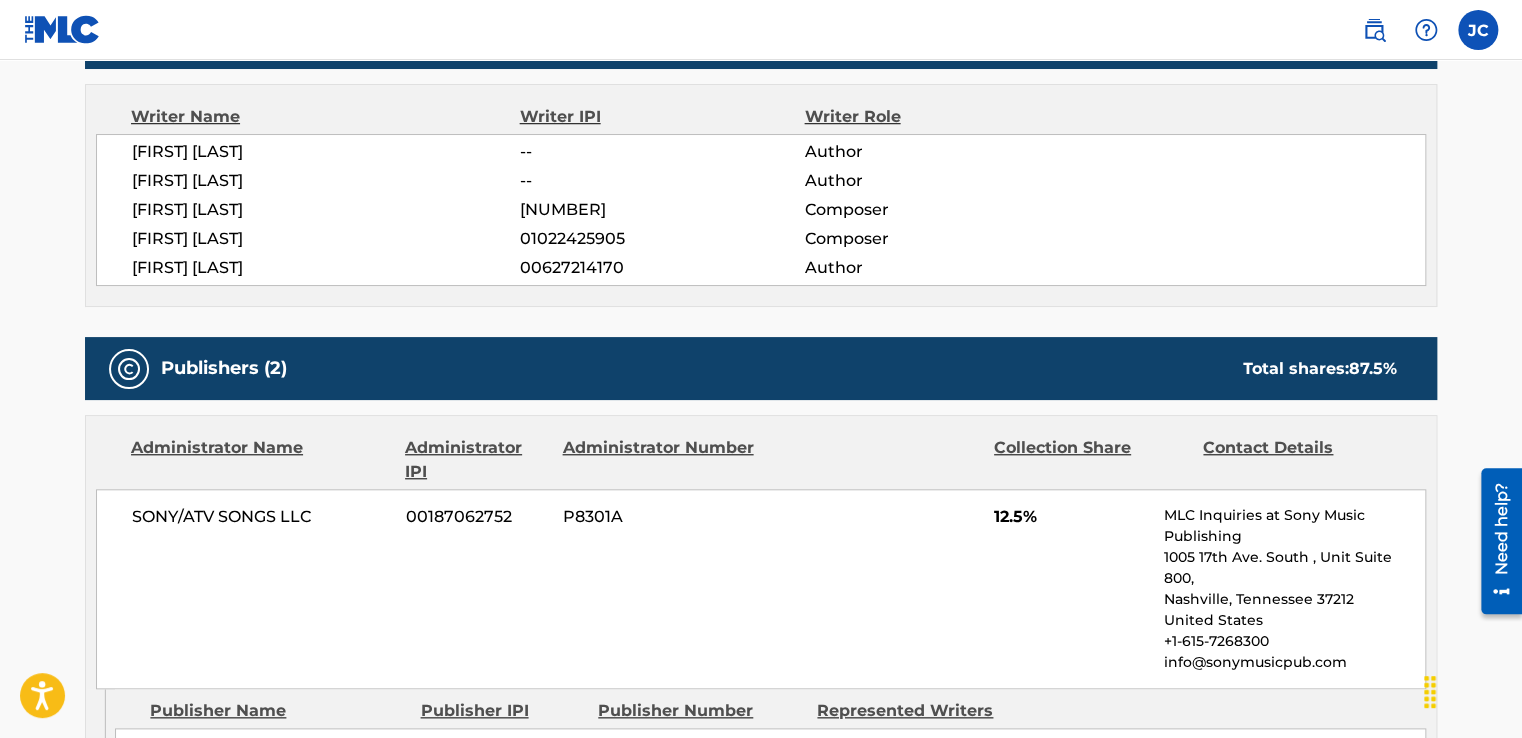 drag, startPoint x: 520, startPoint y: 208, endPoint x: 617, endPoint y: 218, distance: 97.5141 